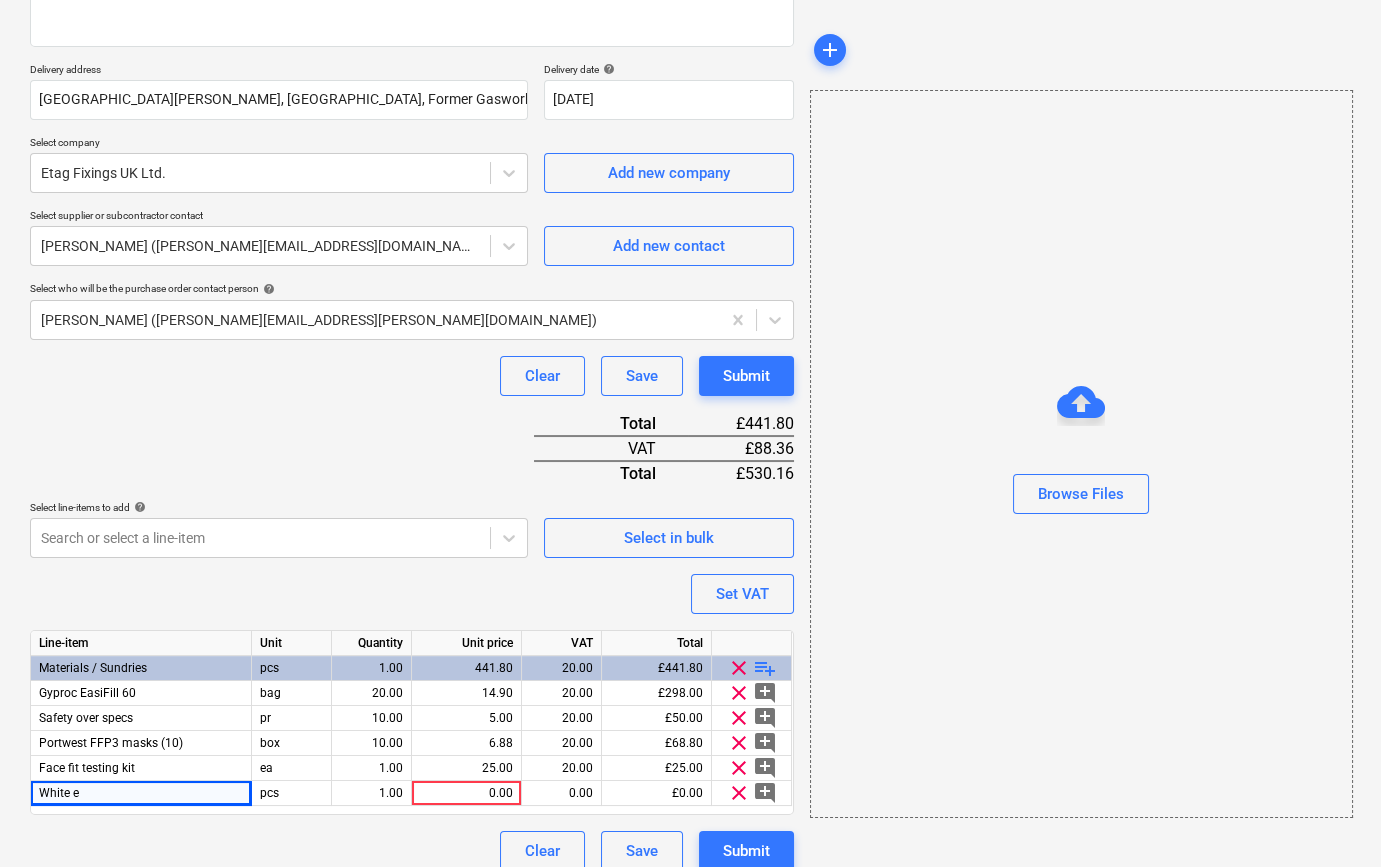 scroll, scrollTop: 330, scrollLeft: 0, axis: vertical 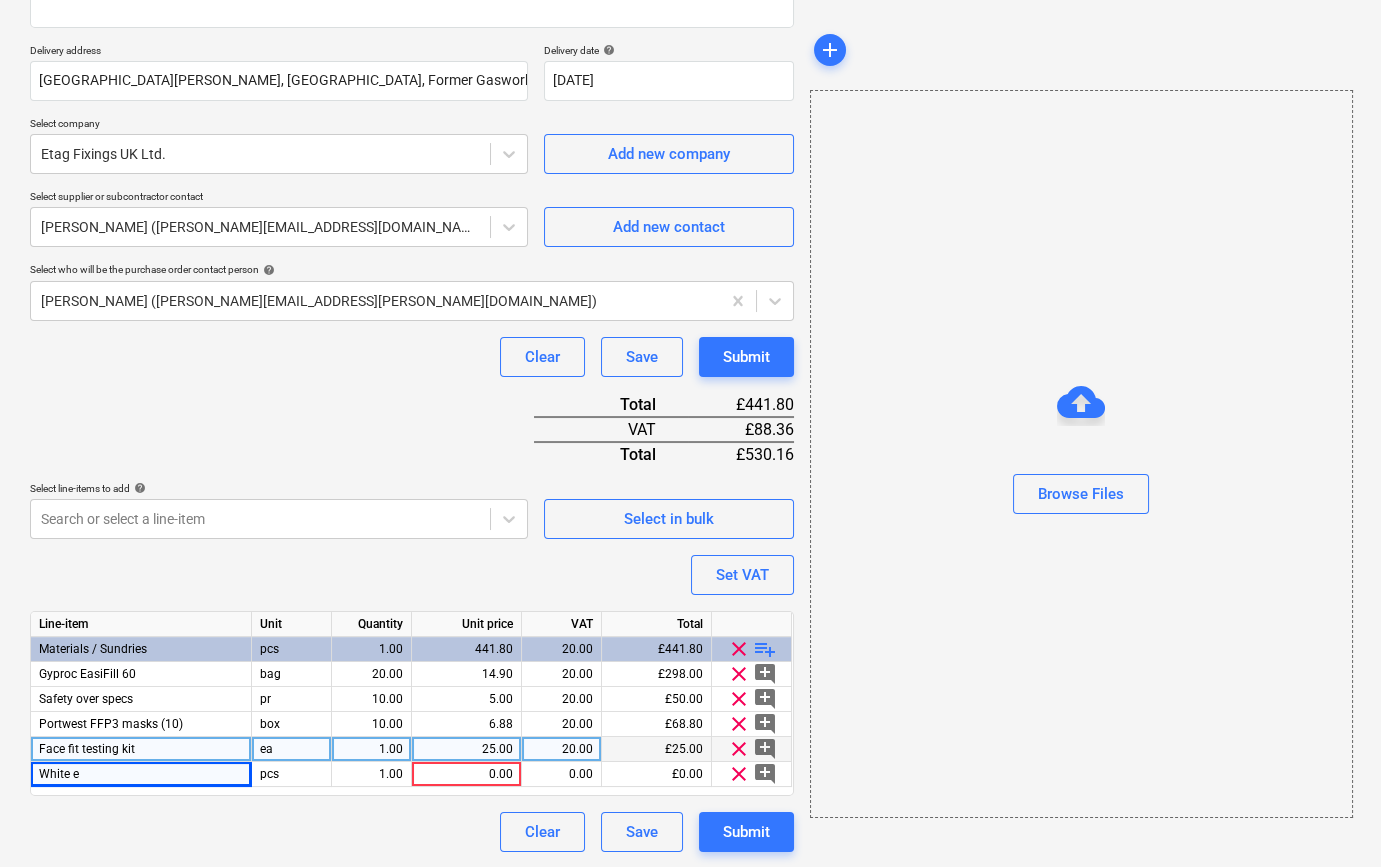 click on "clear" at bounding box center [739, 749] 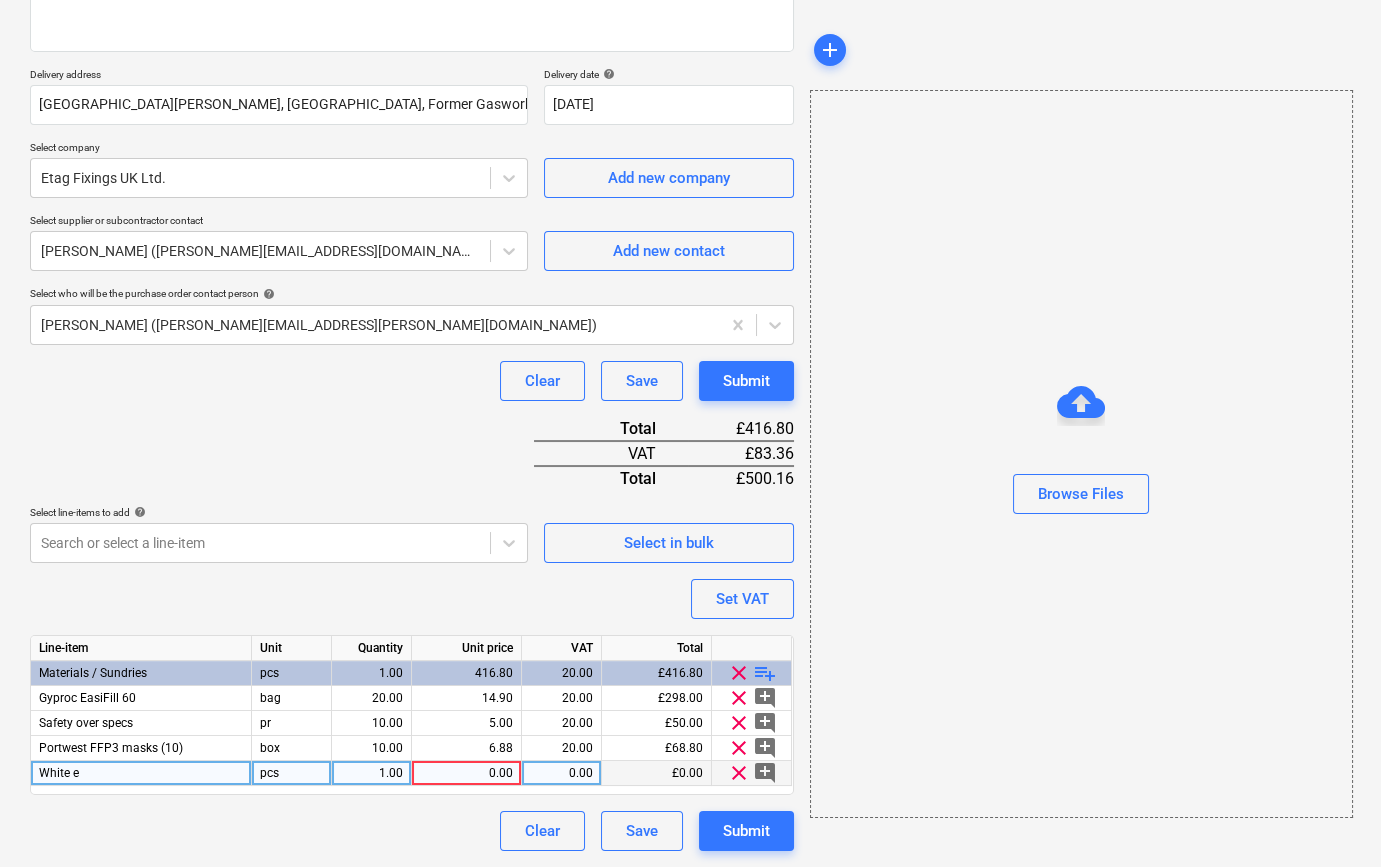 scroll, scrollTop: 305, scrollLeft: 0, axis: vertical 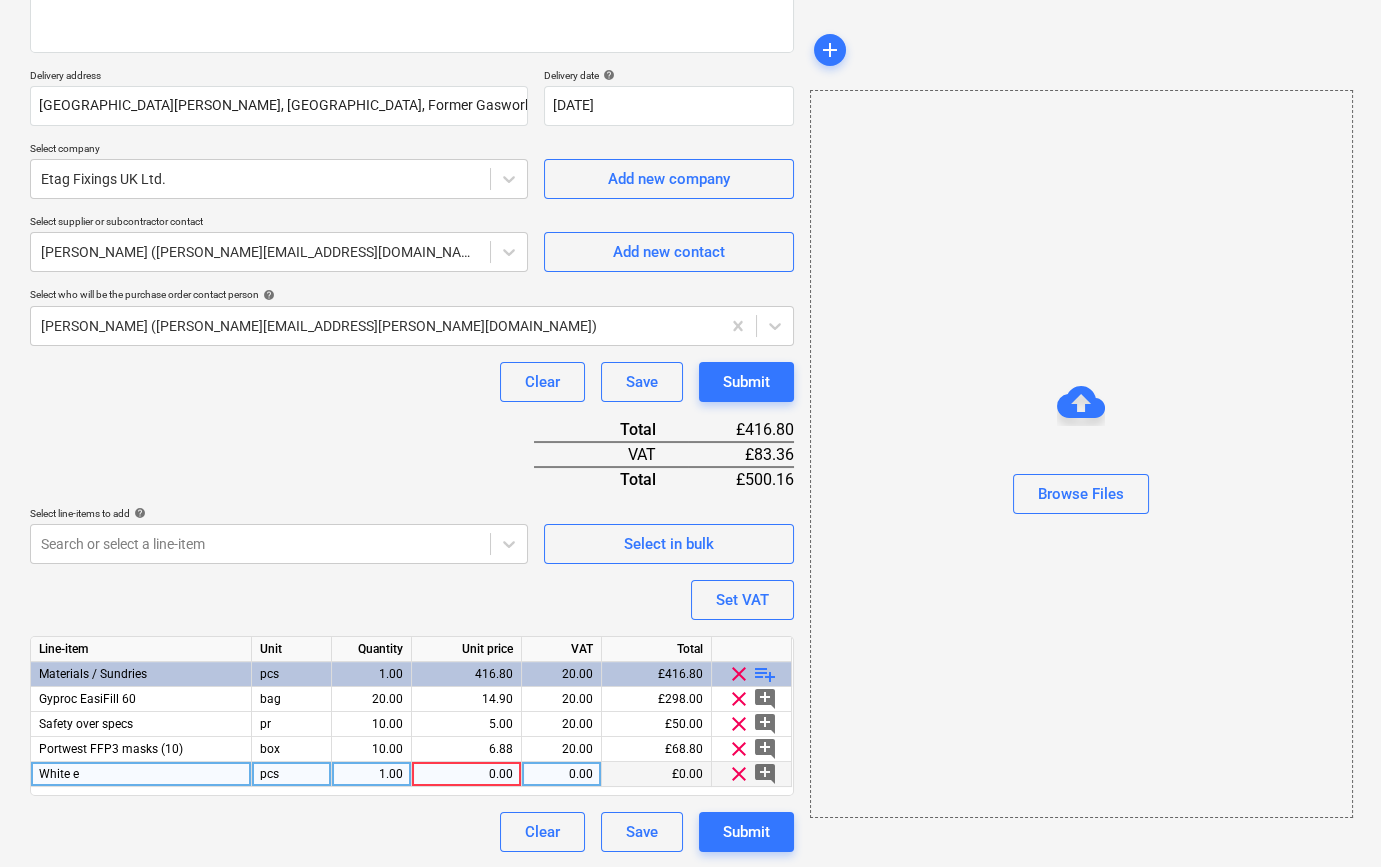 click on "White e" at bounding box center [59, 774] 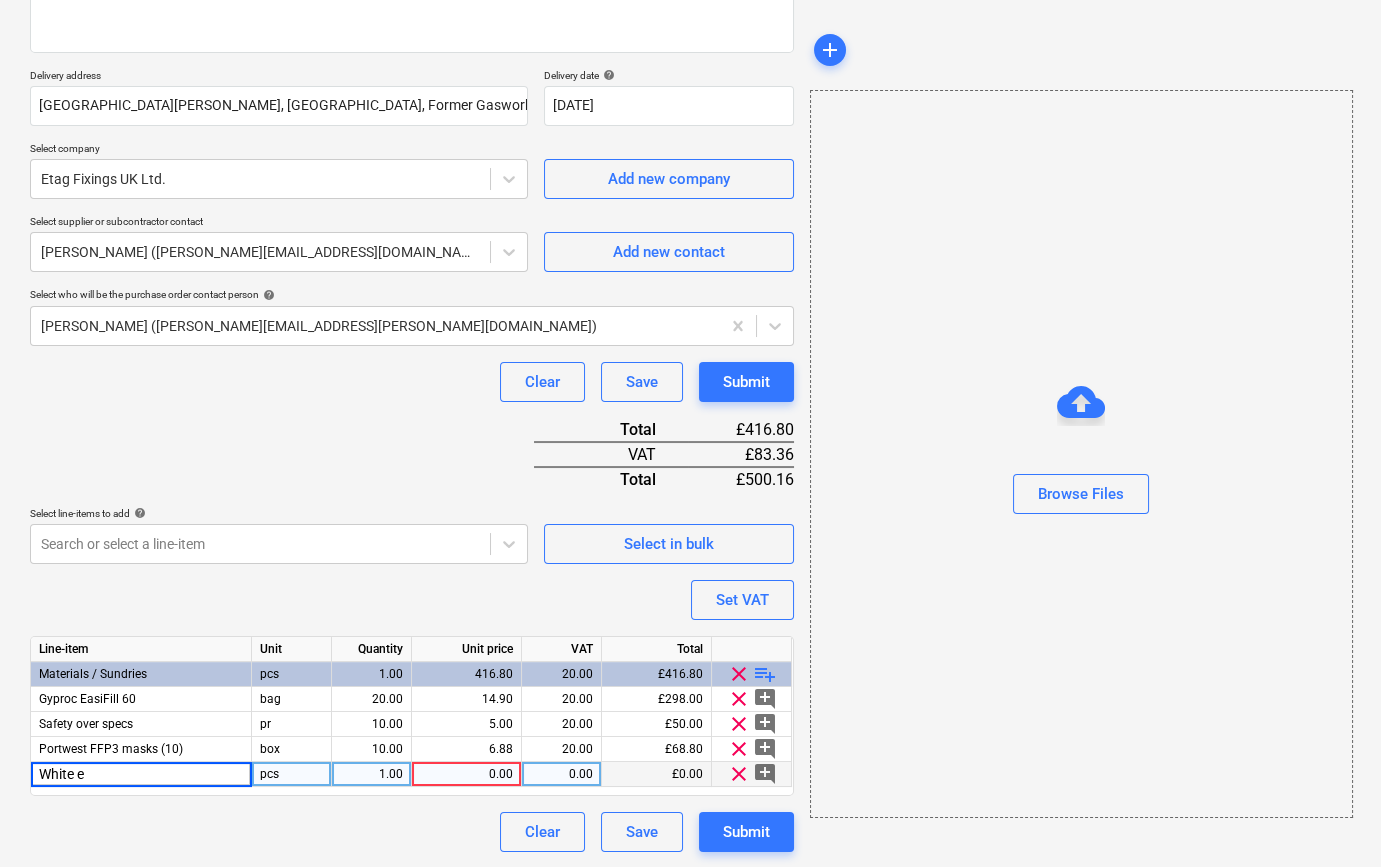 click on "White e" at bounding box center [141, 774] 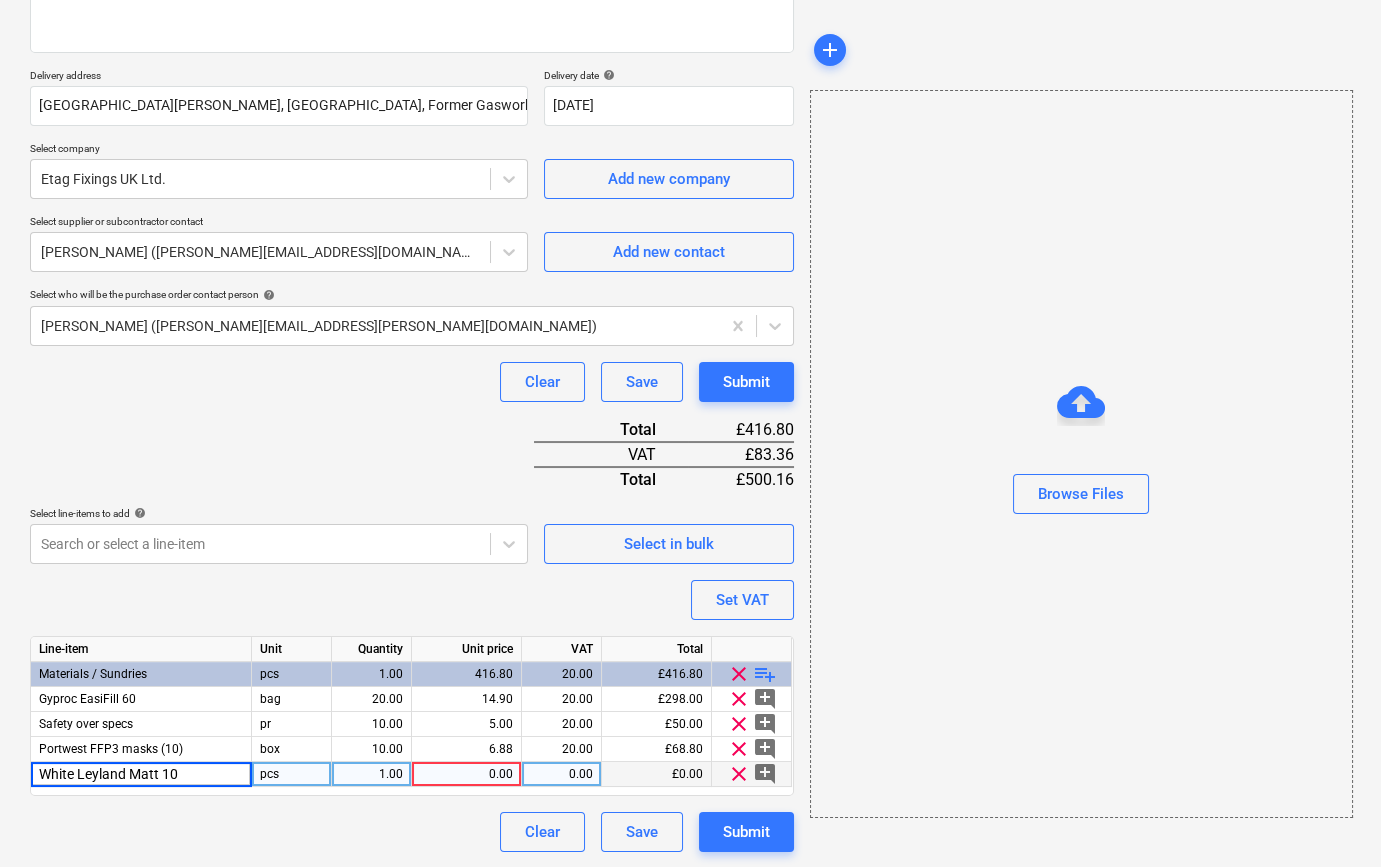 type on "White Leyland Matt 10L" 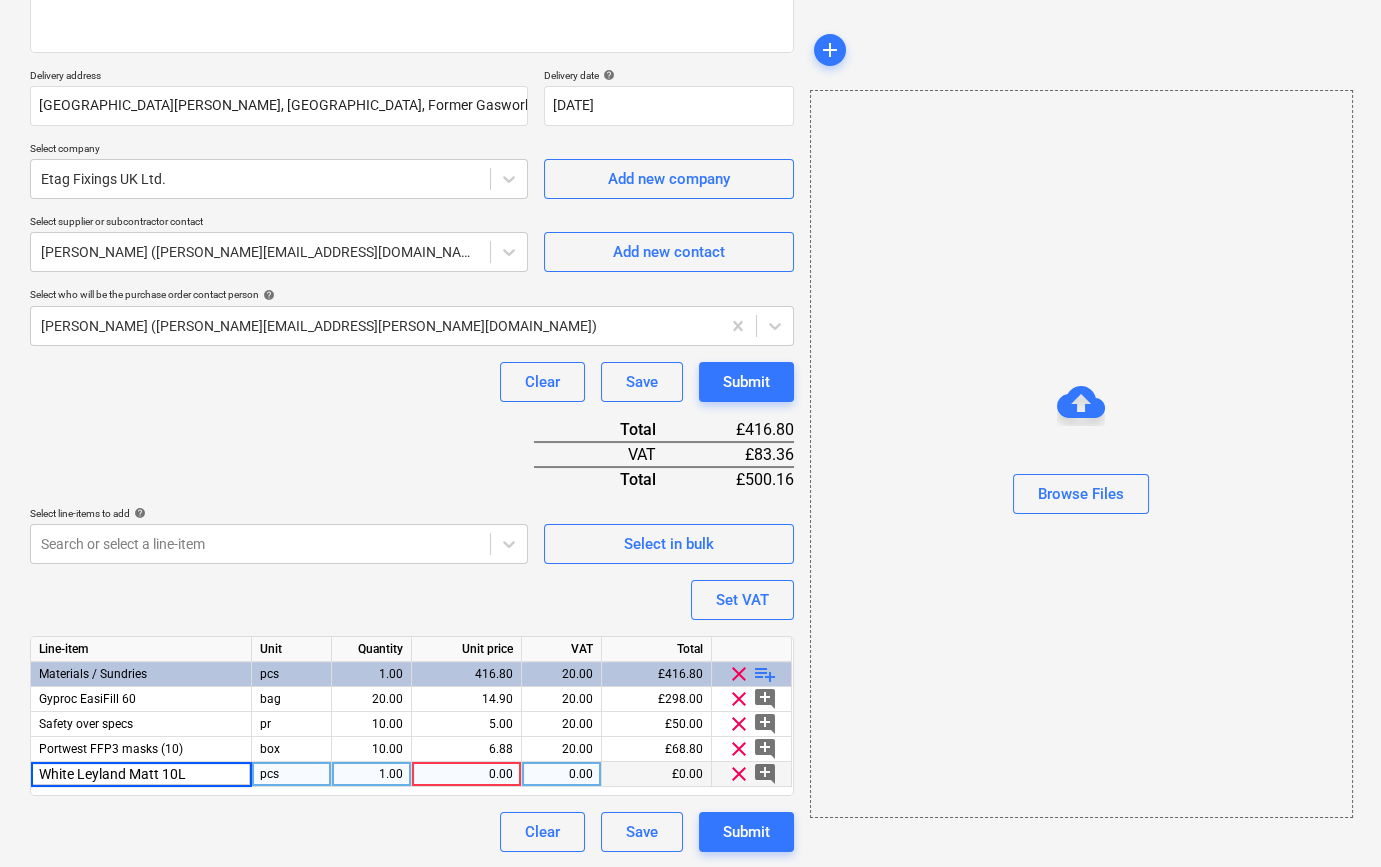 type on "x" 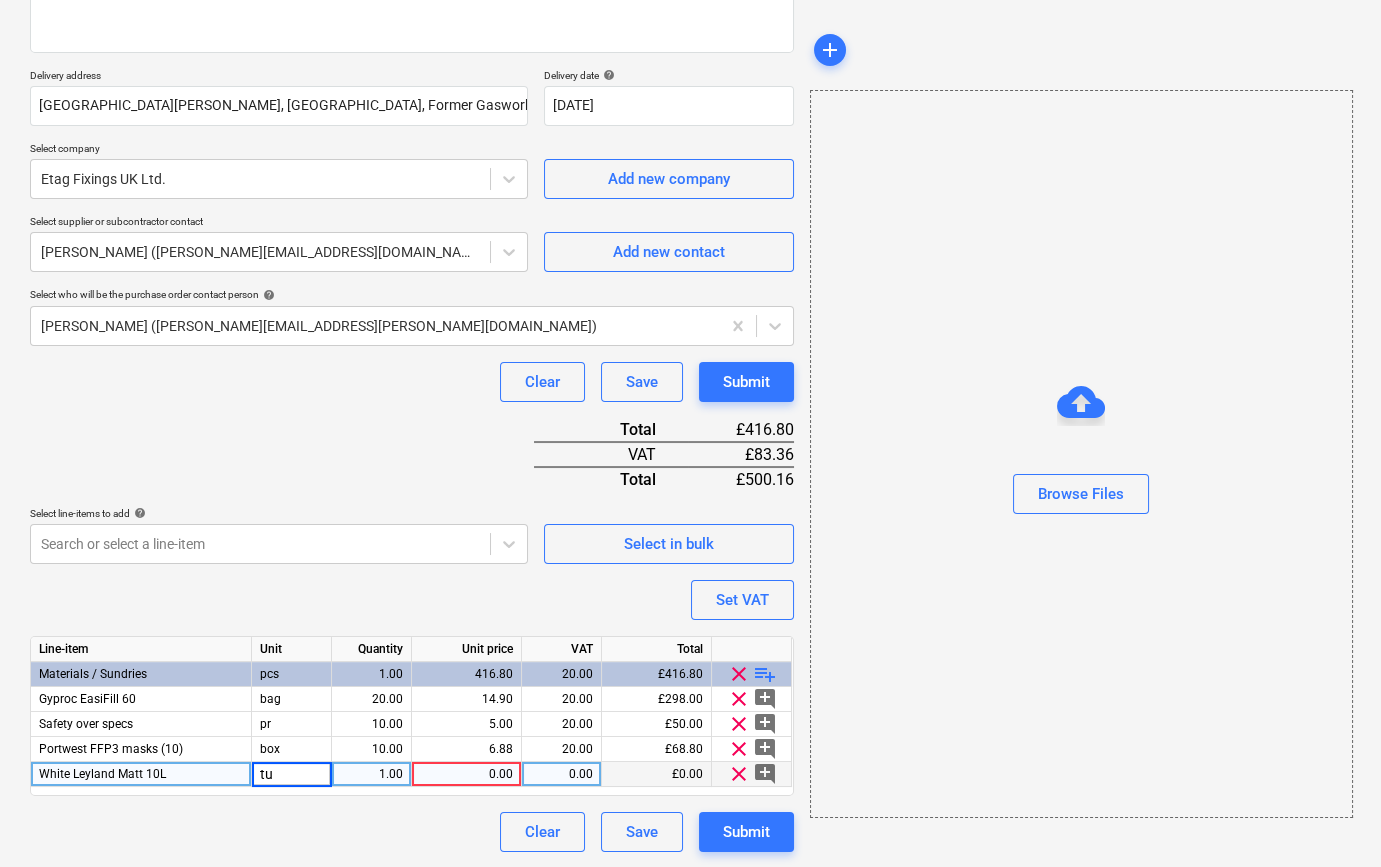 type on "tub" 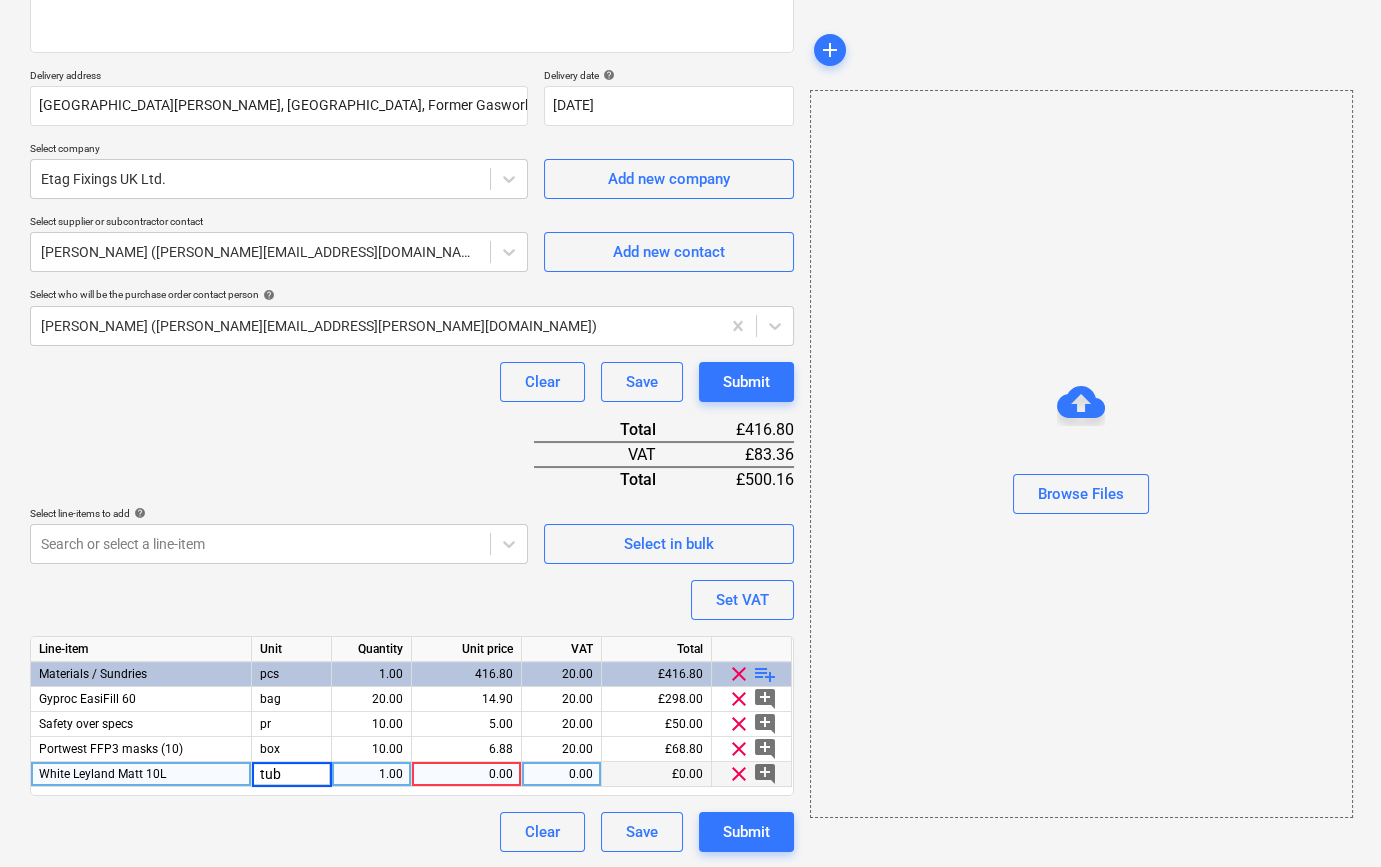 type on "x" 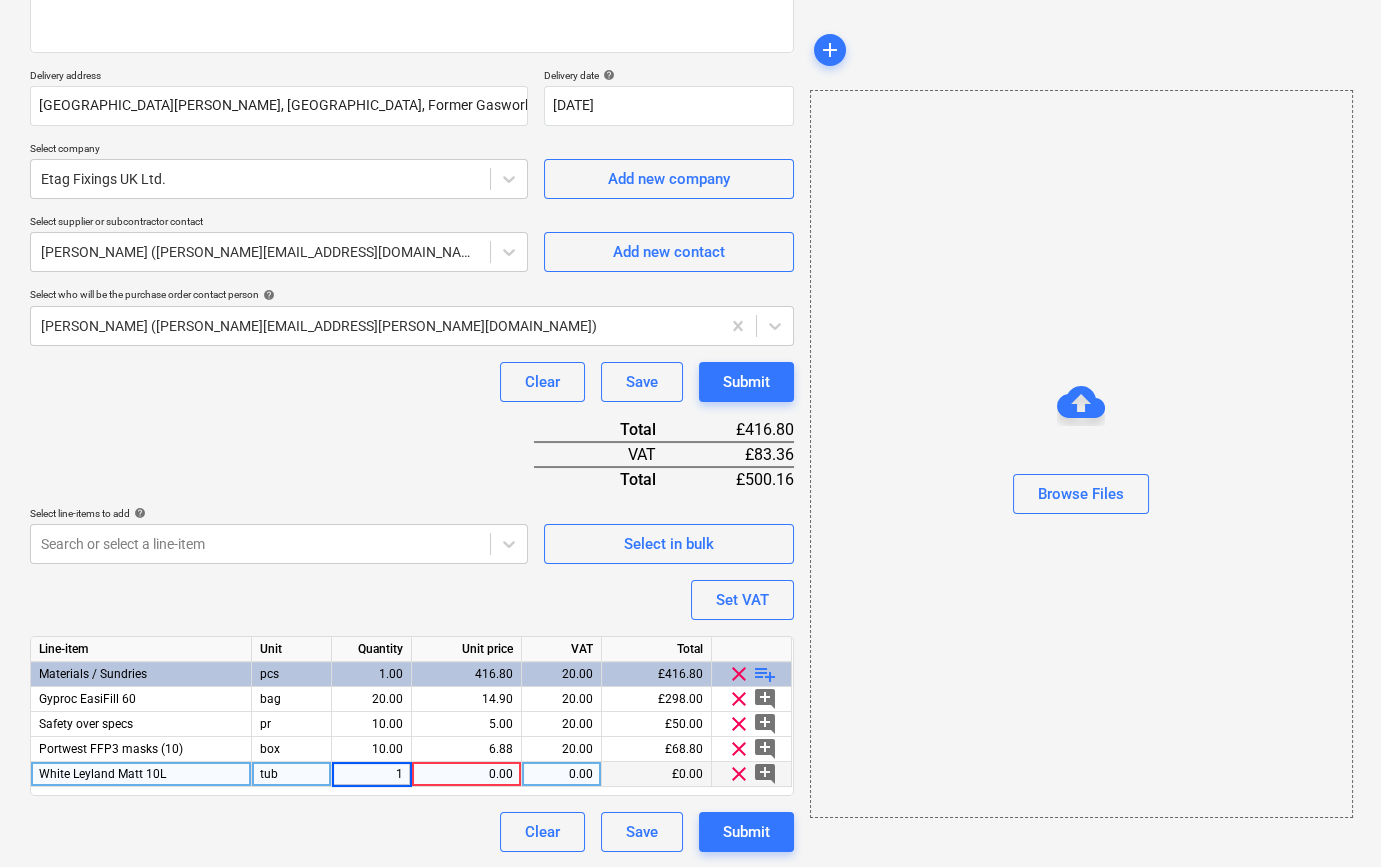 type on "10" 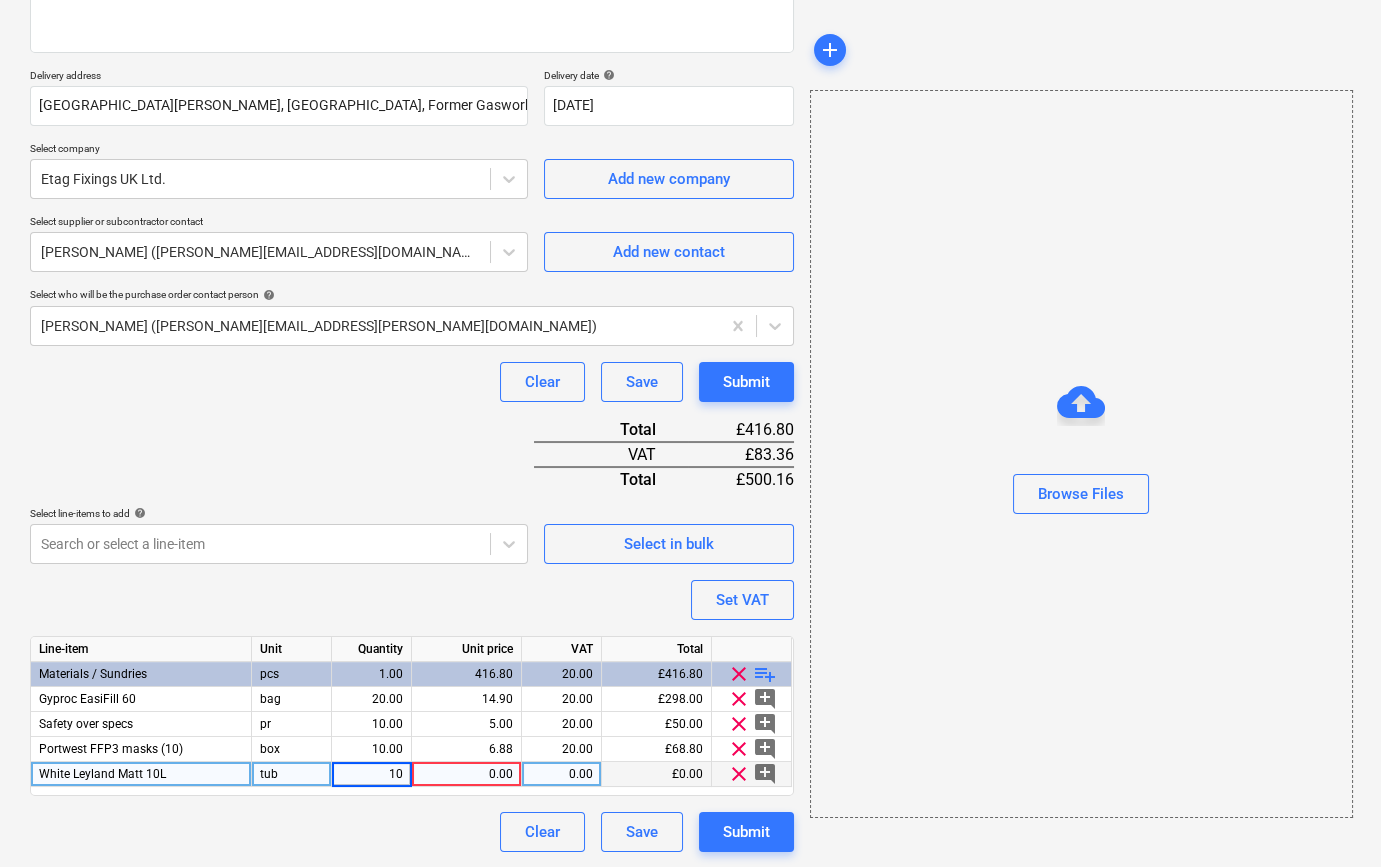 type on "x" 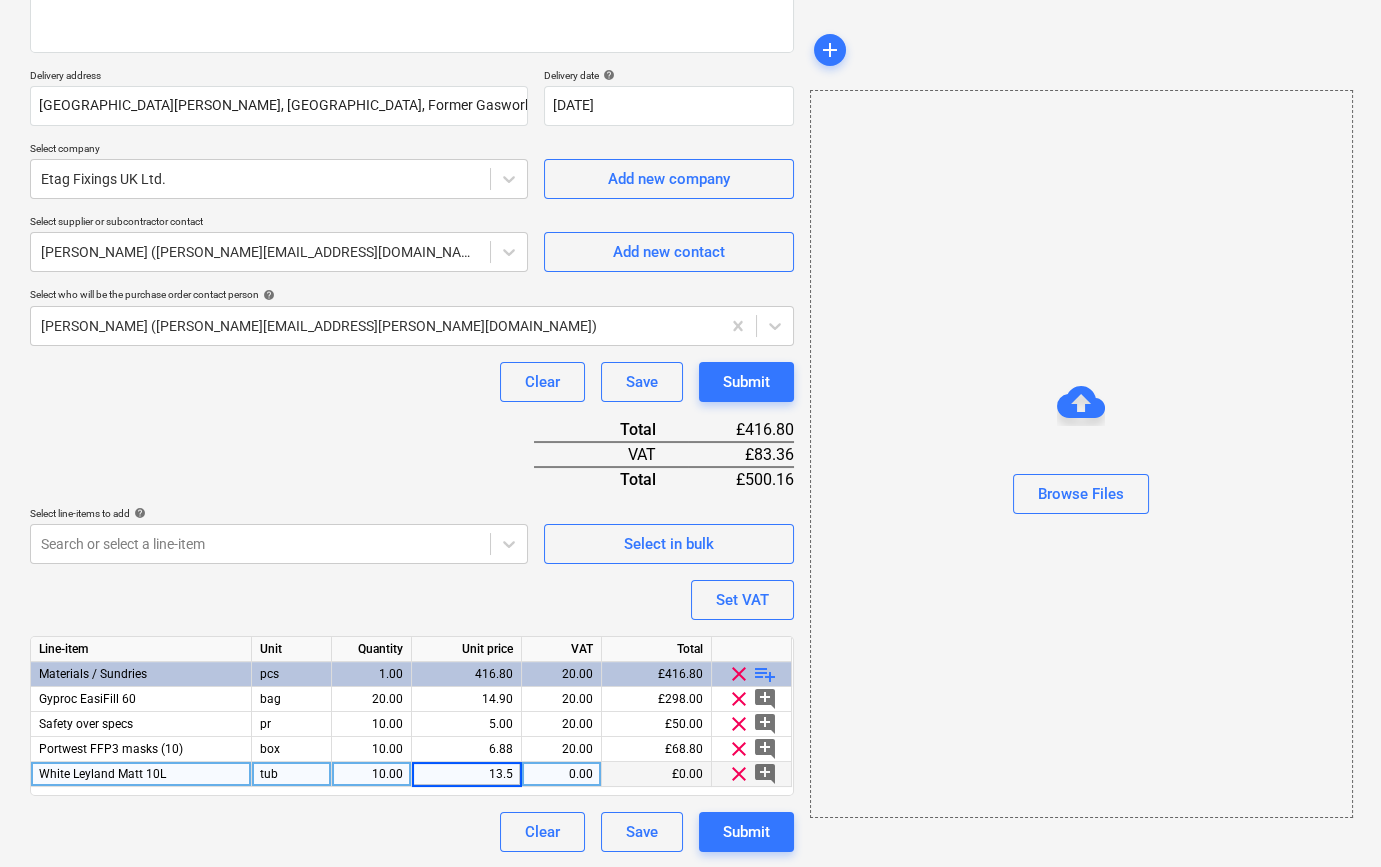 type on "13.58" 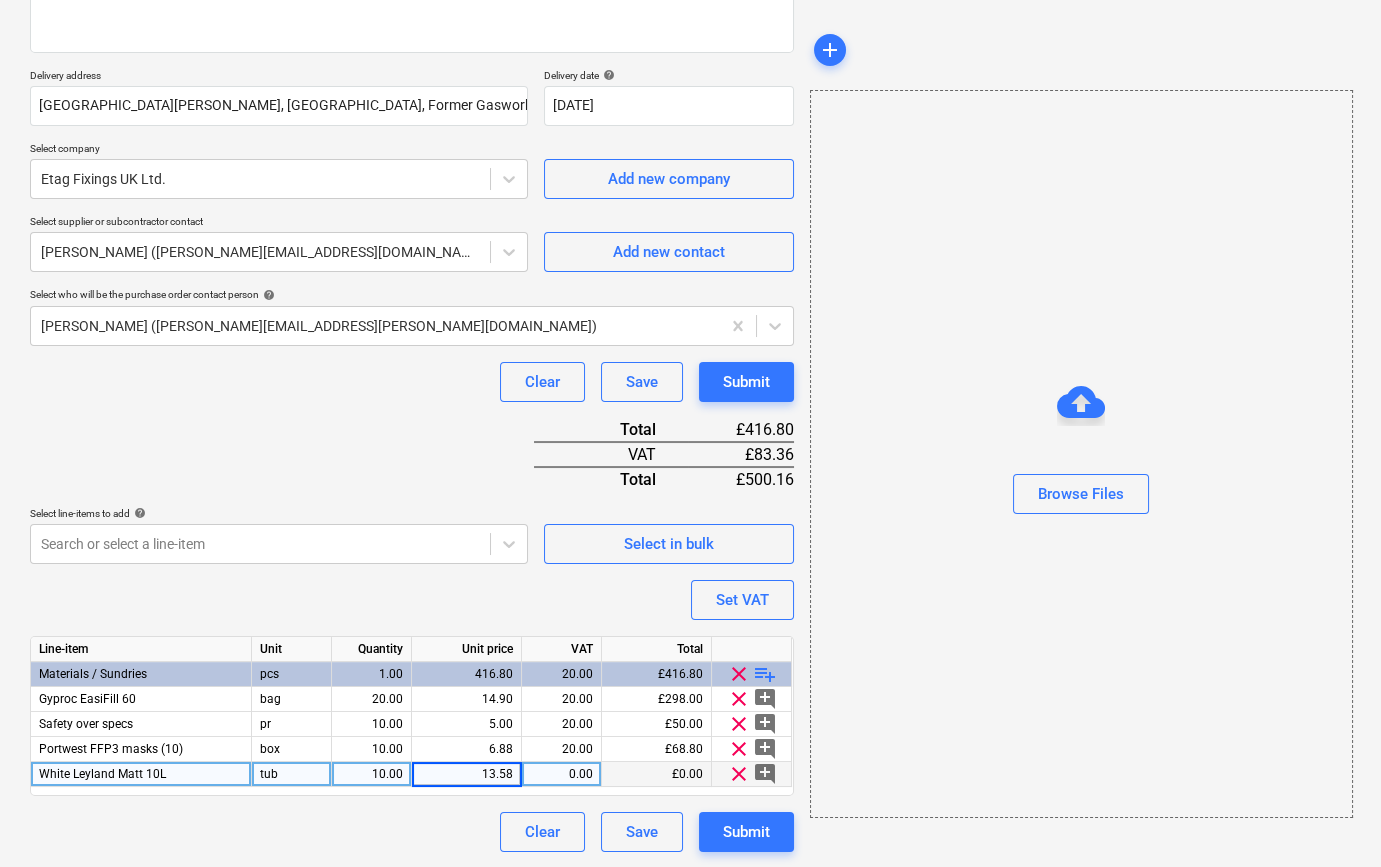 type on "x" 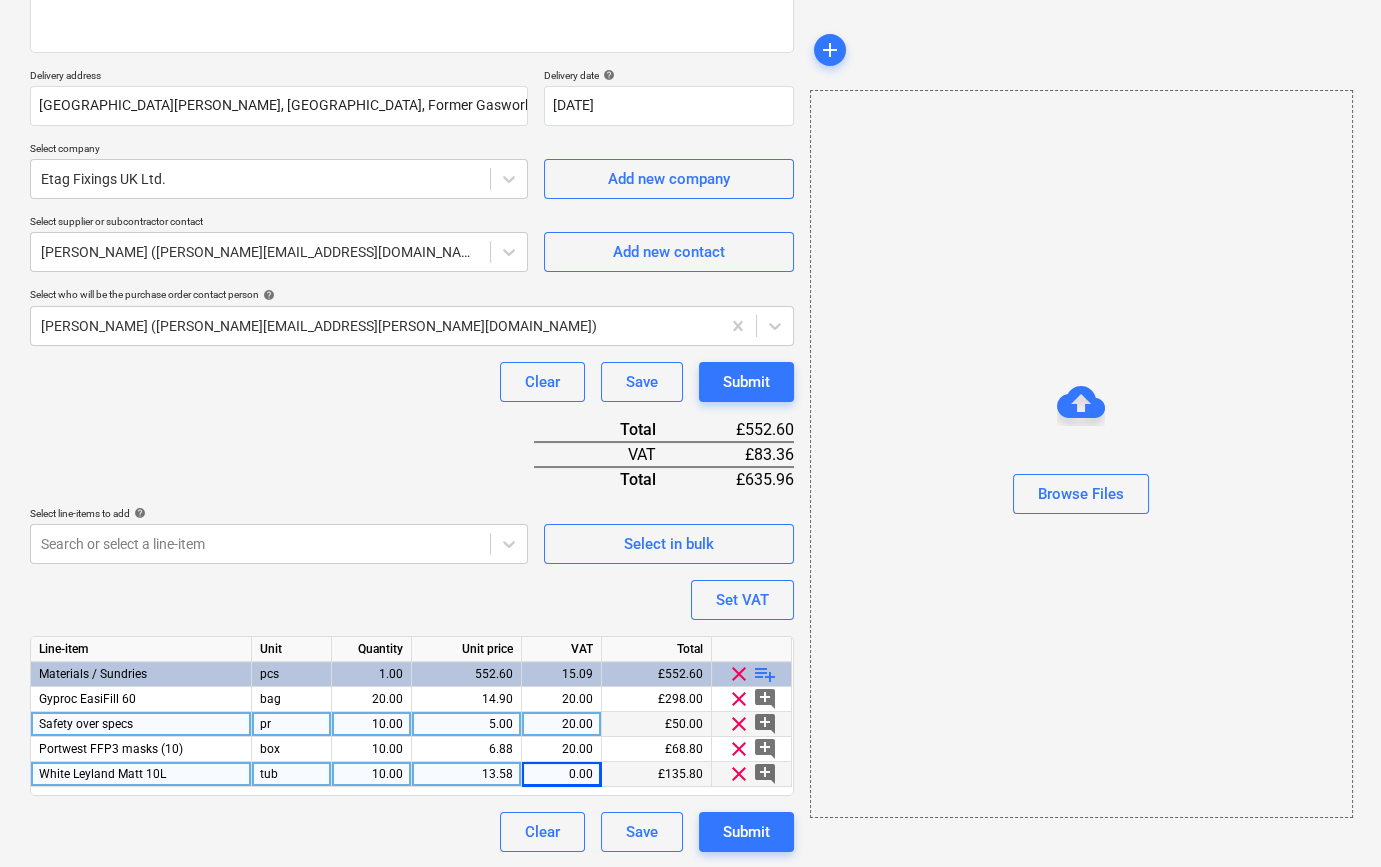 click on "5.00" at bounding box center [466, 724] 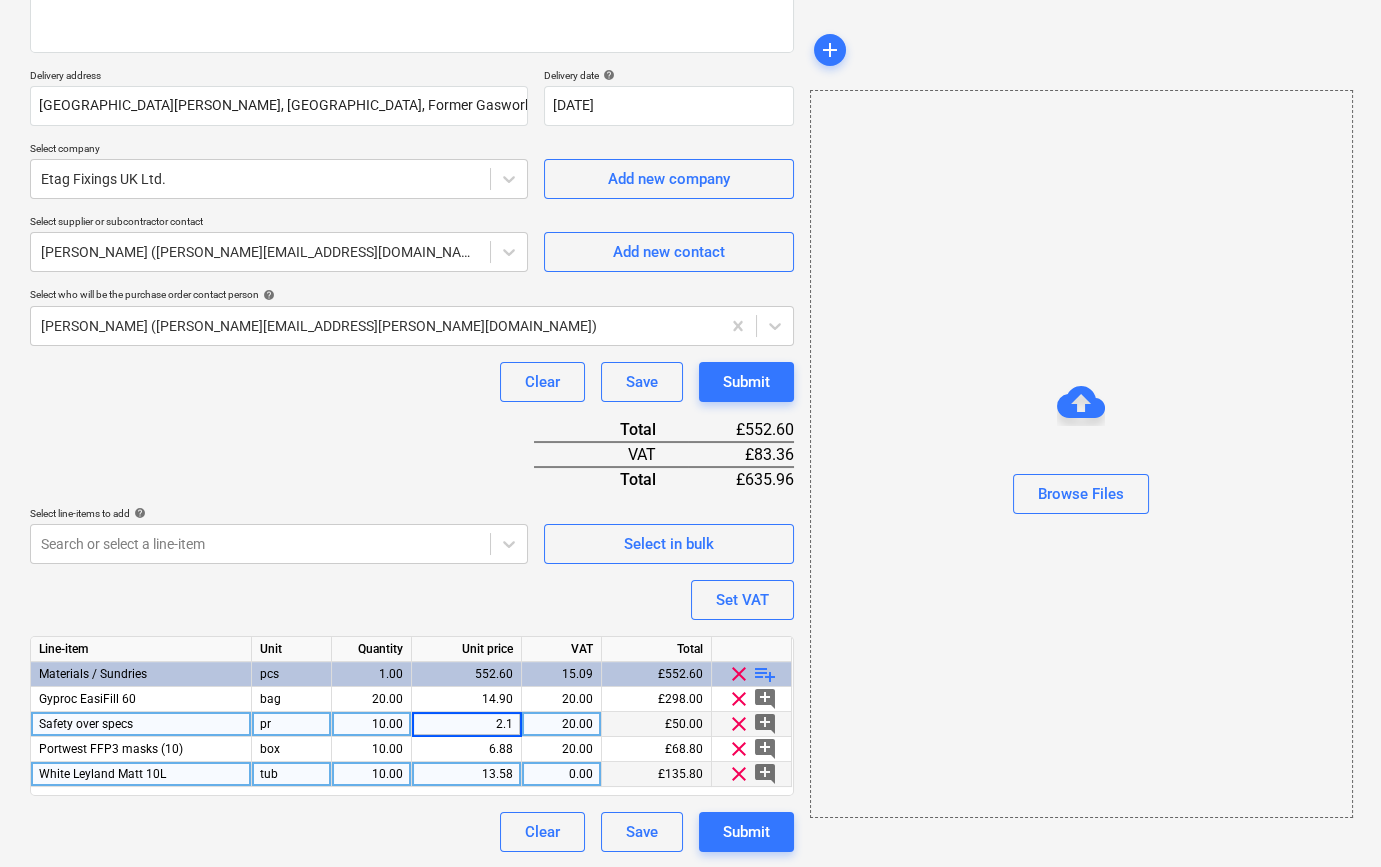 type on "2.14" 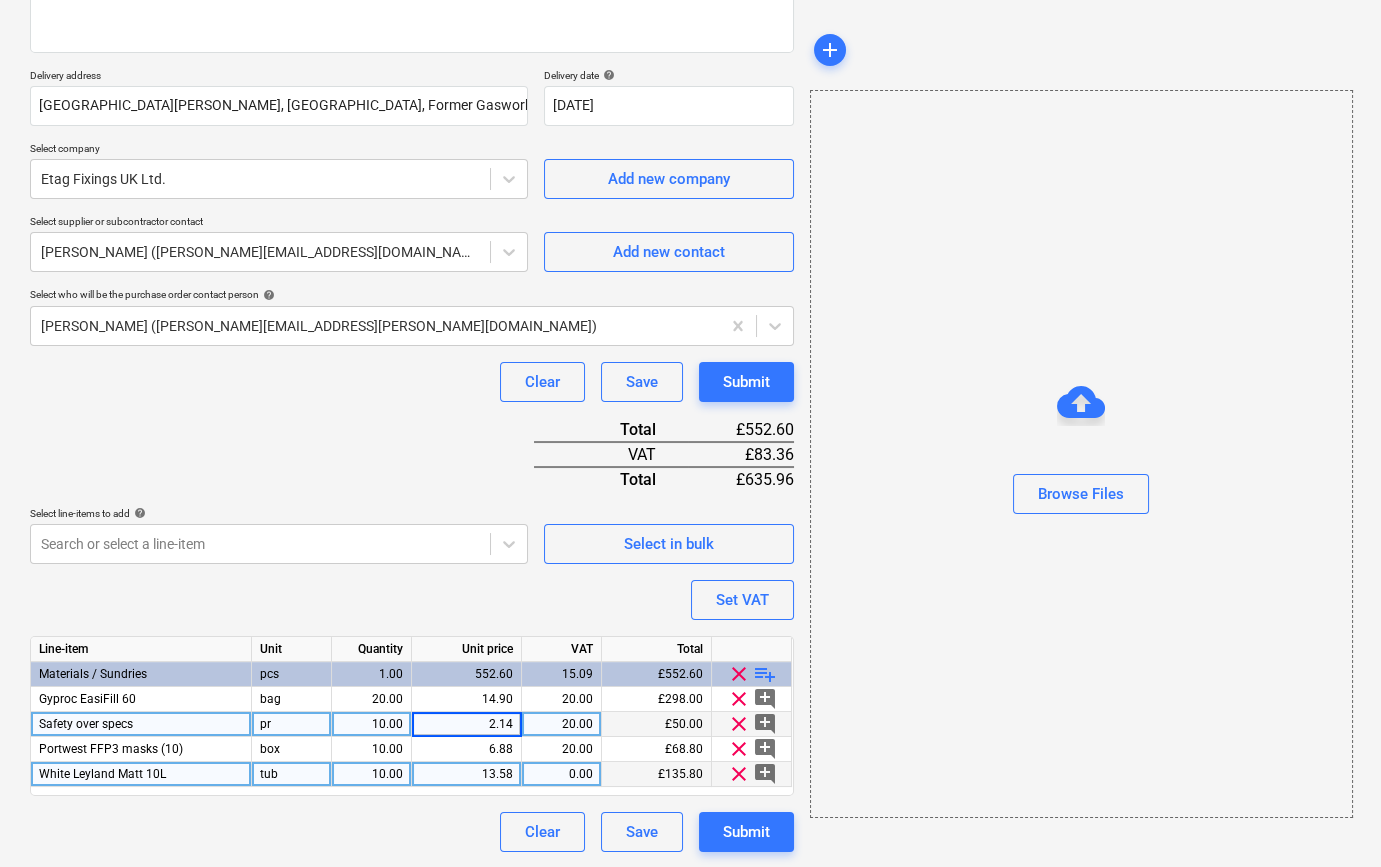 type on "x" 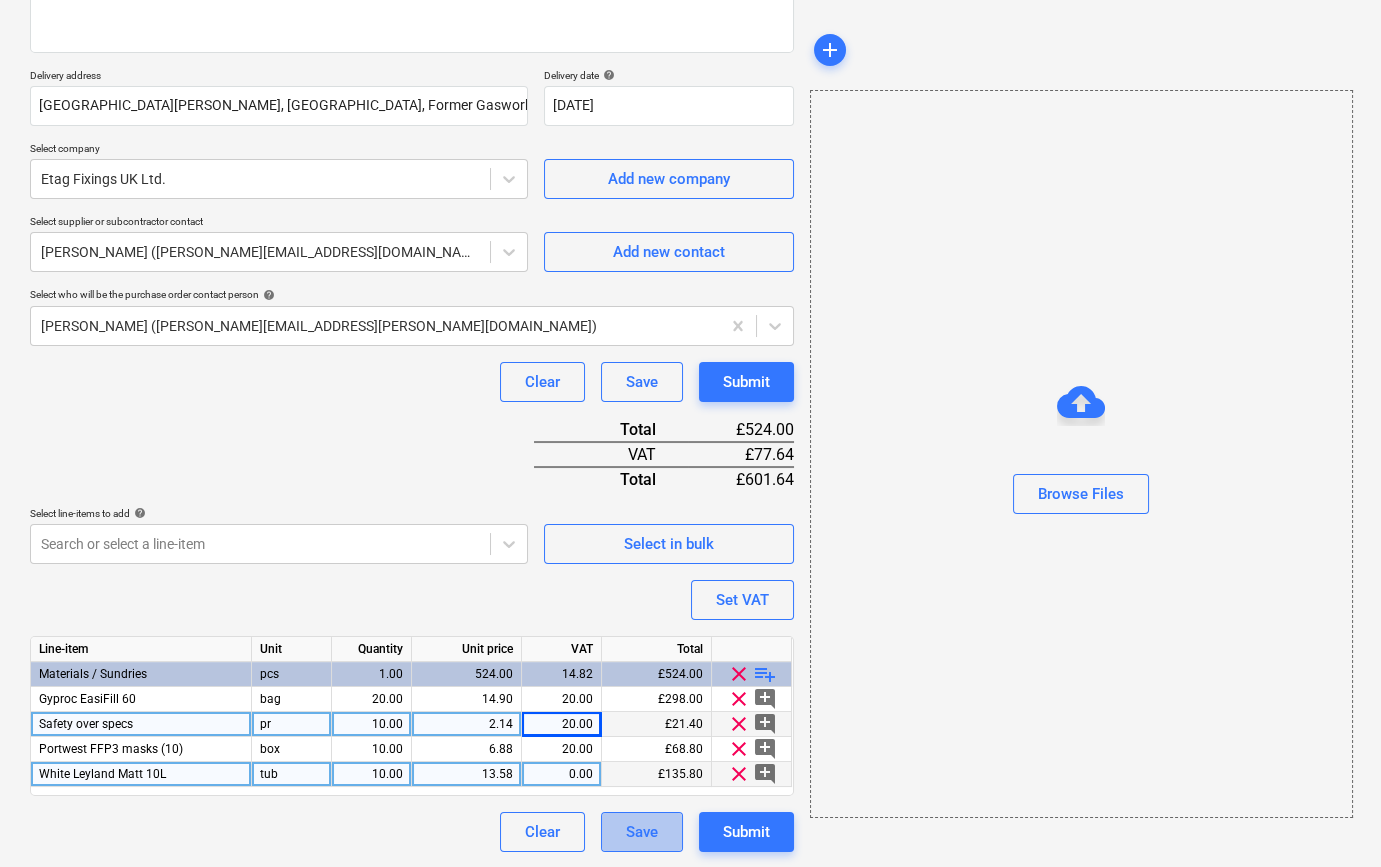 click on "Save" at bounding box center (642, 832) 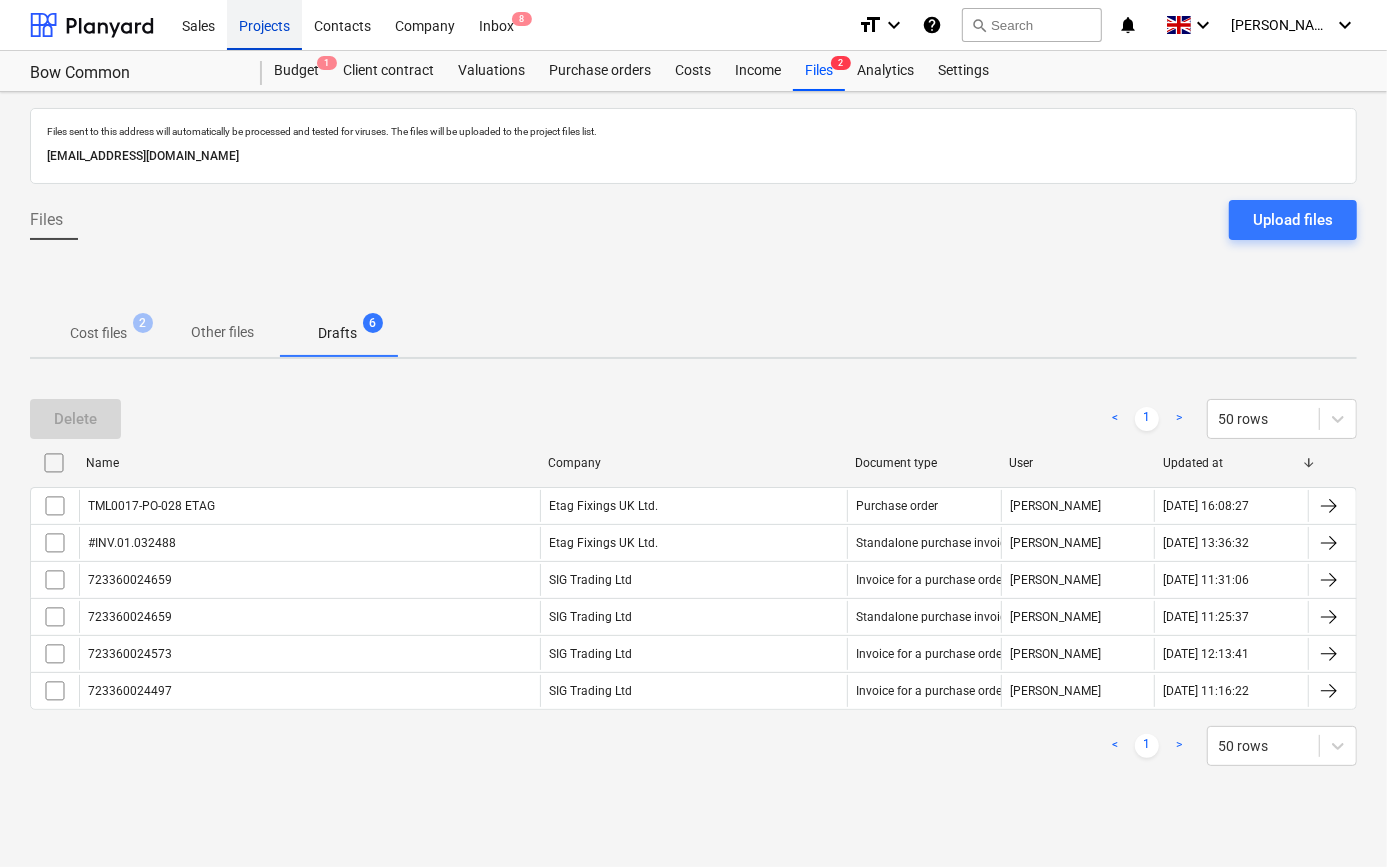 click on "Projects" at bounding box center [264, 24] 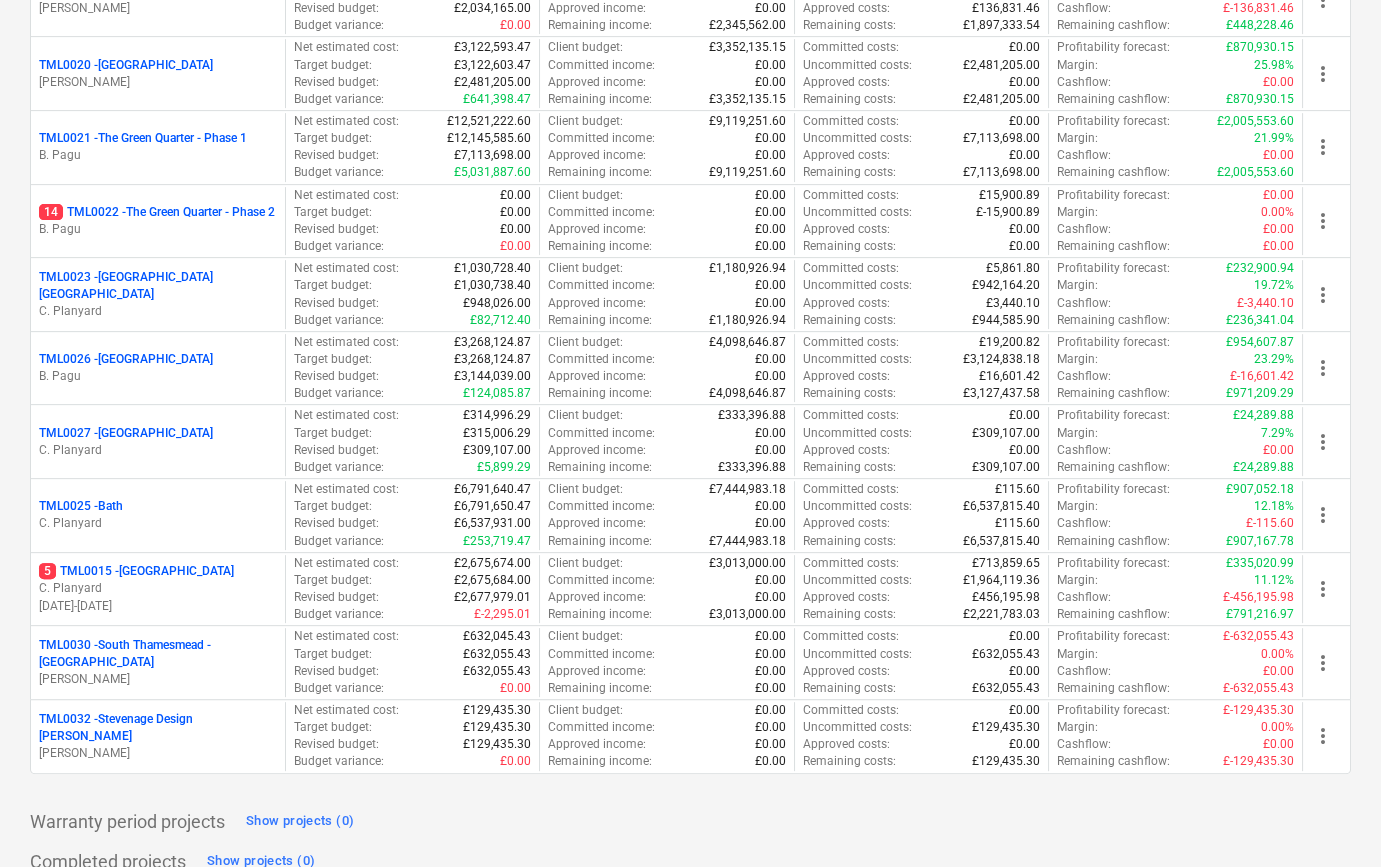 scroll, scrollTop: 1676, scrollLeft: 0, axis: vertical 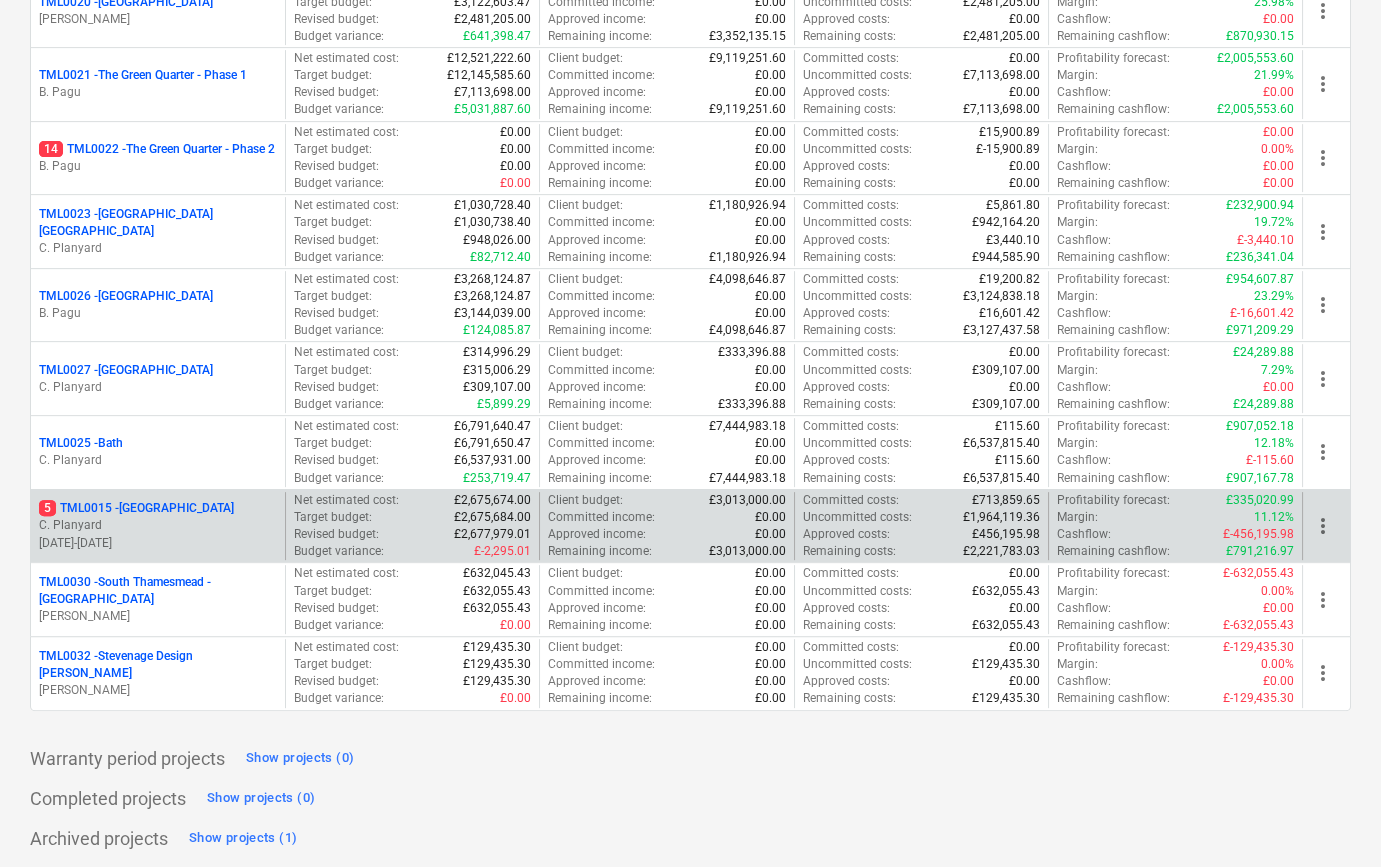 click on "[DATE]  -  [DATE]" at bounding box center [158, 543] 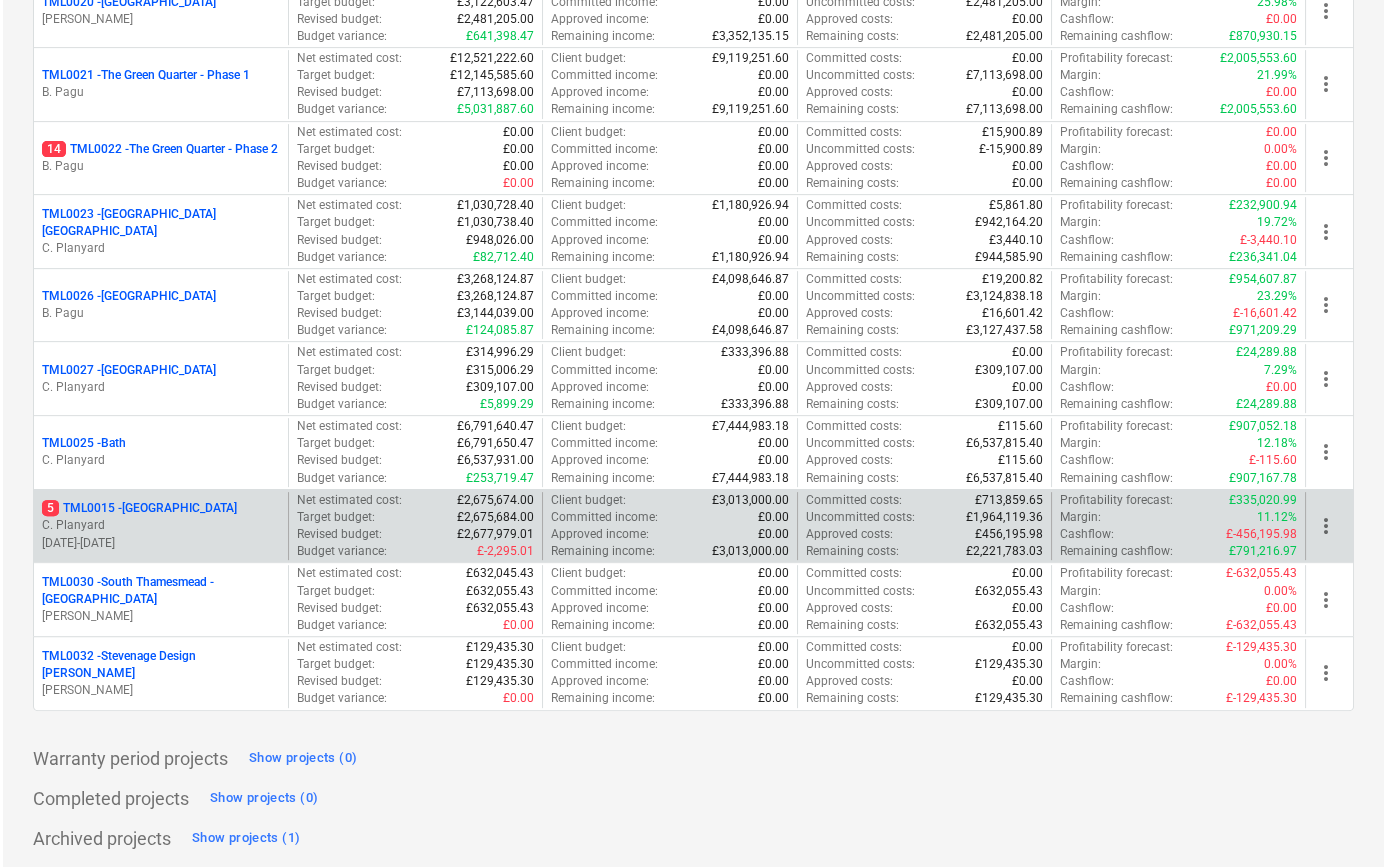 scroll, scrollTop: 0, scrollLeft: 0, axis: both 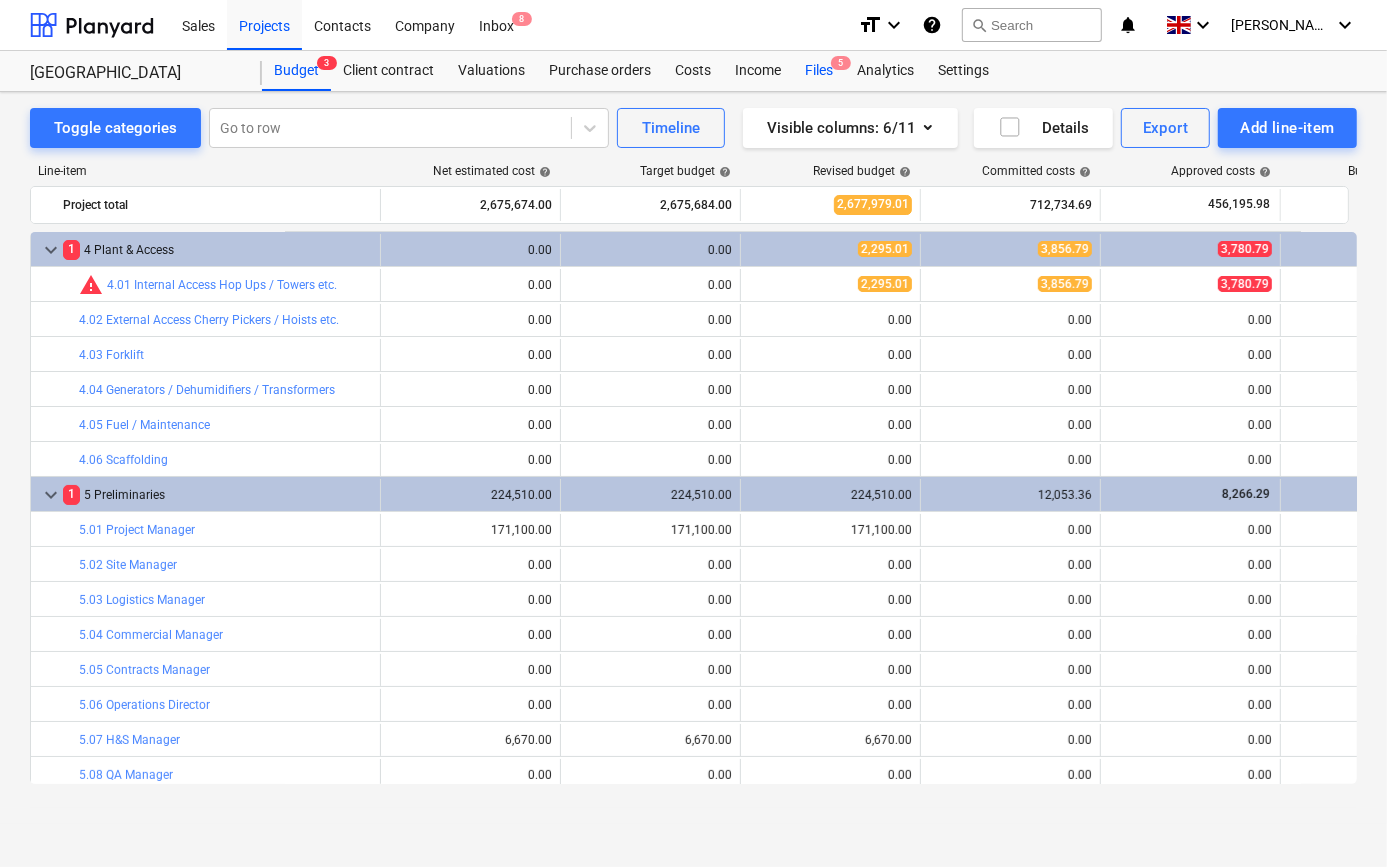 click on "Files 5" at bounding box center [819, 71] 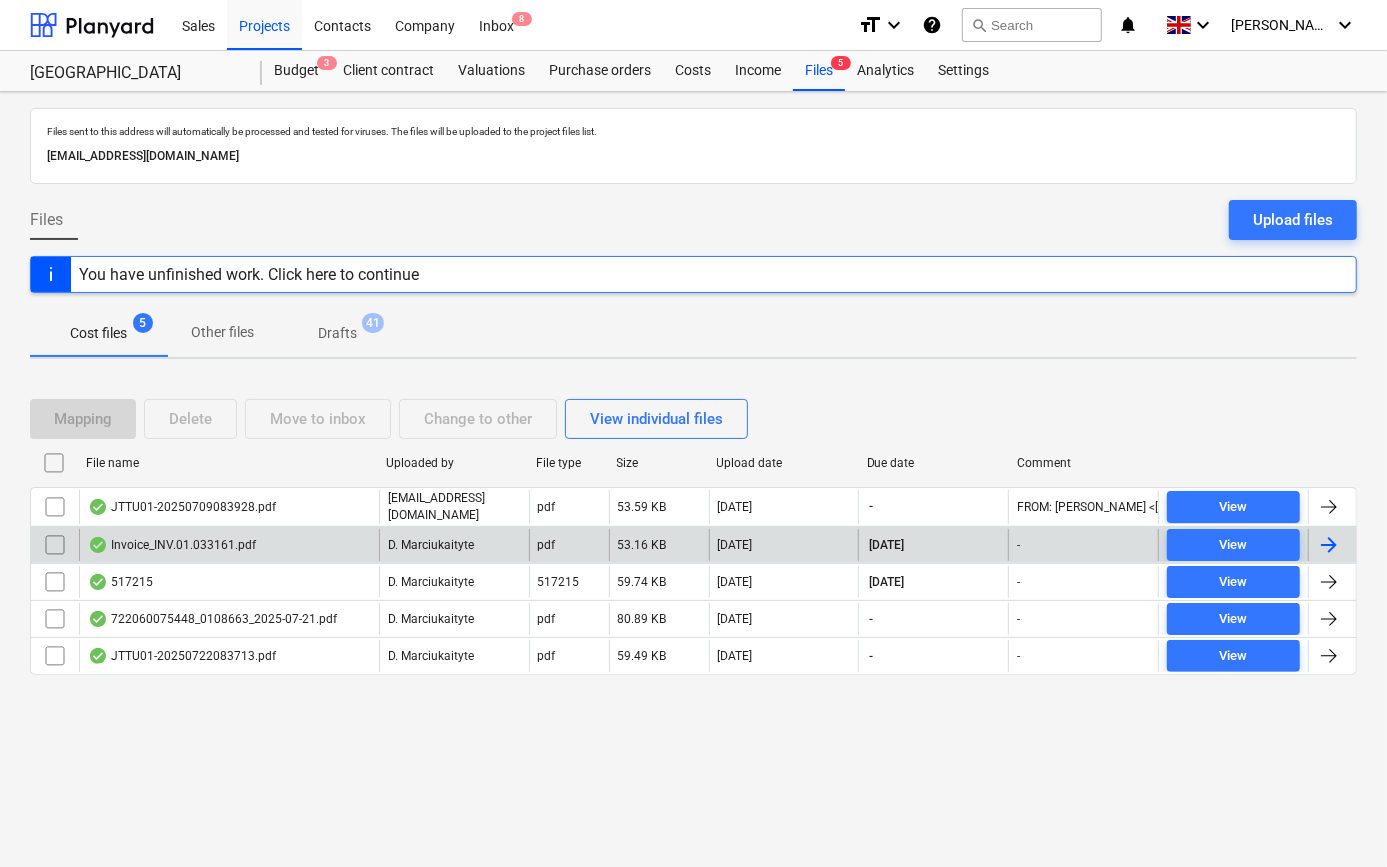 click at bounding box center (1329, 545) 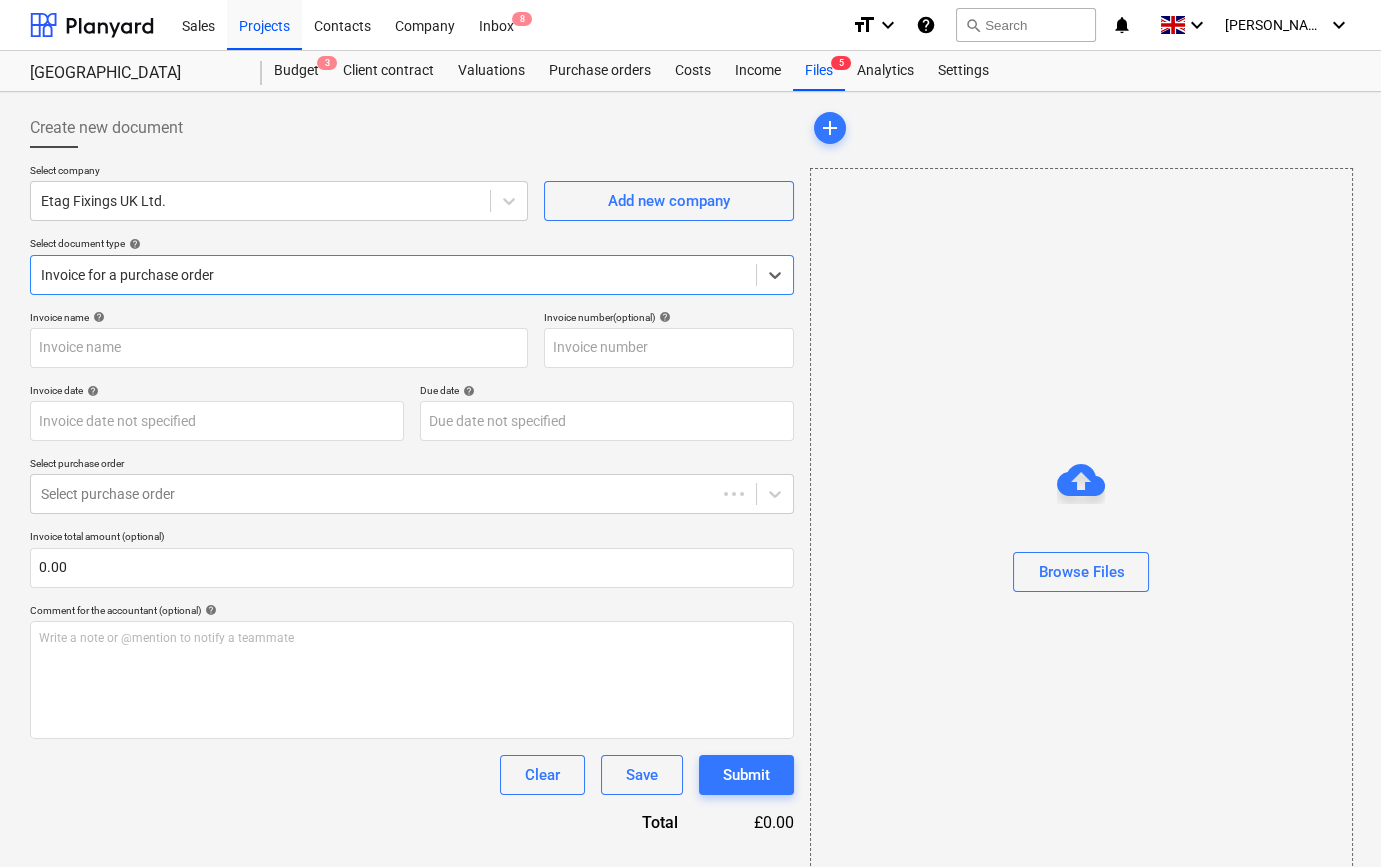 type on "INV.01.033161" 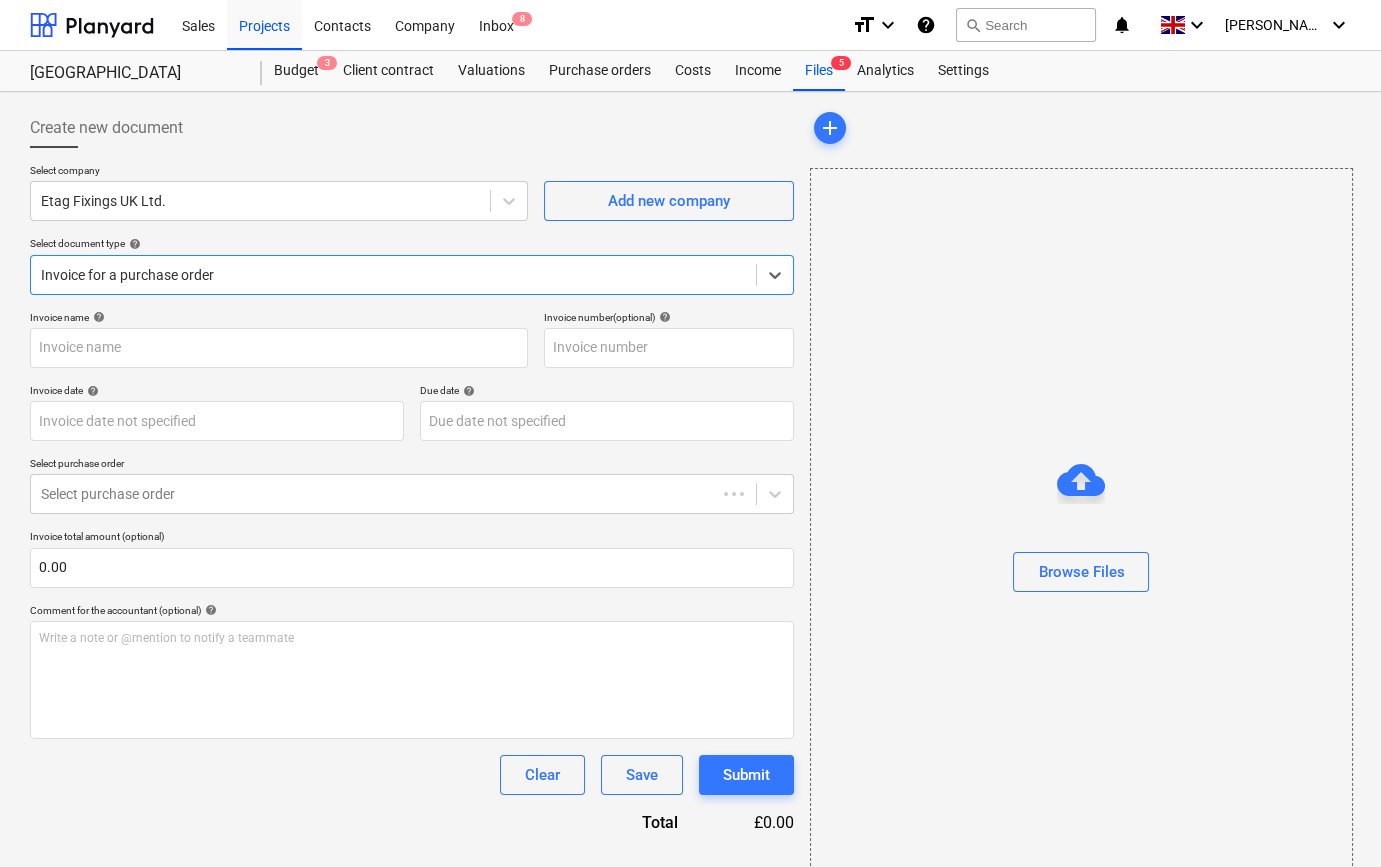 type on "INV.01.033161" 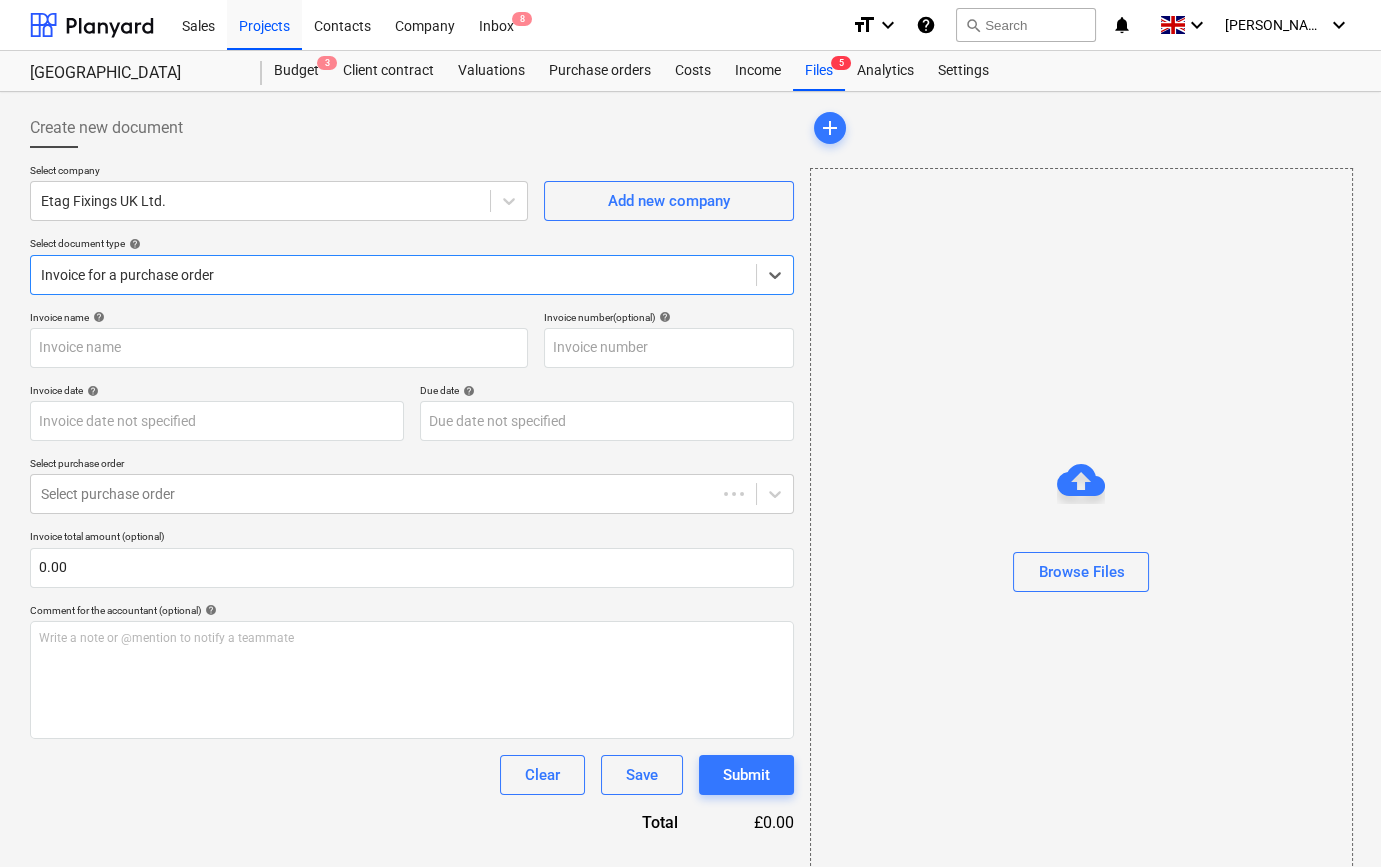 type on "[DATE]" 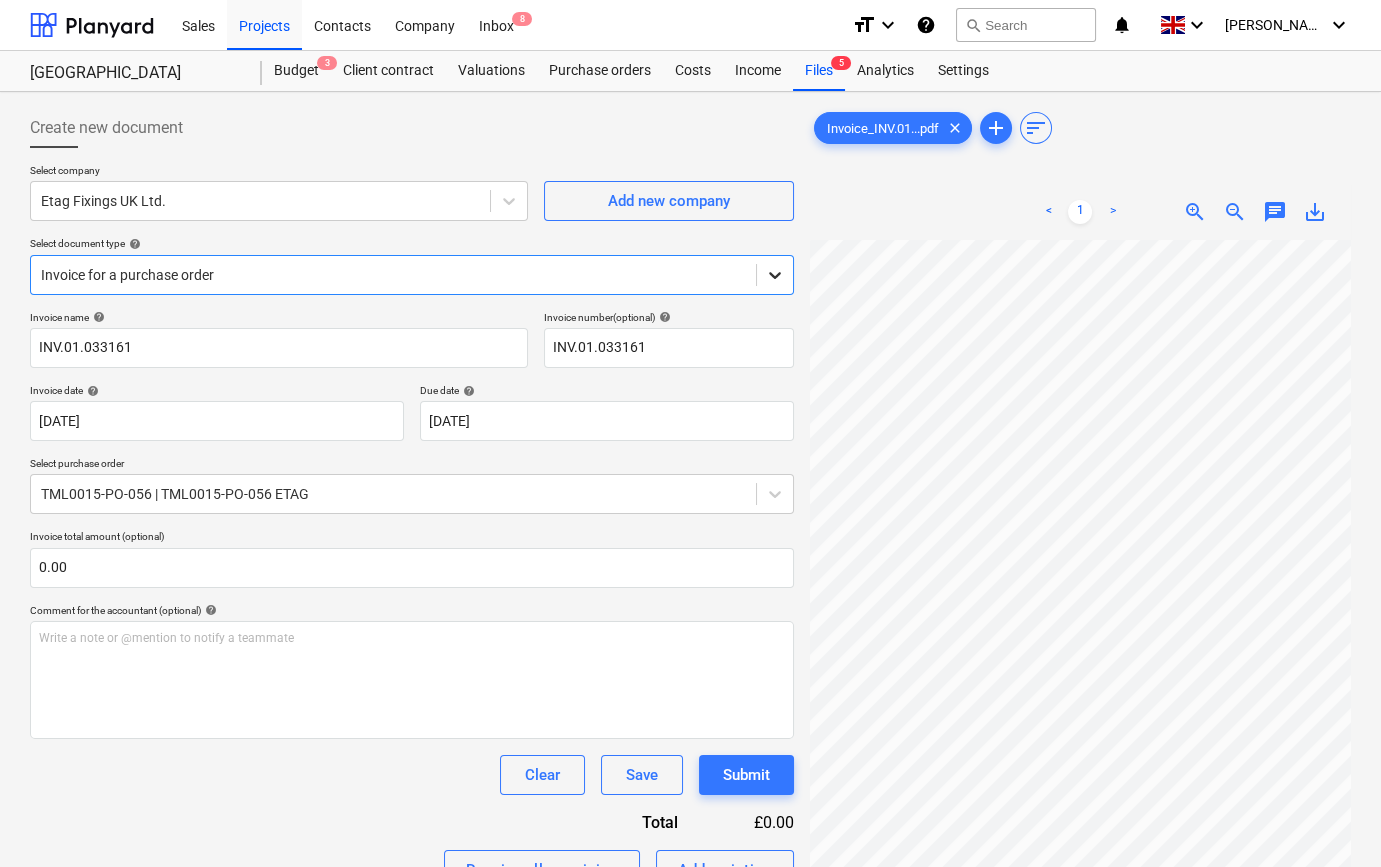 click 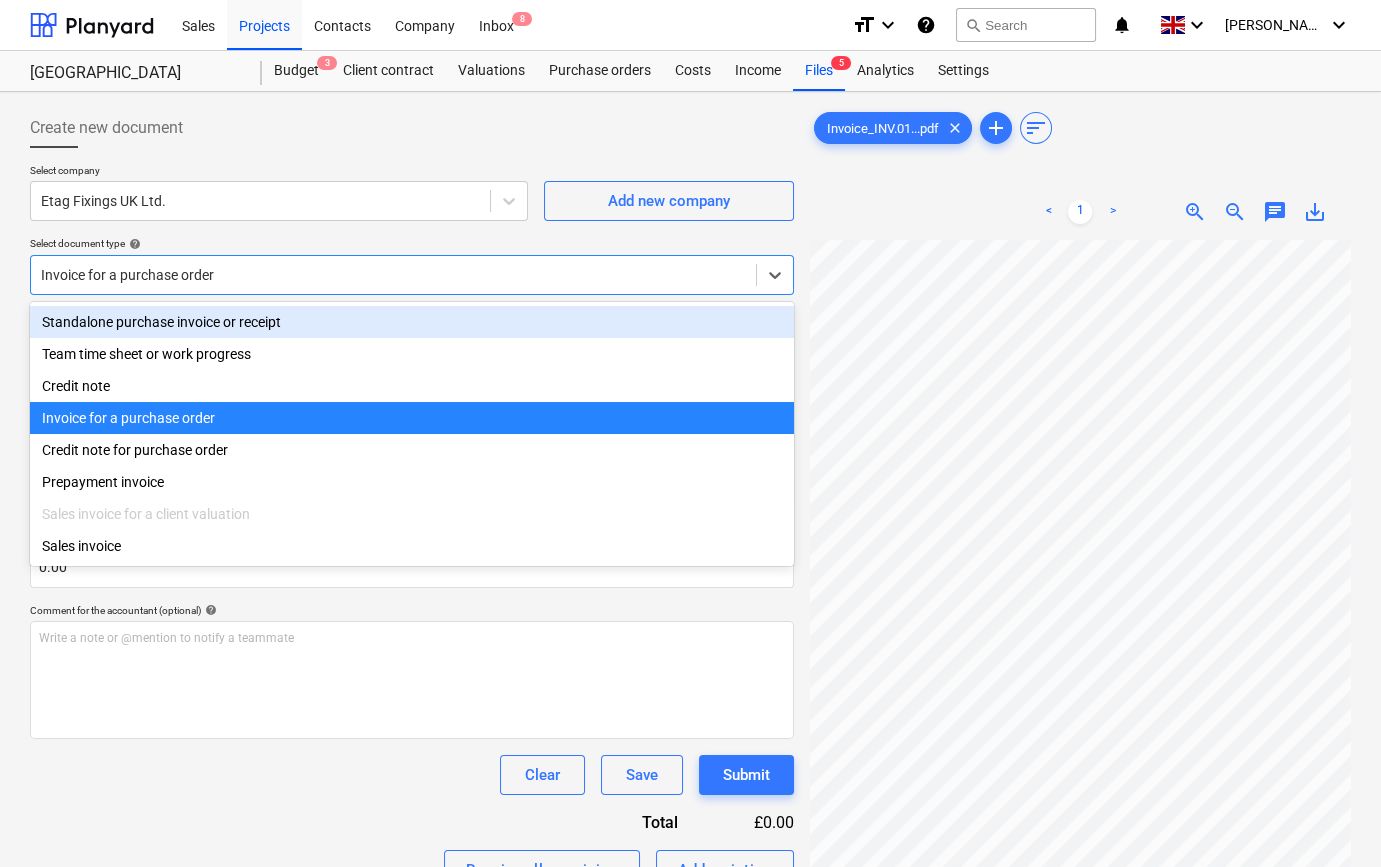click on "Standalone purchase invoice or receipt" at bounding box center (412, 322) 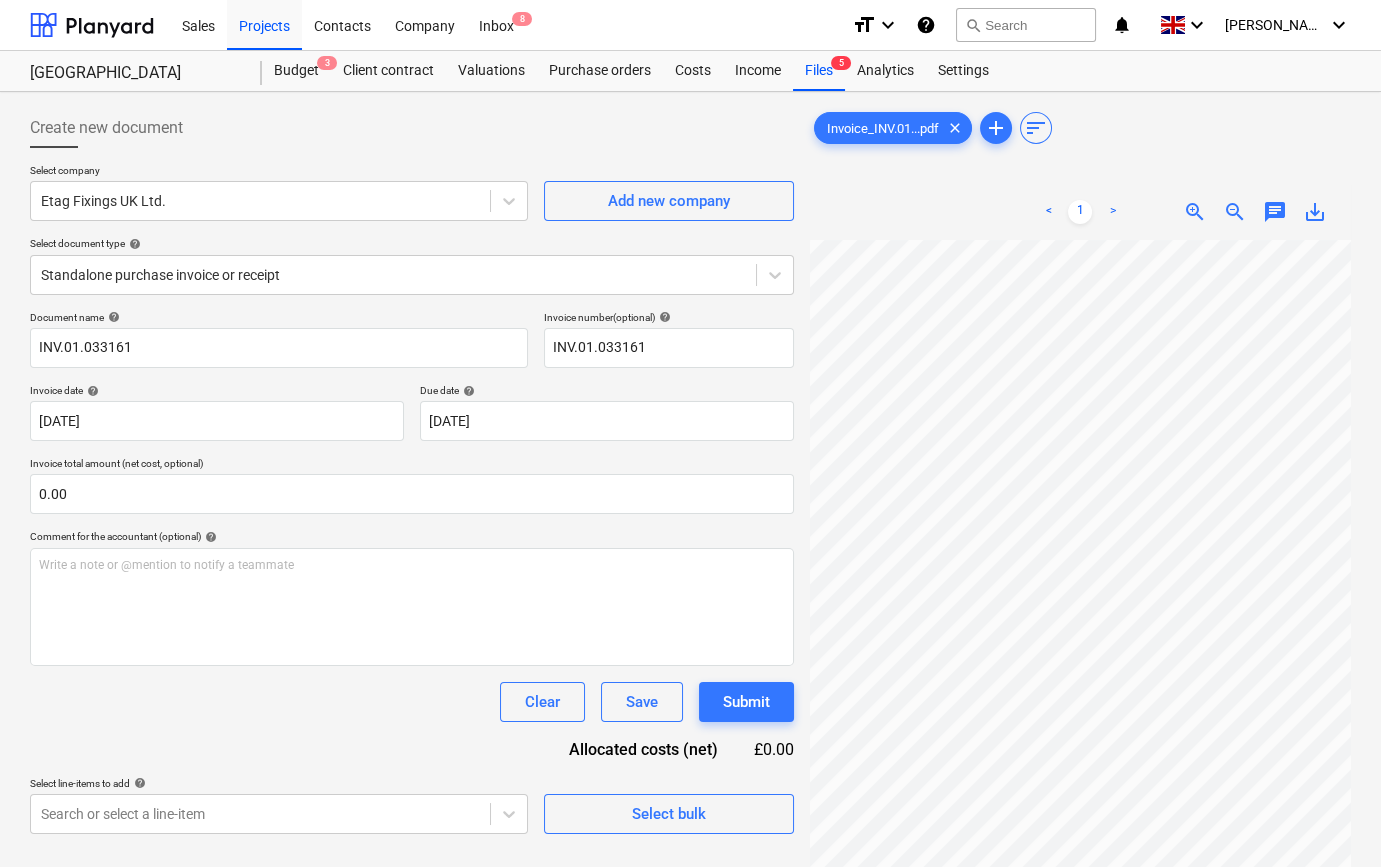 scroll, scrollTop: 139, scrollLeft: 388, axis: both 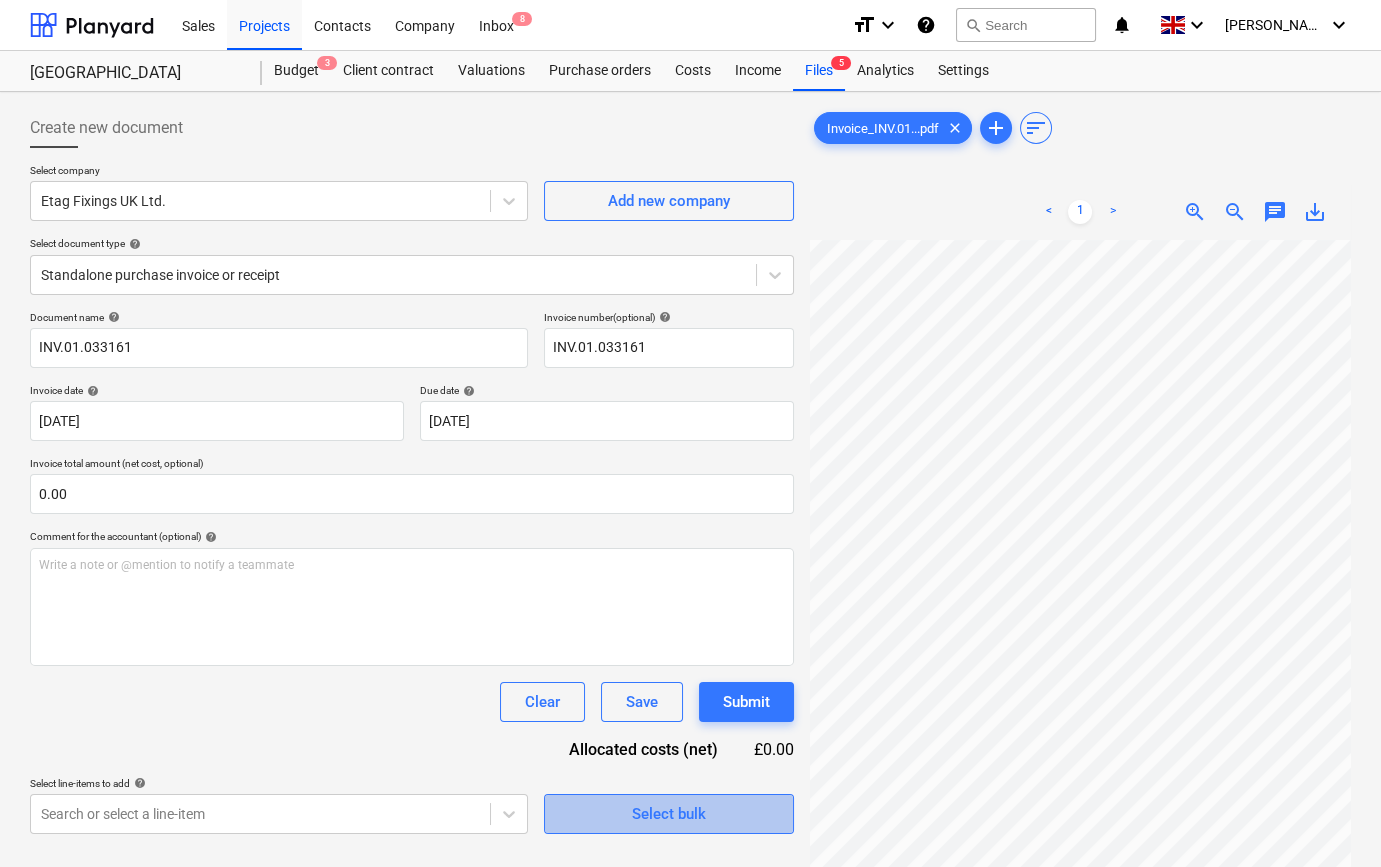click on "Select bulk" at bounding box center (669, 814) 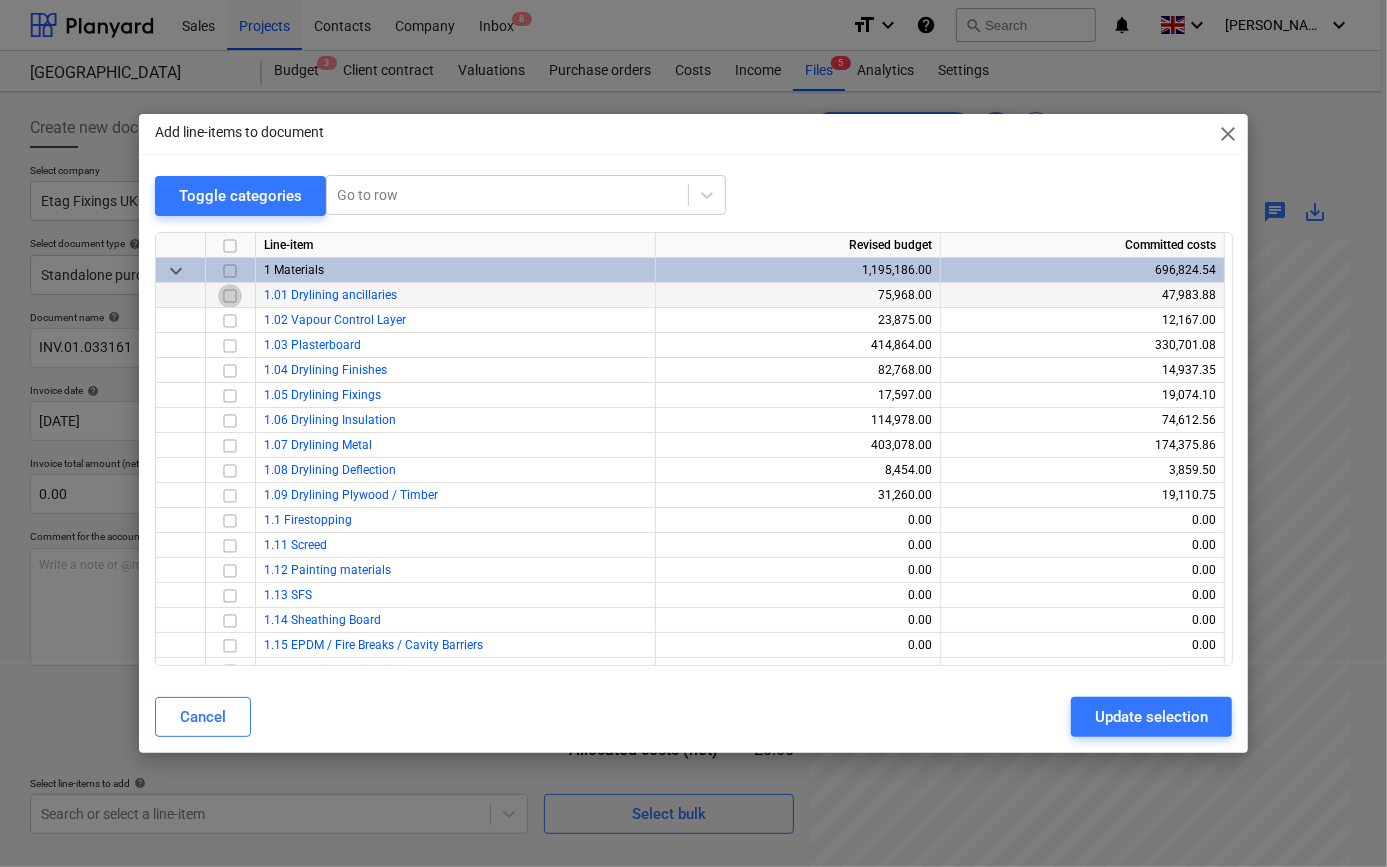 click at bounding box center (230, 295) 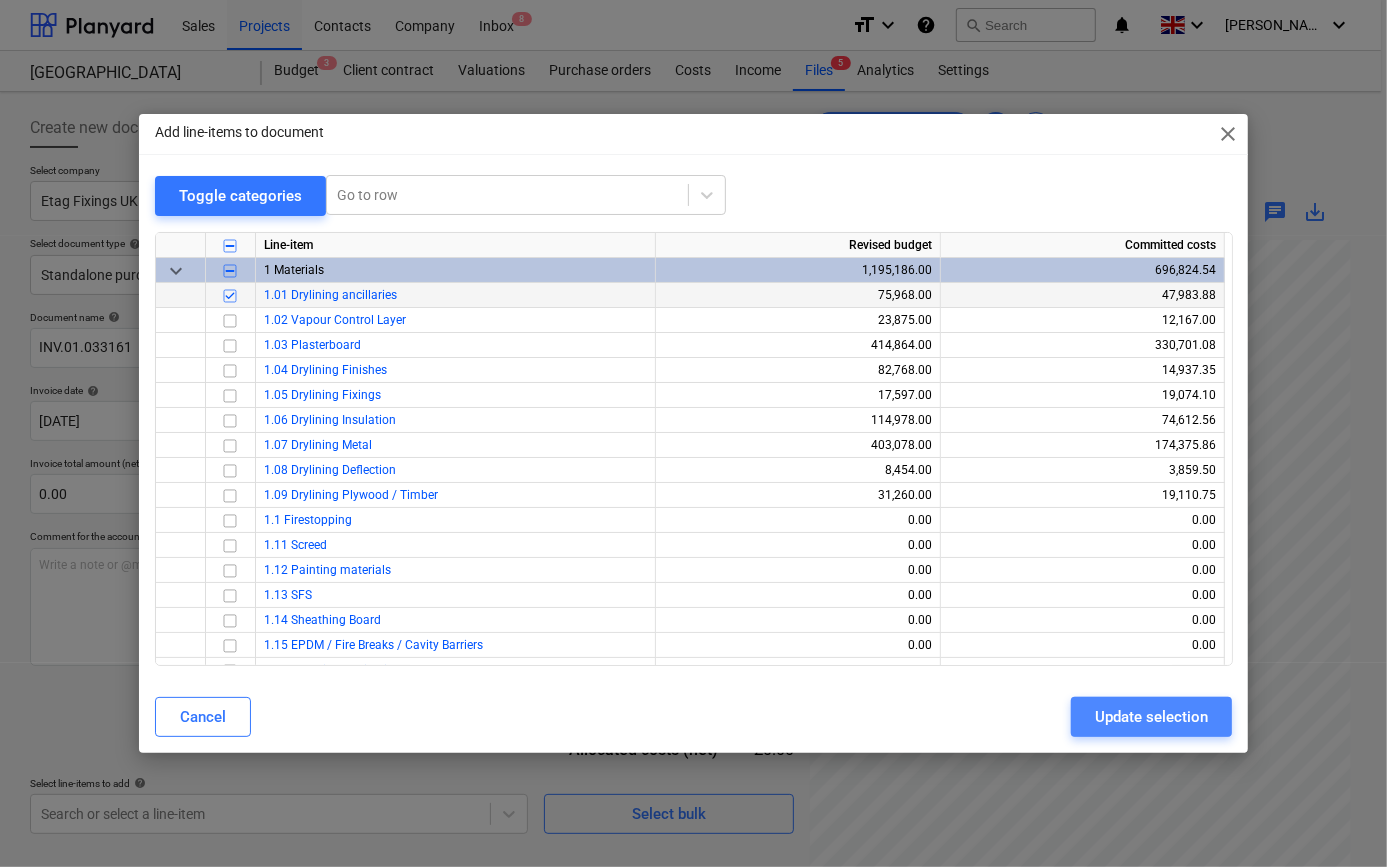 click on "Update selection" at bounding box center [1151, 717] 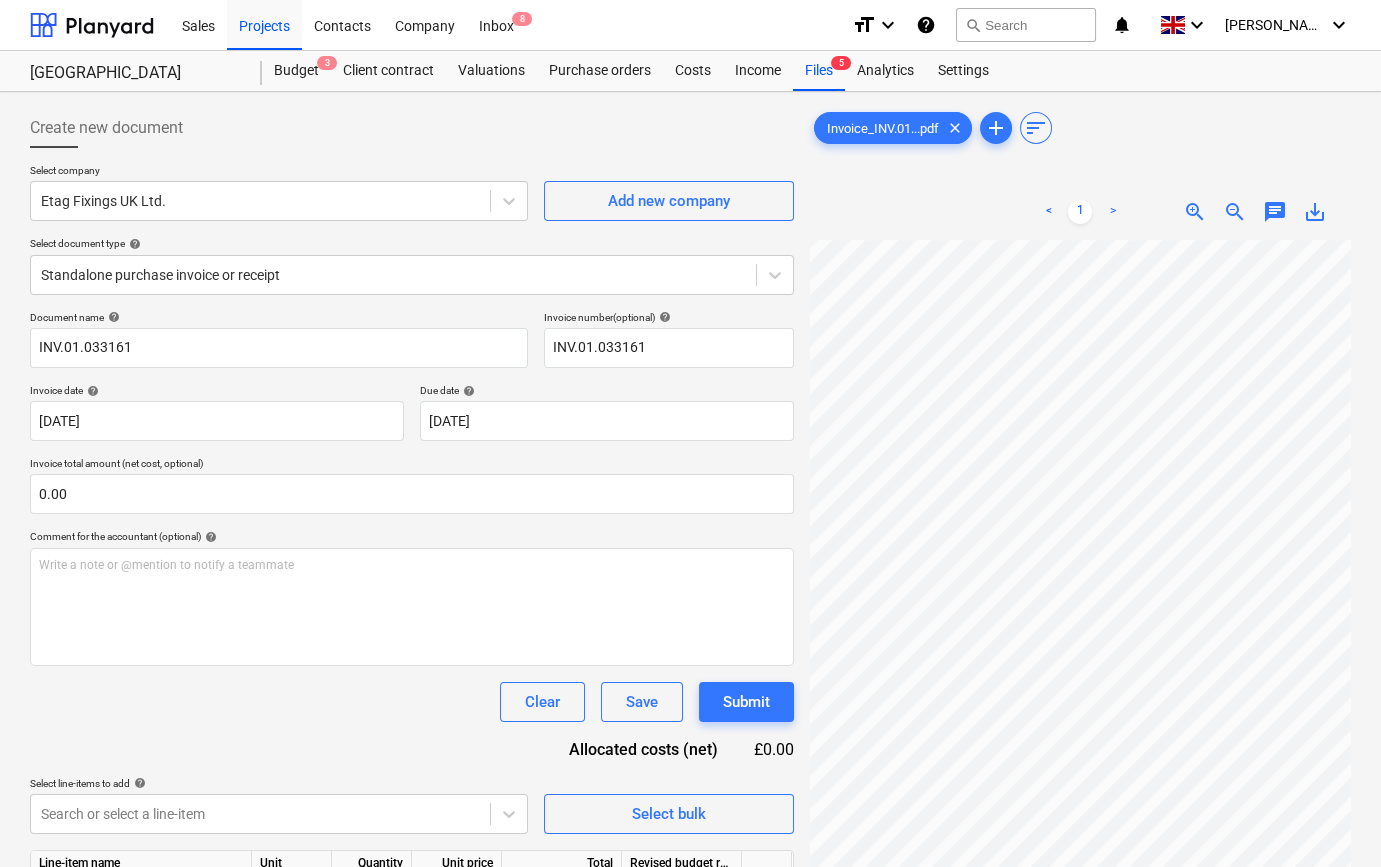 scroll, scrollTop: 165, scrollLeft: 388, axis: both 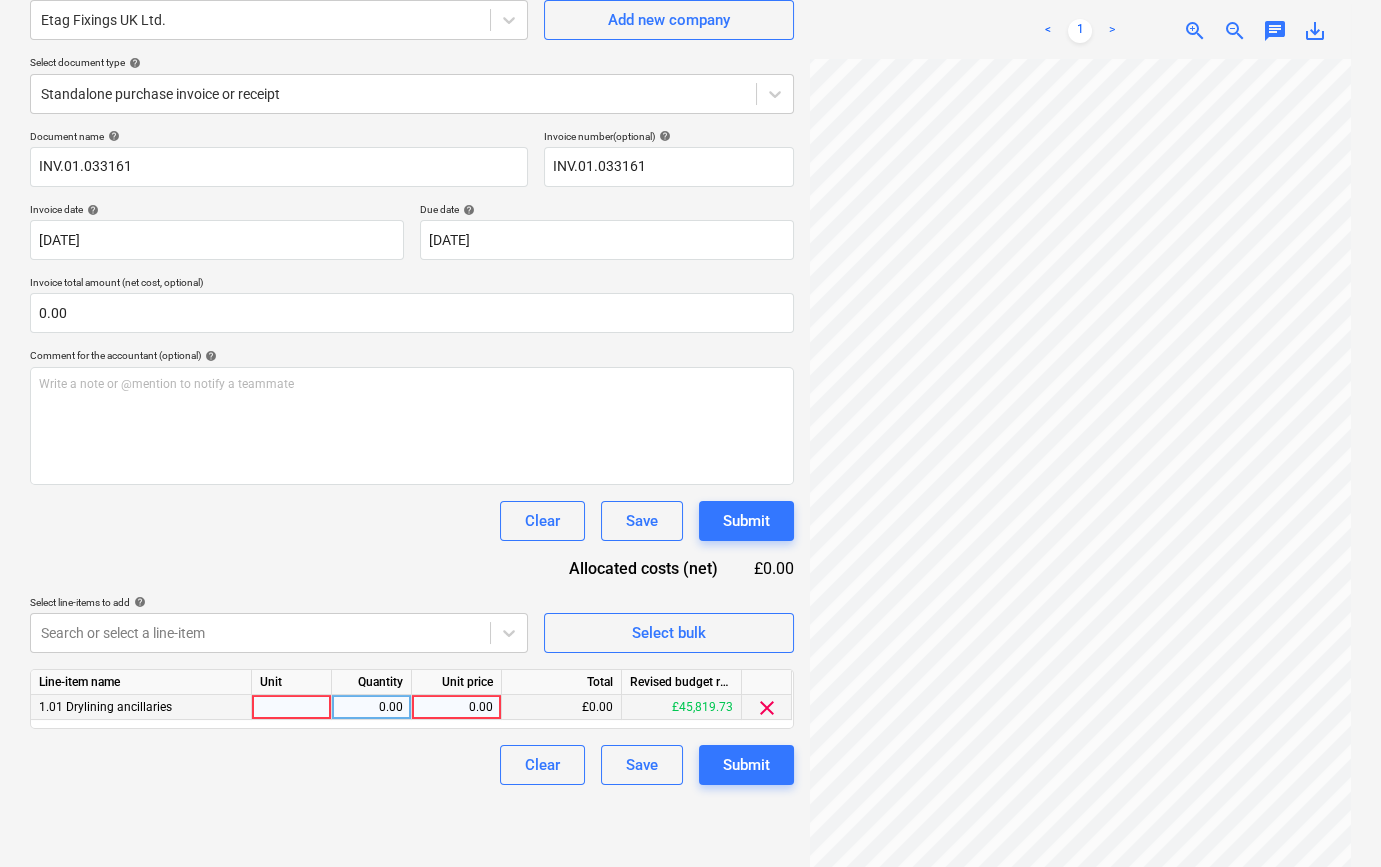 click at bounding box center (292, 707) 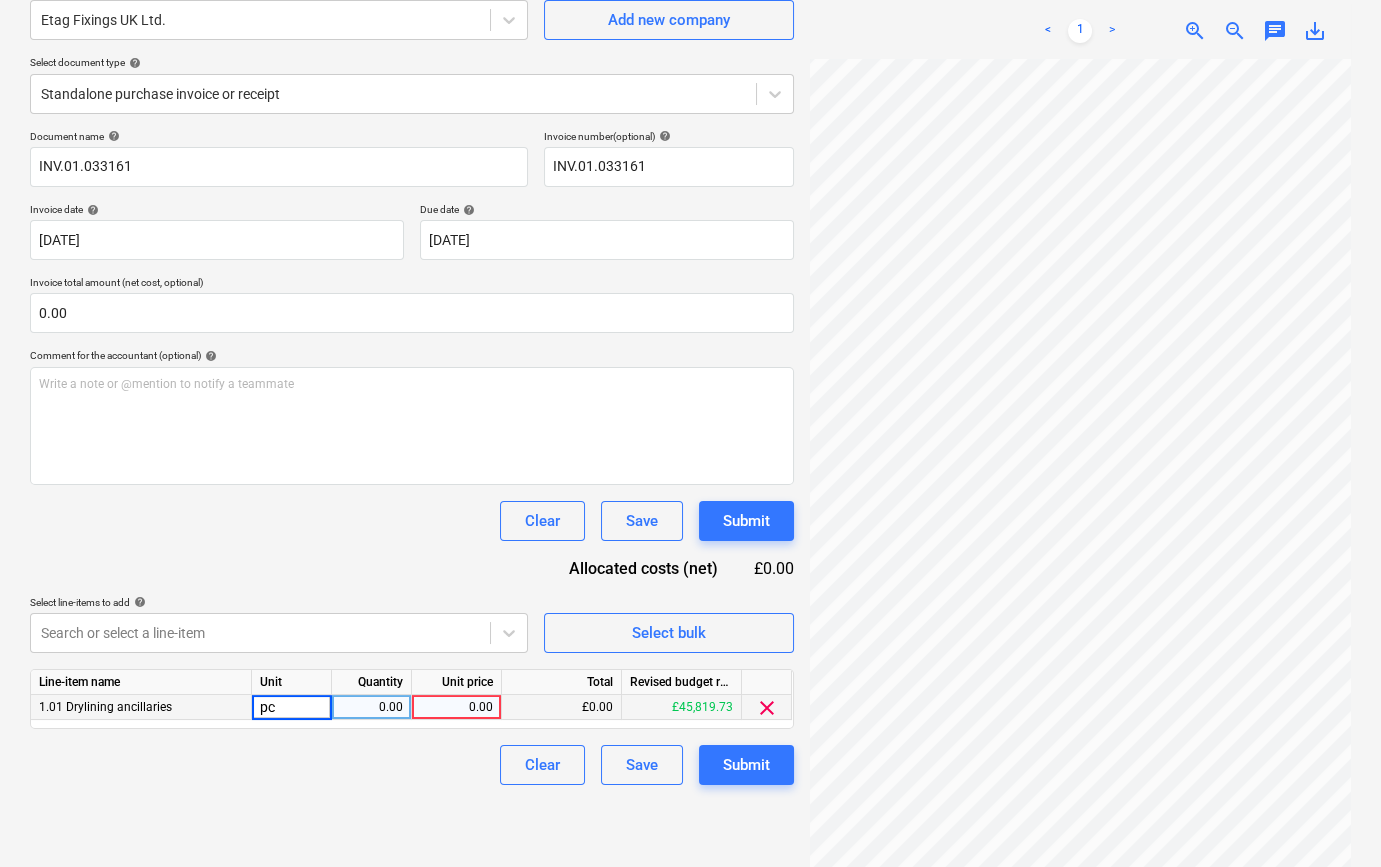 type on "pcs" 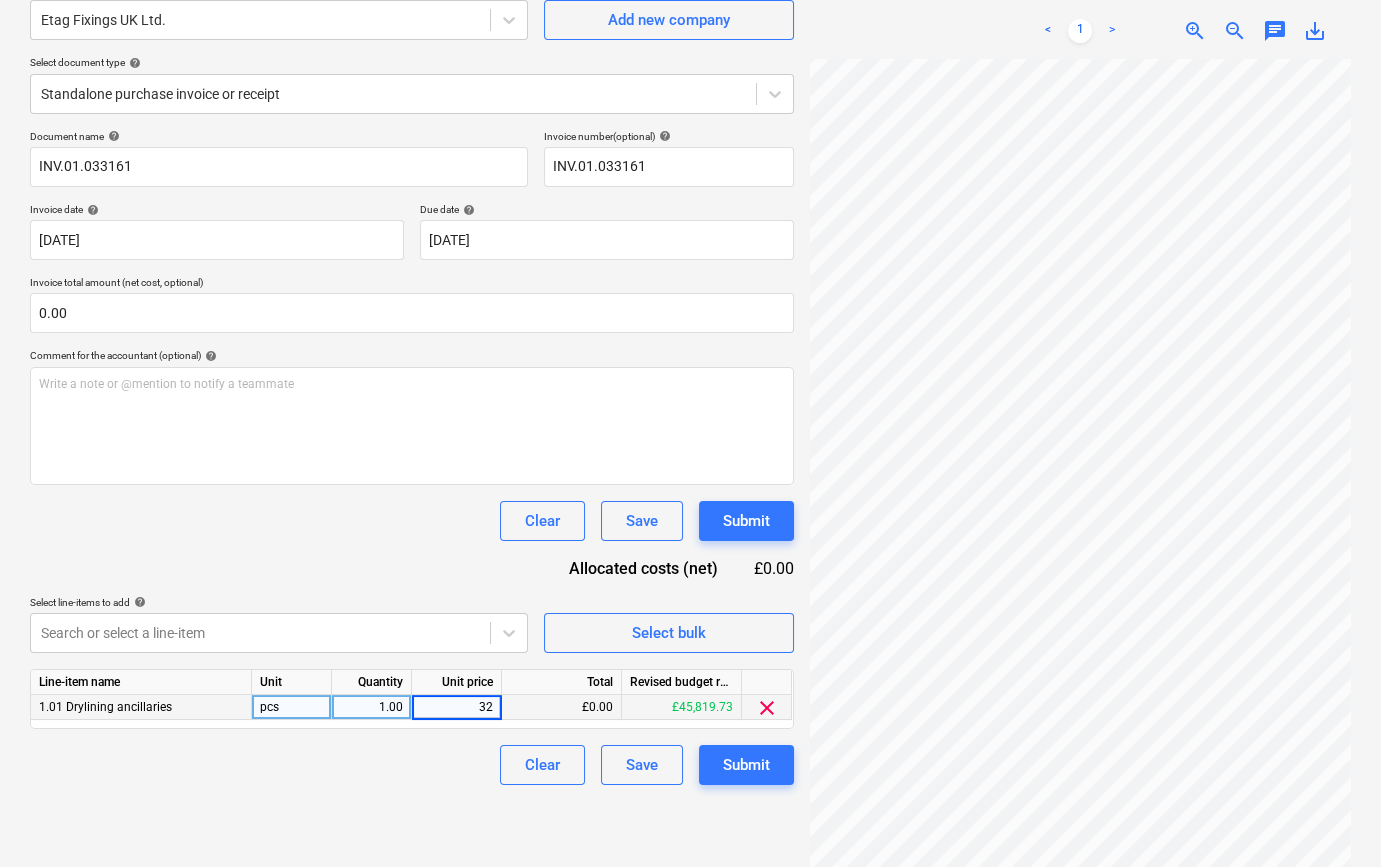 type on "324" 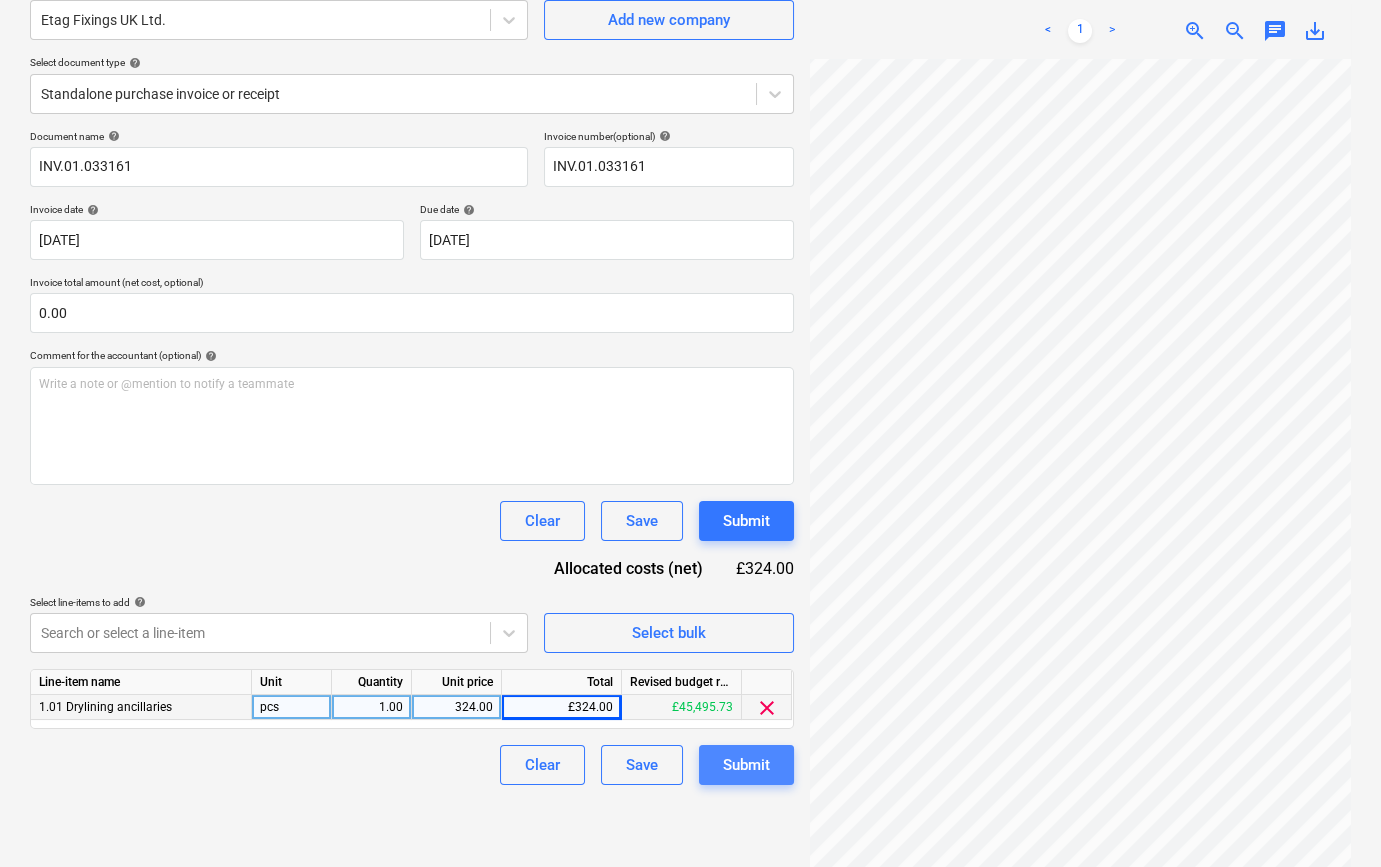 click on "Submit" at bounding box center (746, 765) 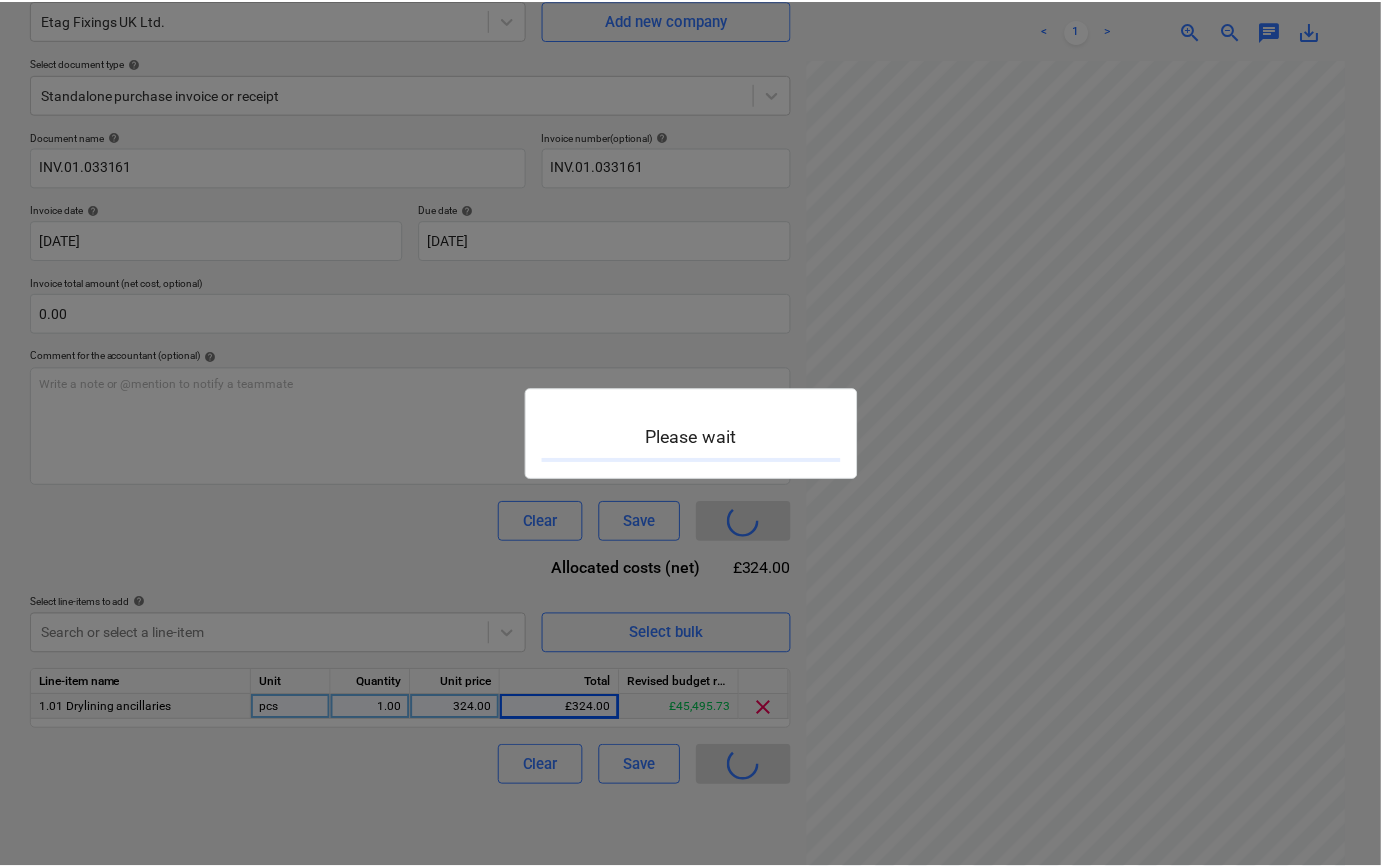 scroll, scrollTop: 0, scrollLeft: 0, axis: both 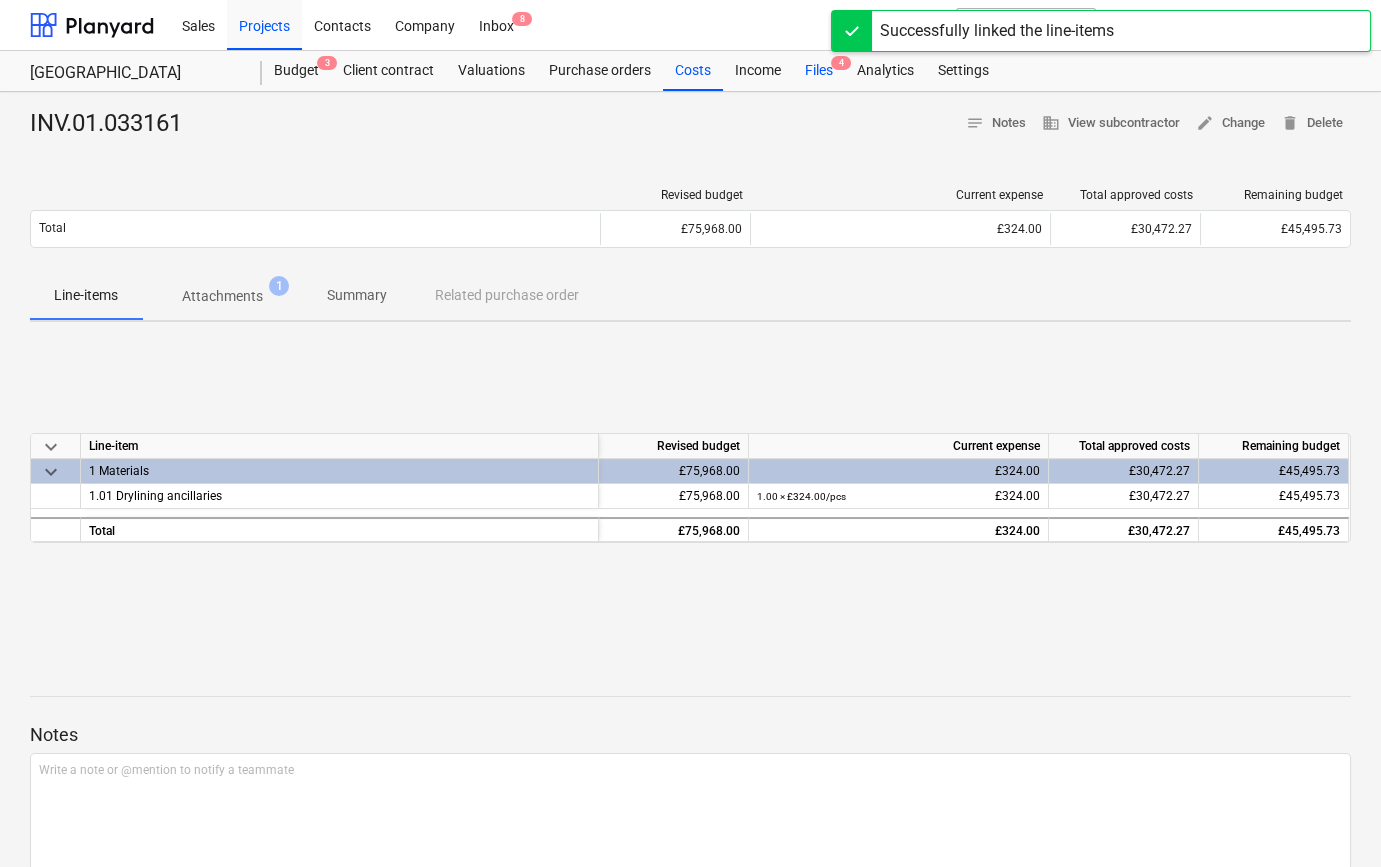 click on "Files 4" at bounding box center [819, 71] 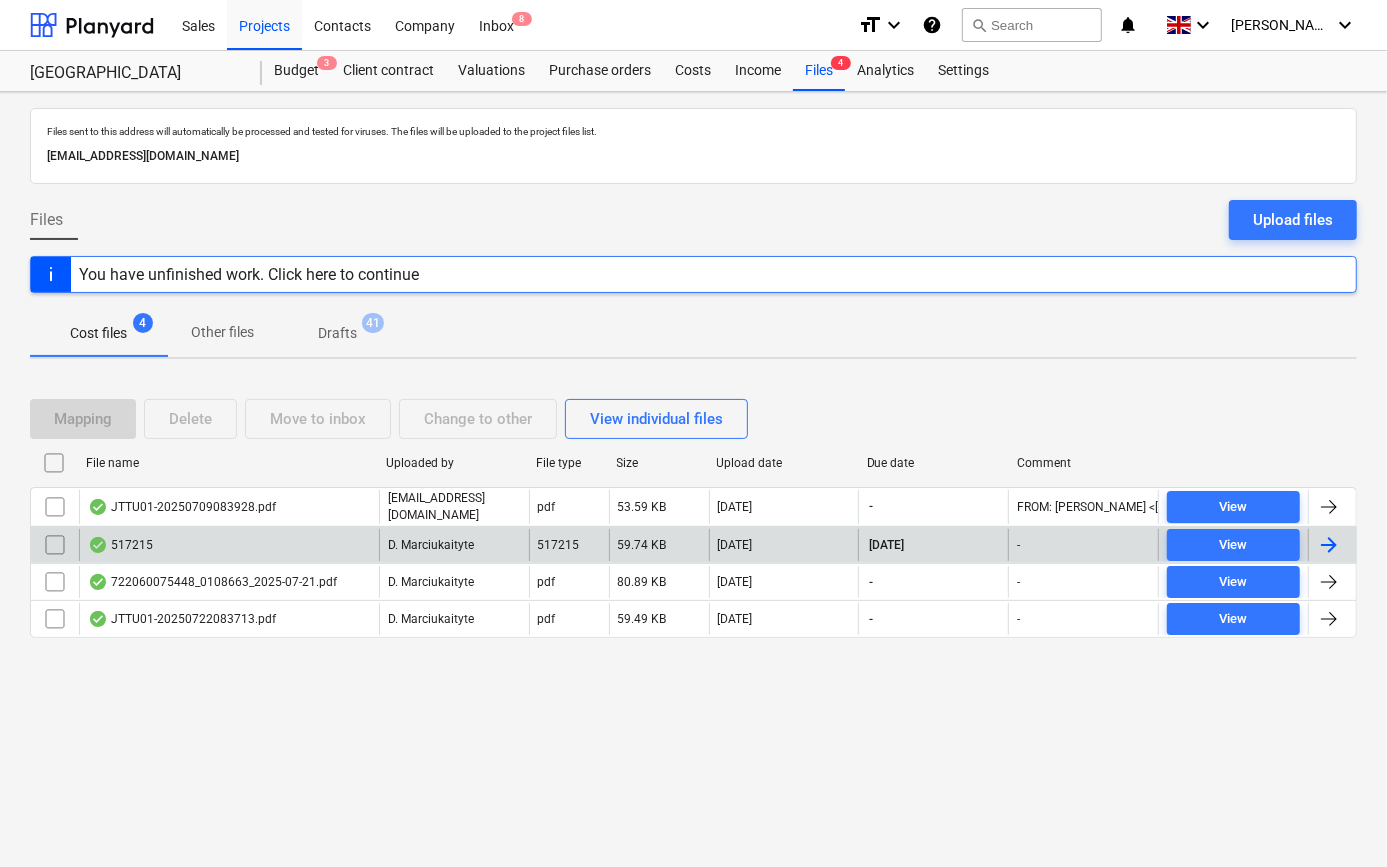 click at bounding box center (1329, 545) 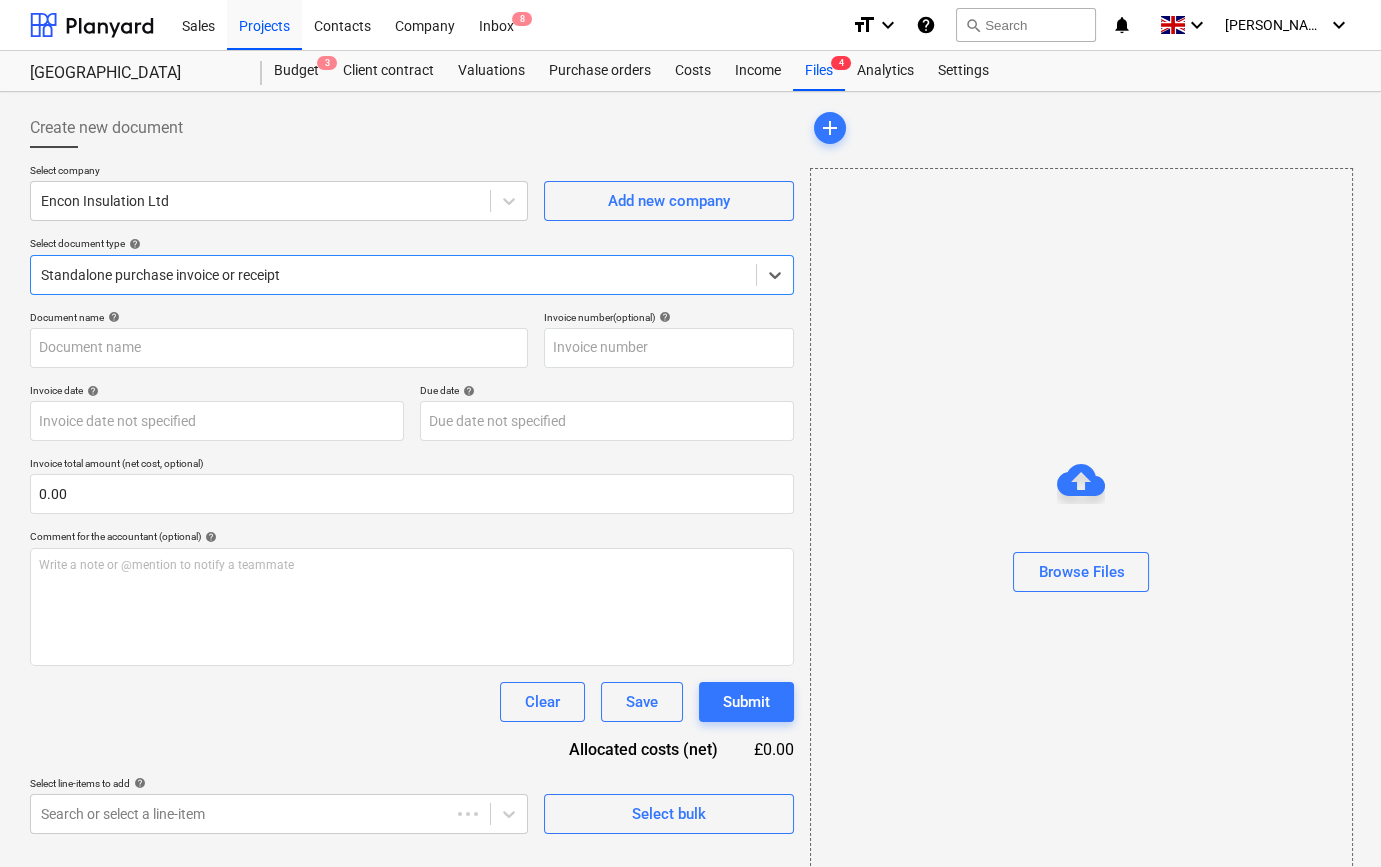 type on "517215" 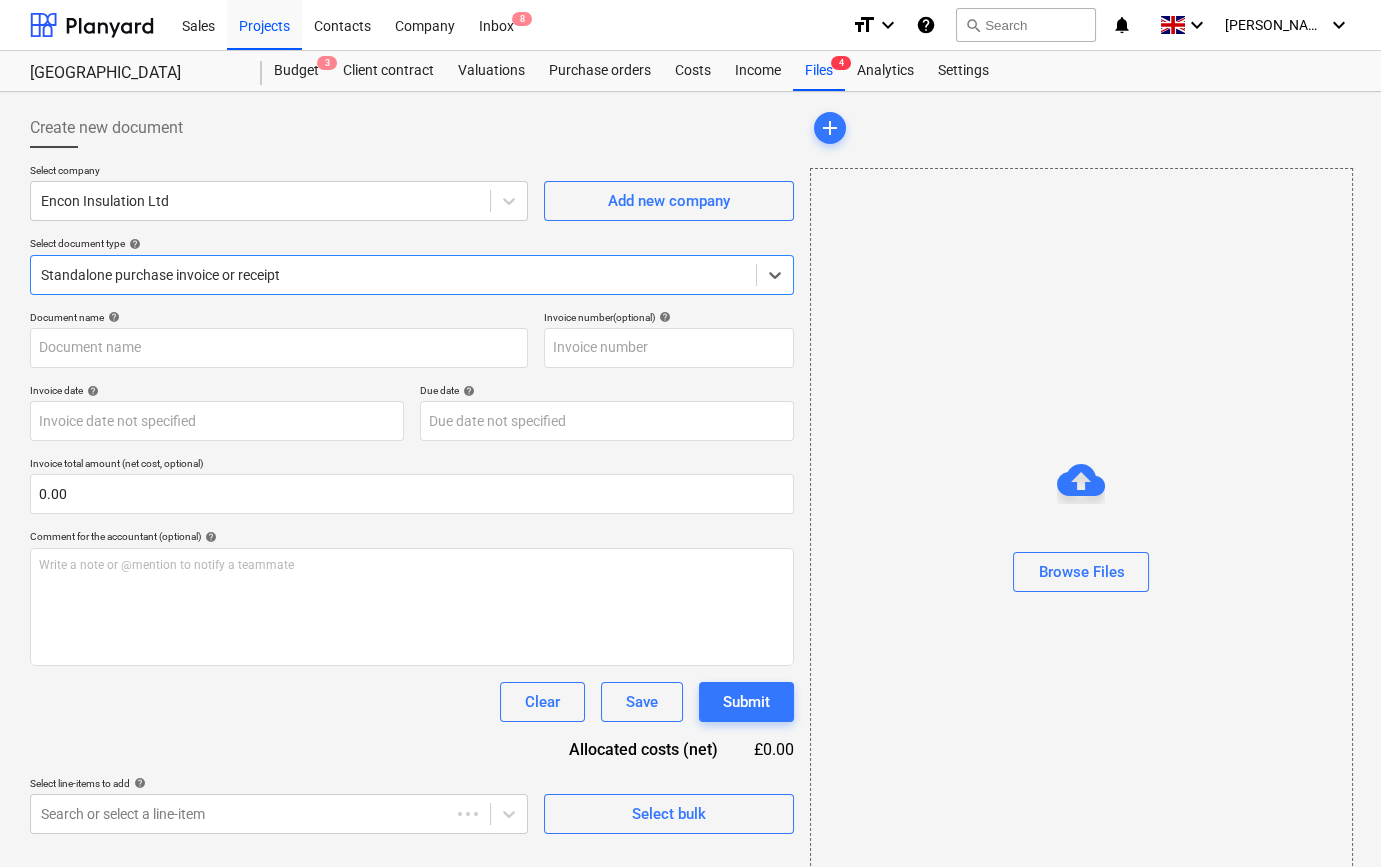 type on "517215" 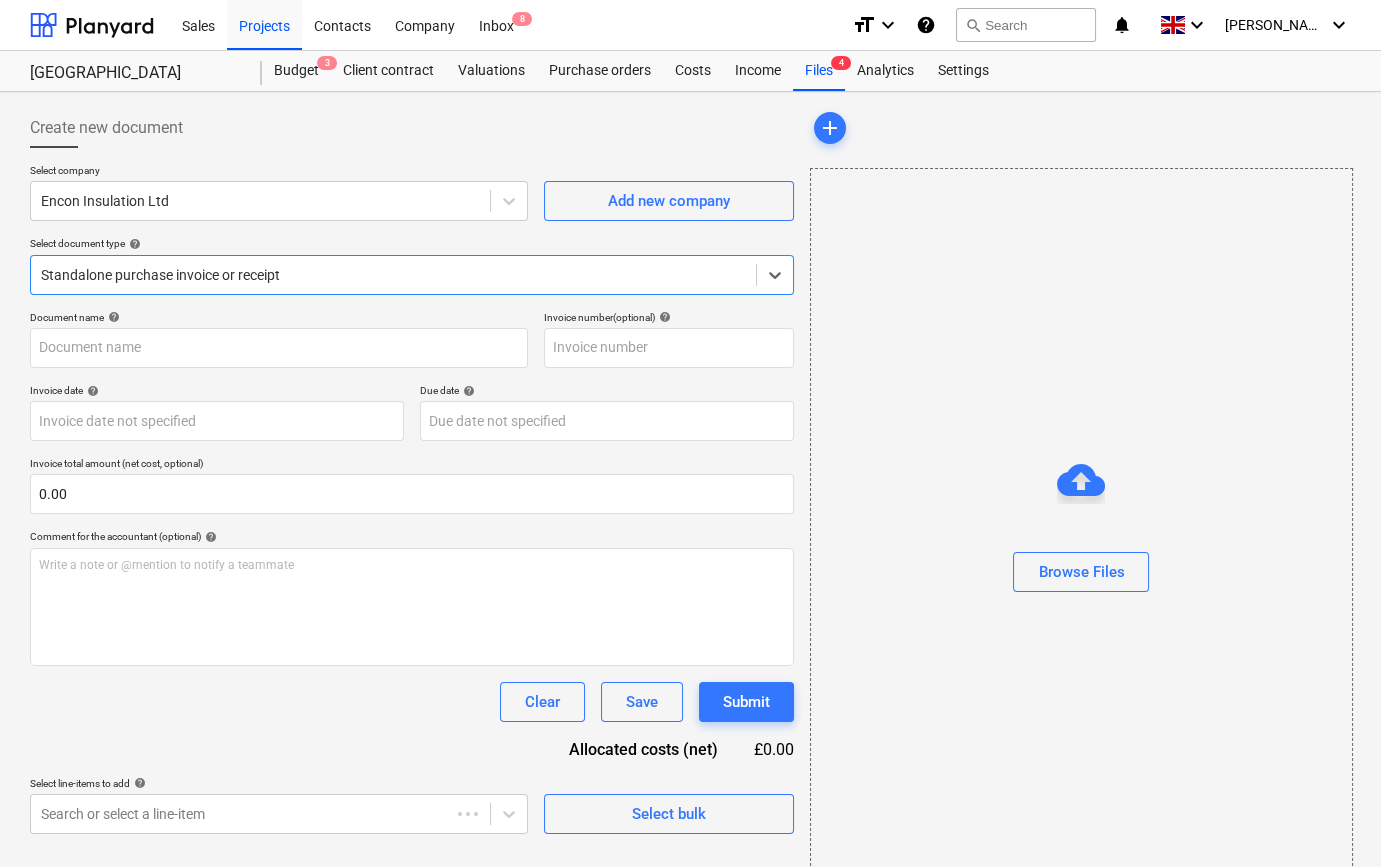 type on "[DATE]" 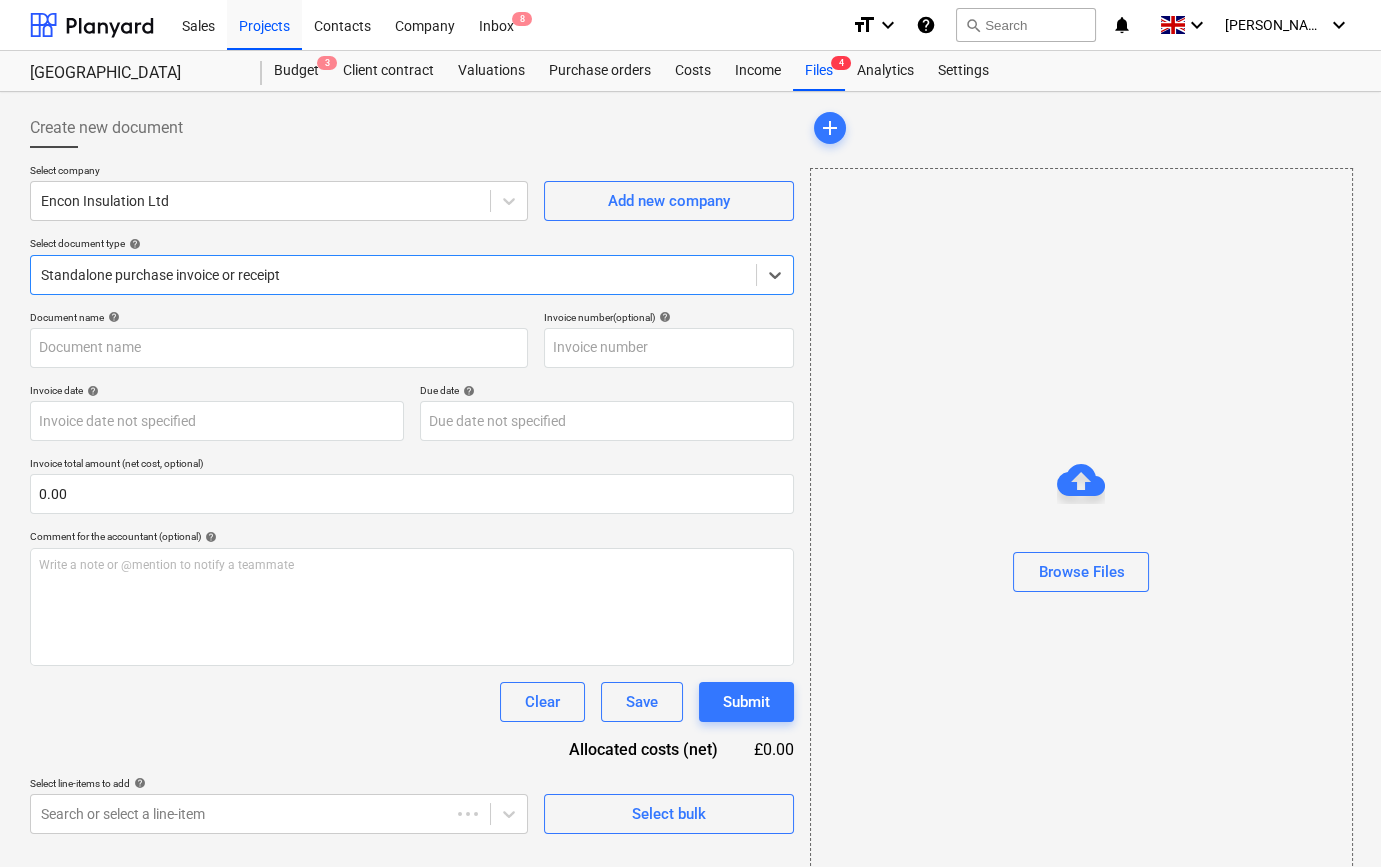 type on "[DATE]" 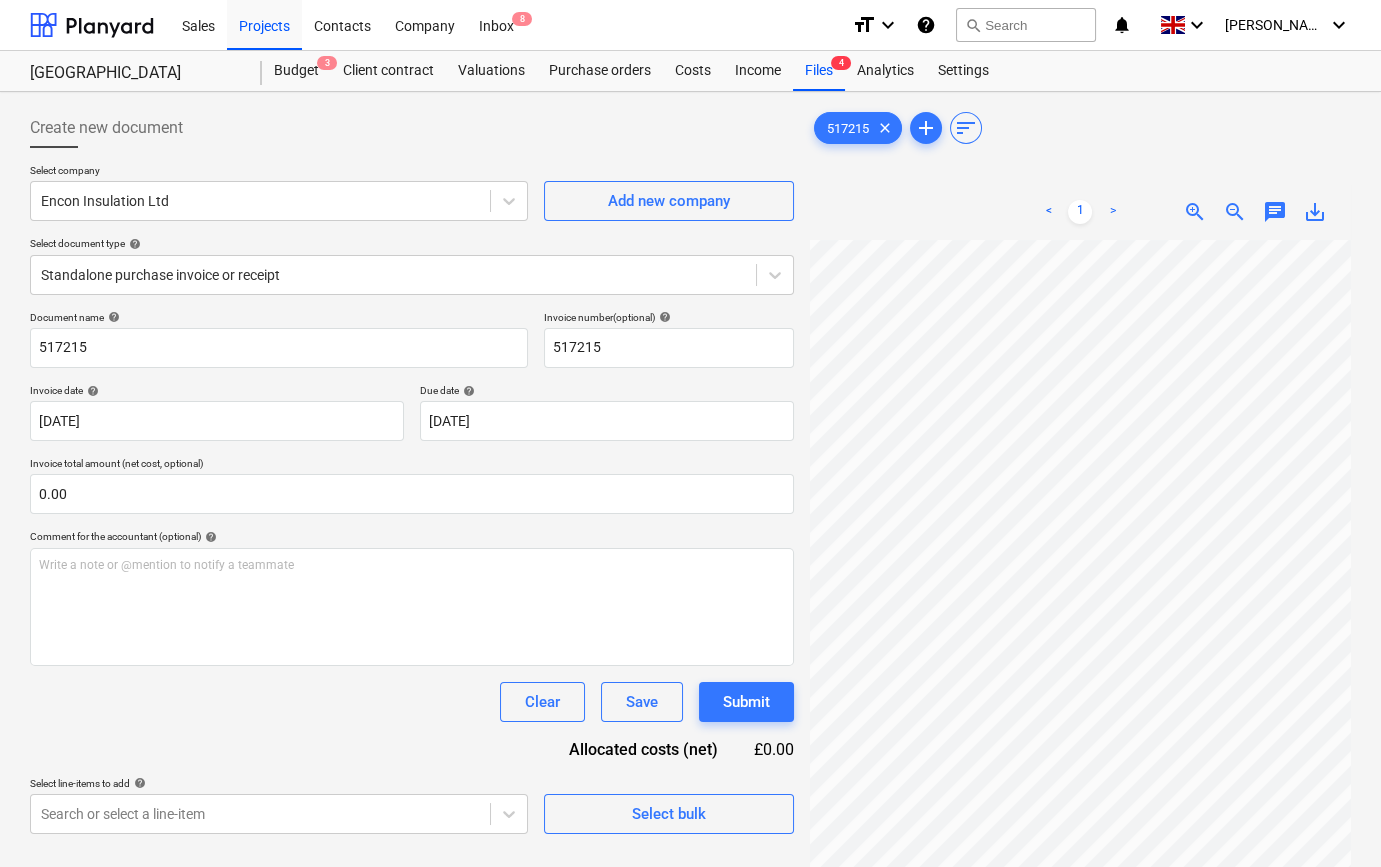 scroll, scrollTop: 373, scrollLeft: 343, axis: both 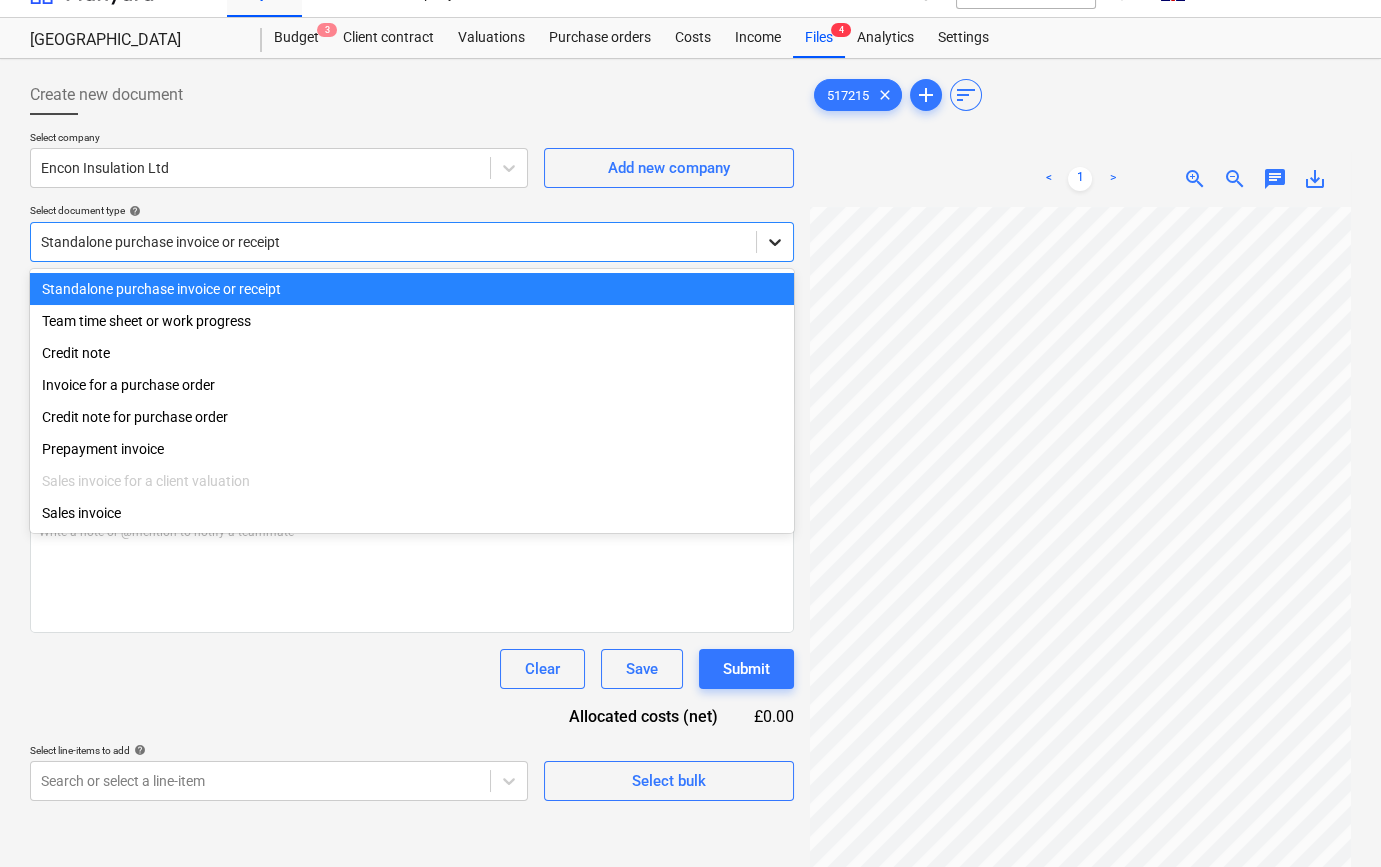 click 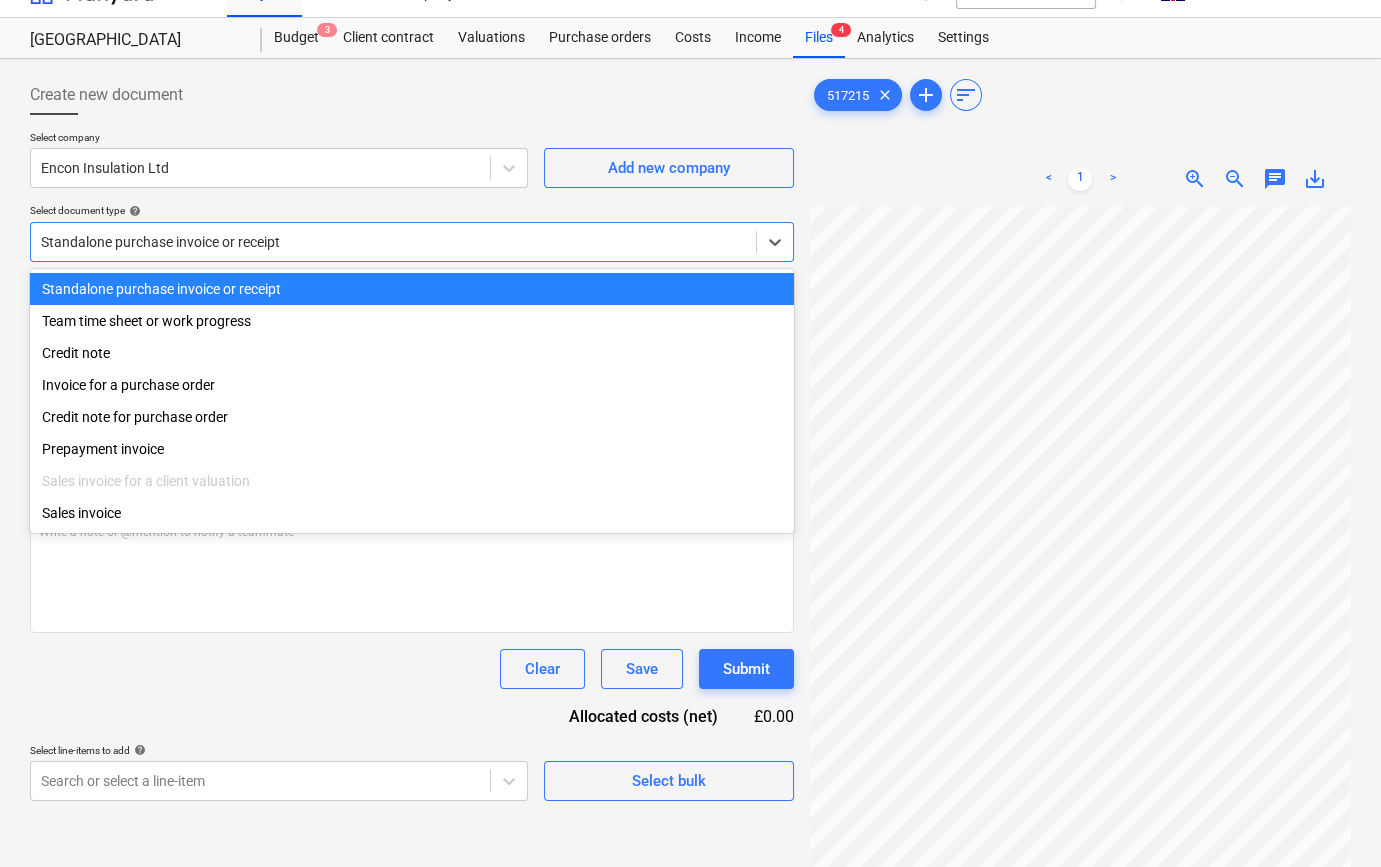 click on "Standalone purchase invoice or receipt" at bounding box center (412, 289) 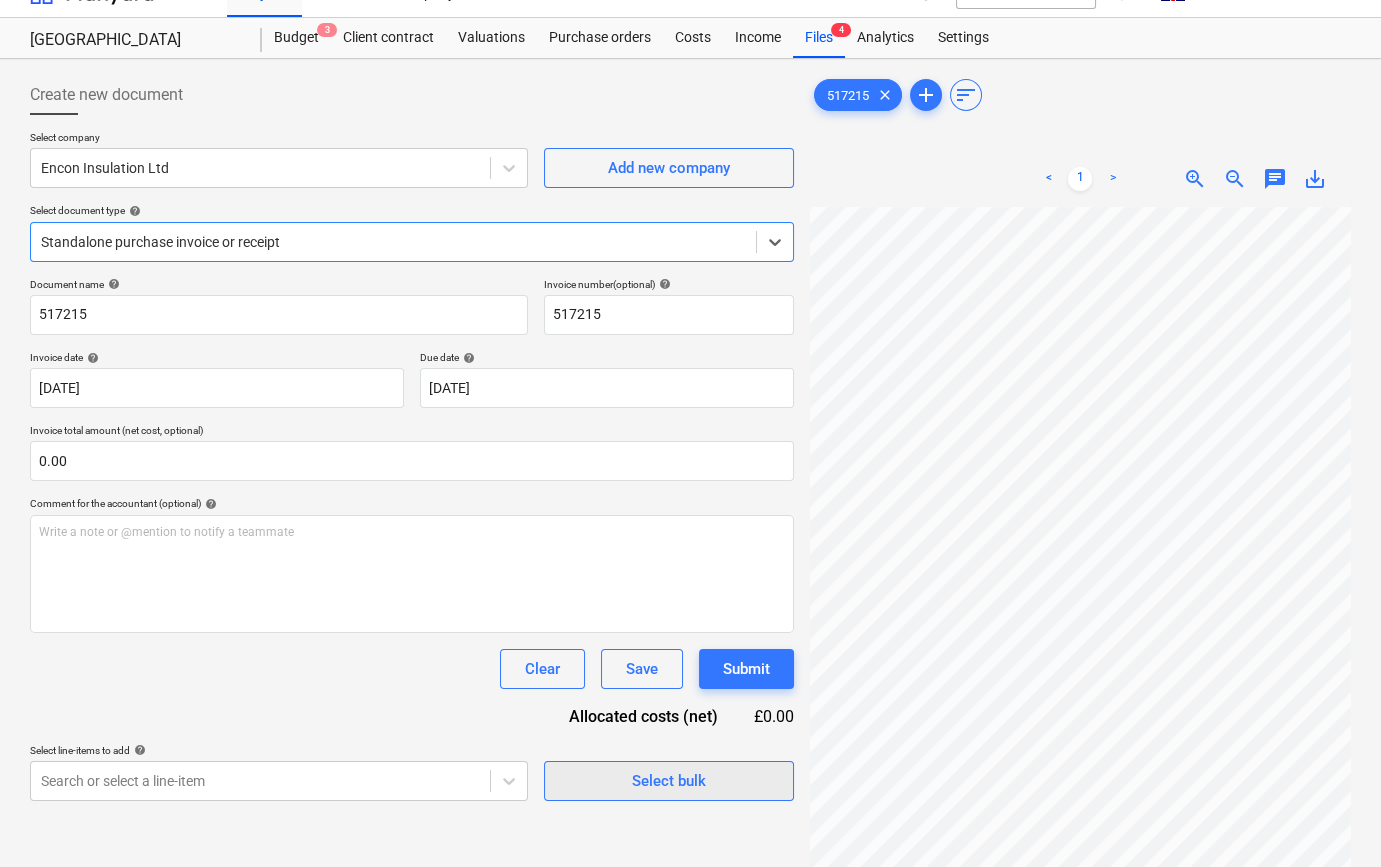 click on "Select bulk" at bounding box center [669, 781] 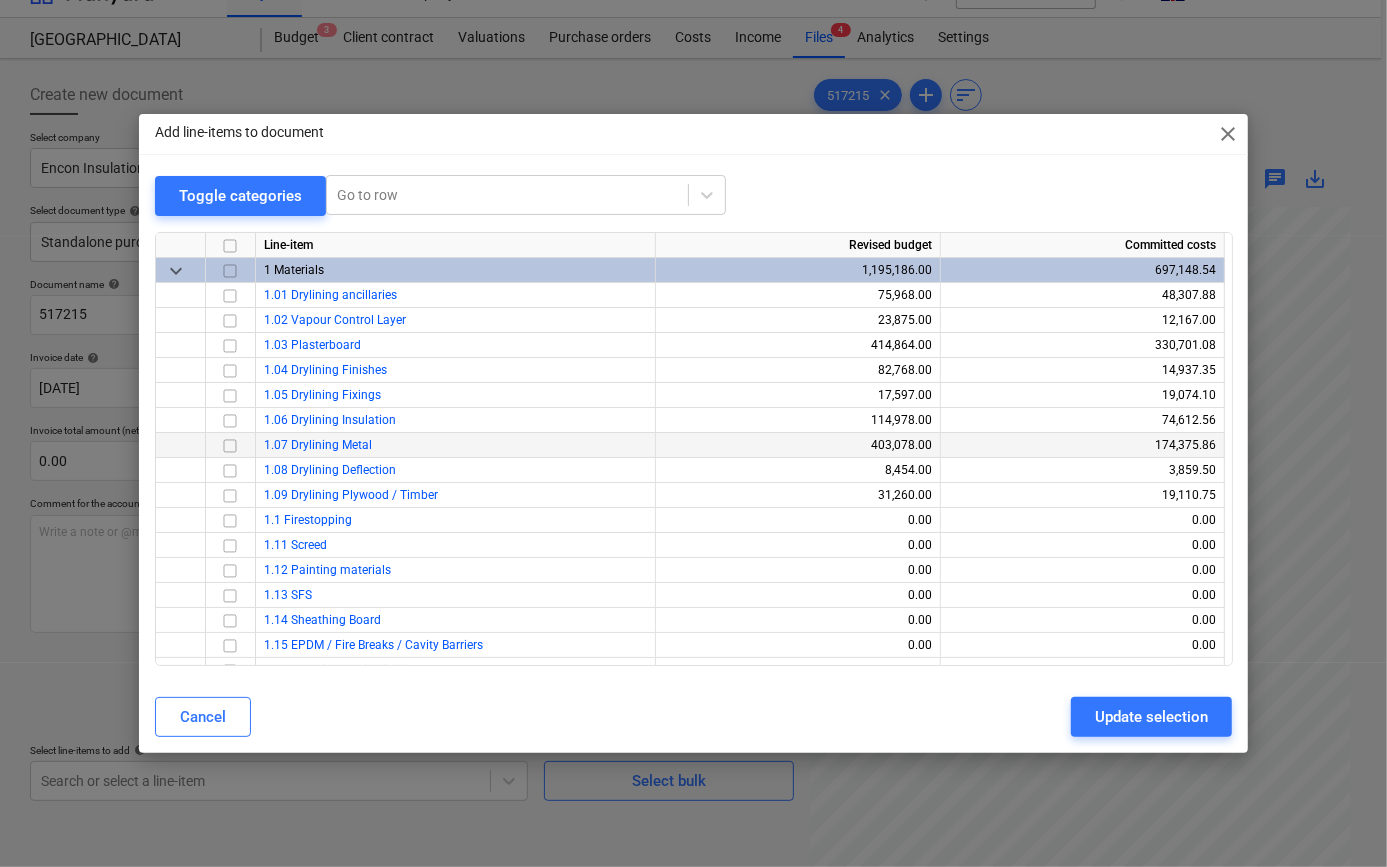 click at bounding box center (230, 445) 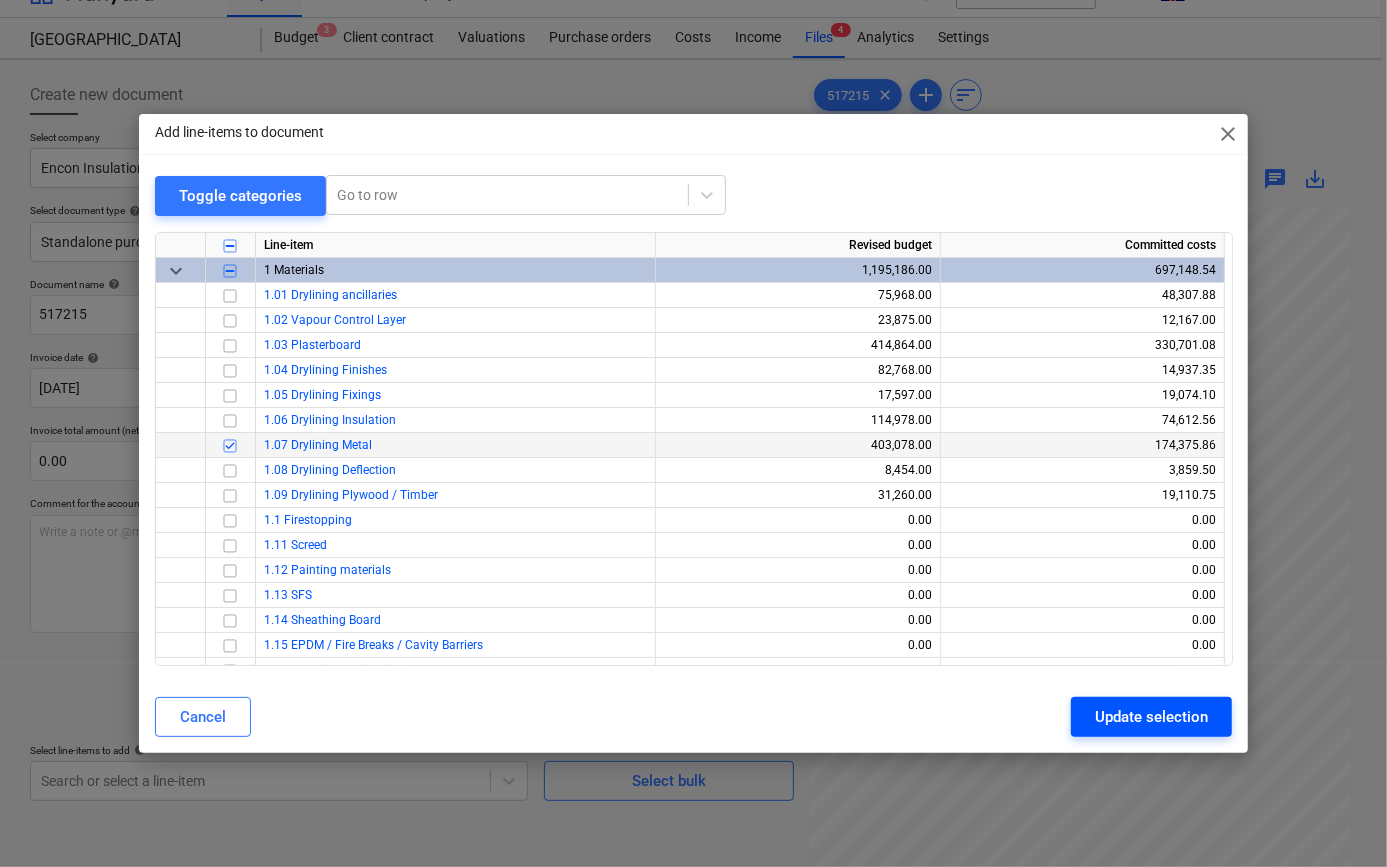 click on "Update selection" at bounding box center [1151, 717] 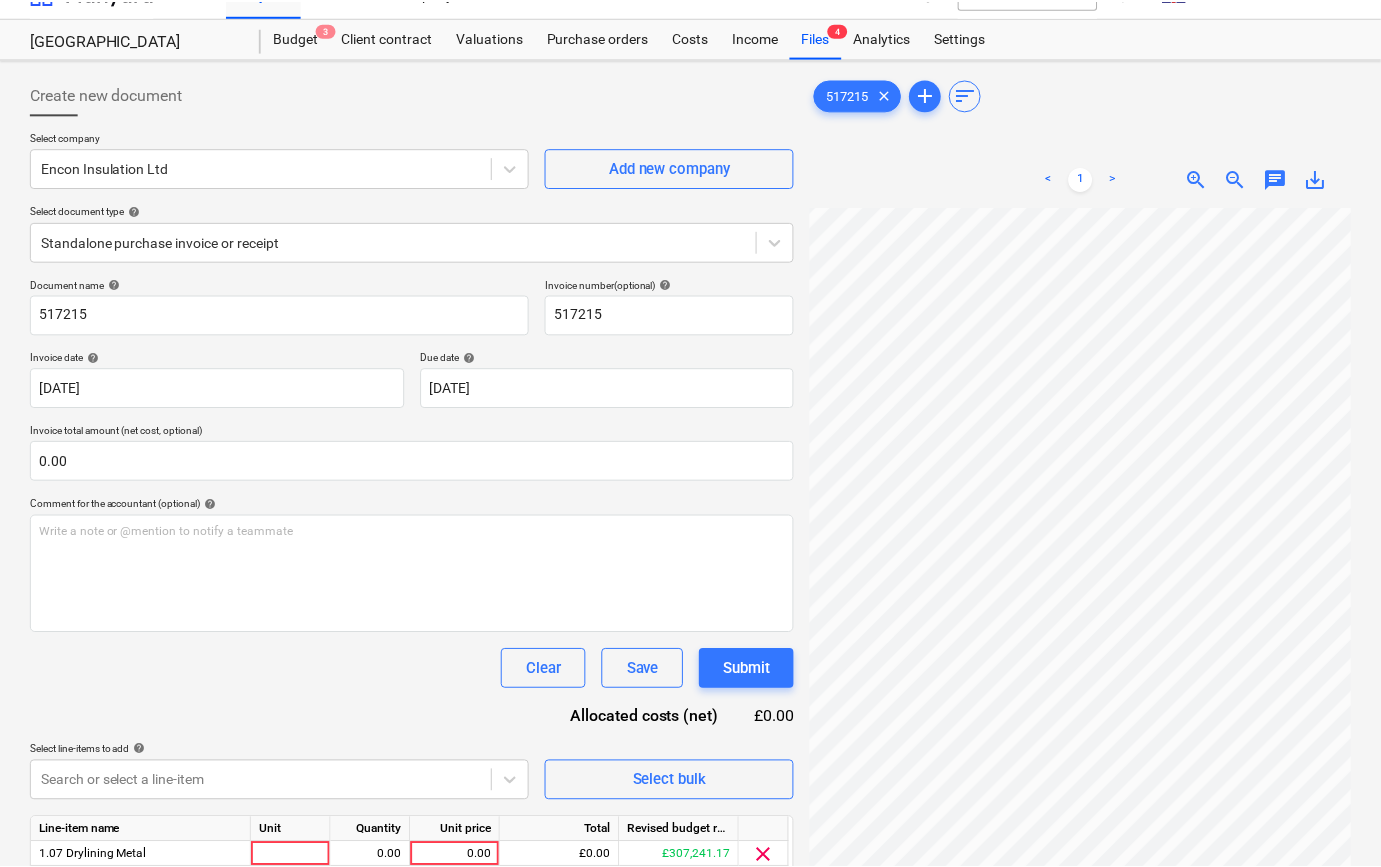 scroll, scrollTop: 466, scrollLeft: 360, axis: both 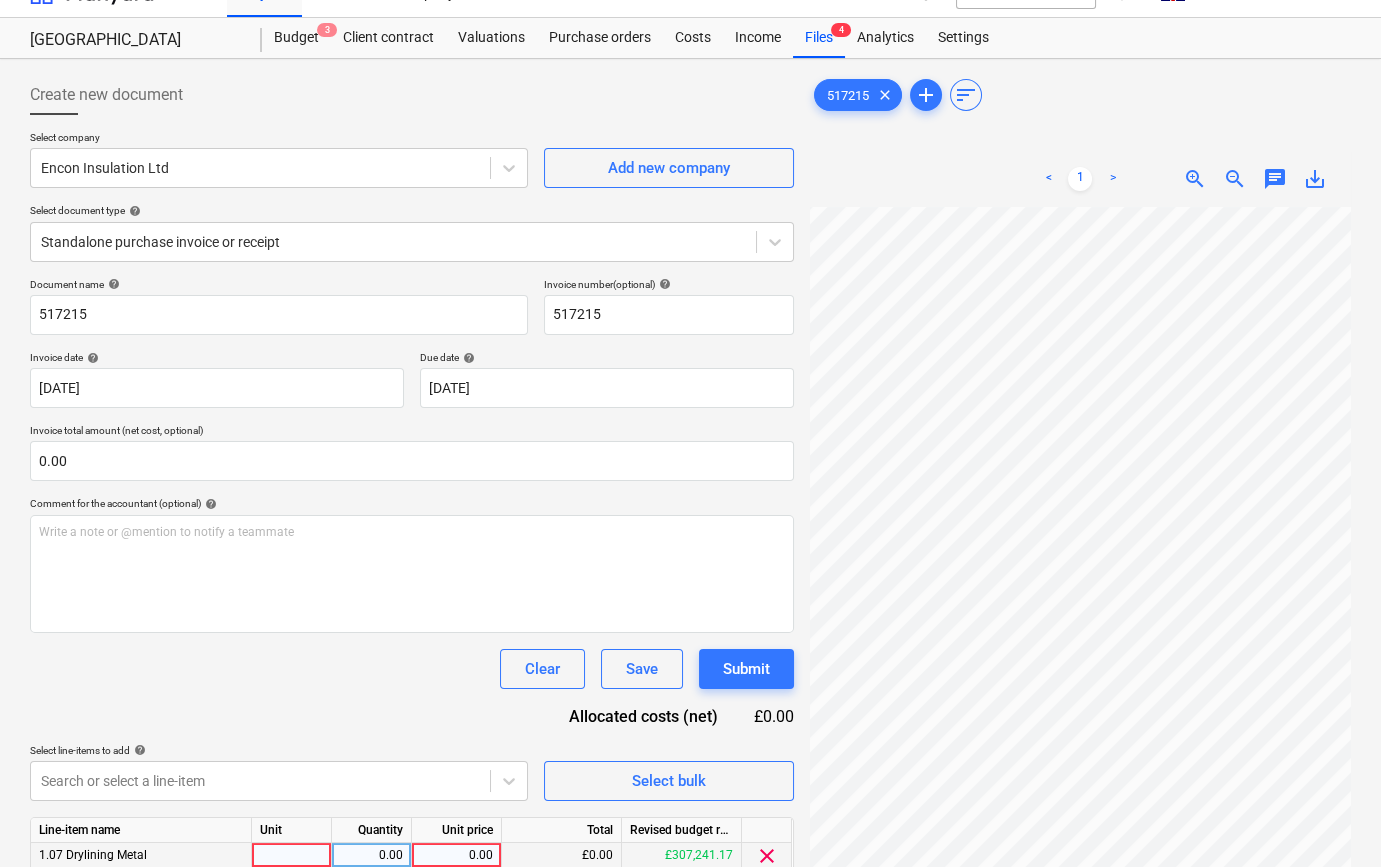 click at bounding box center (292, 855) 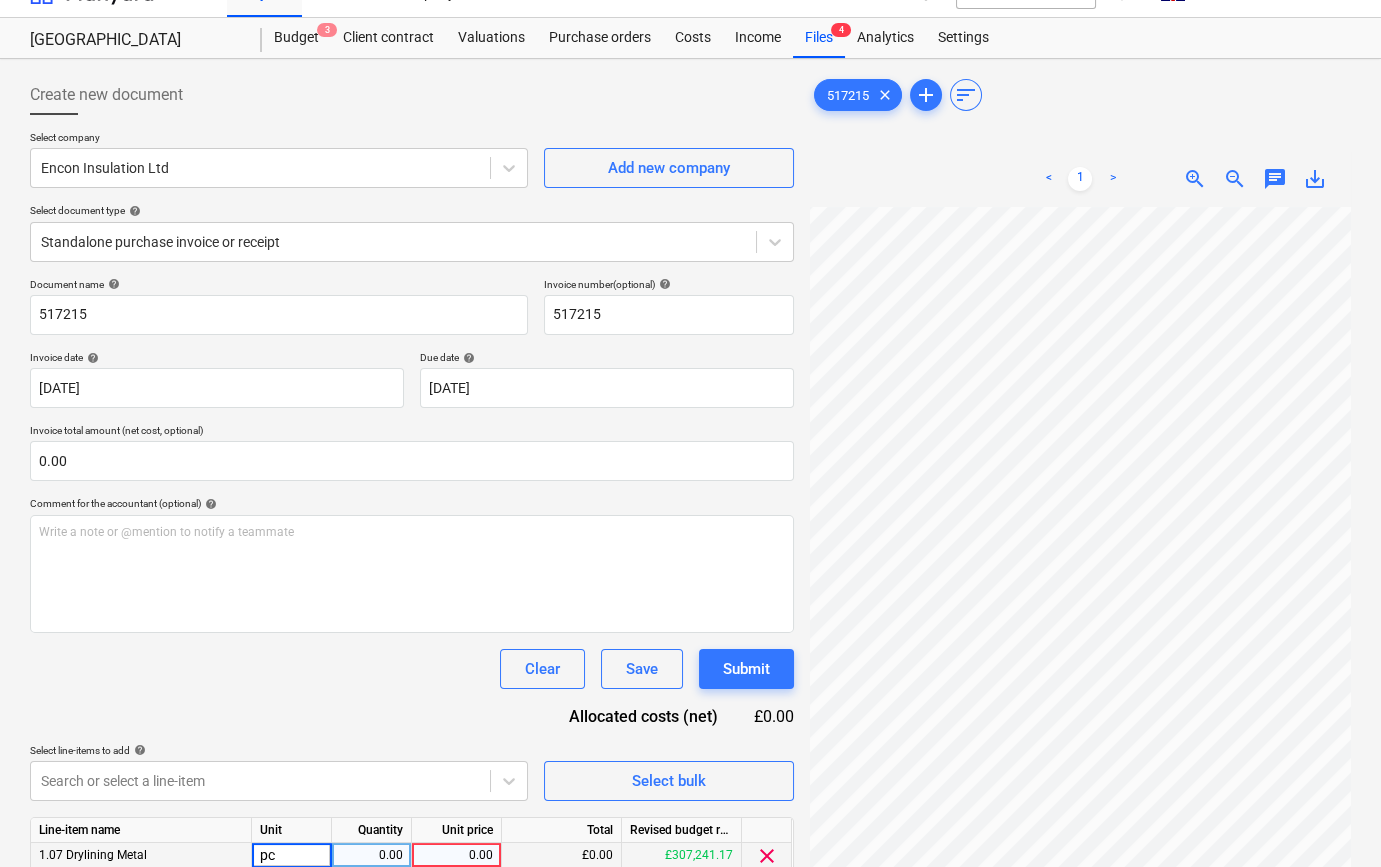 type on "pcs" 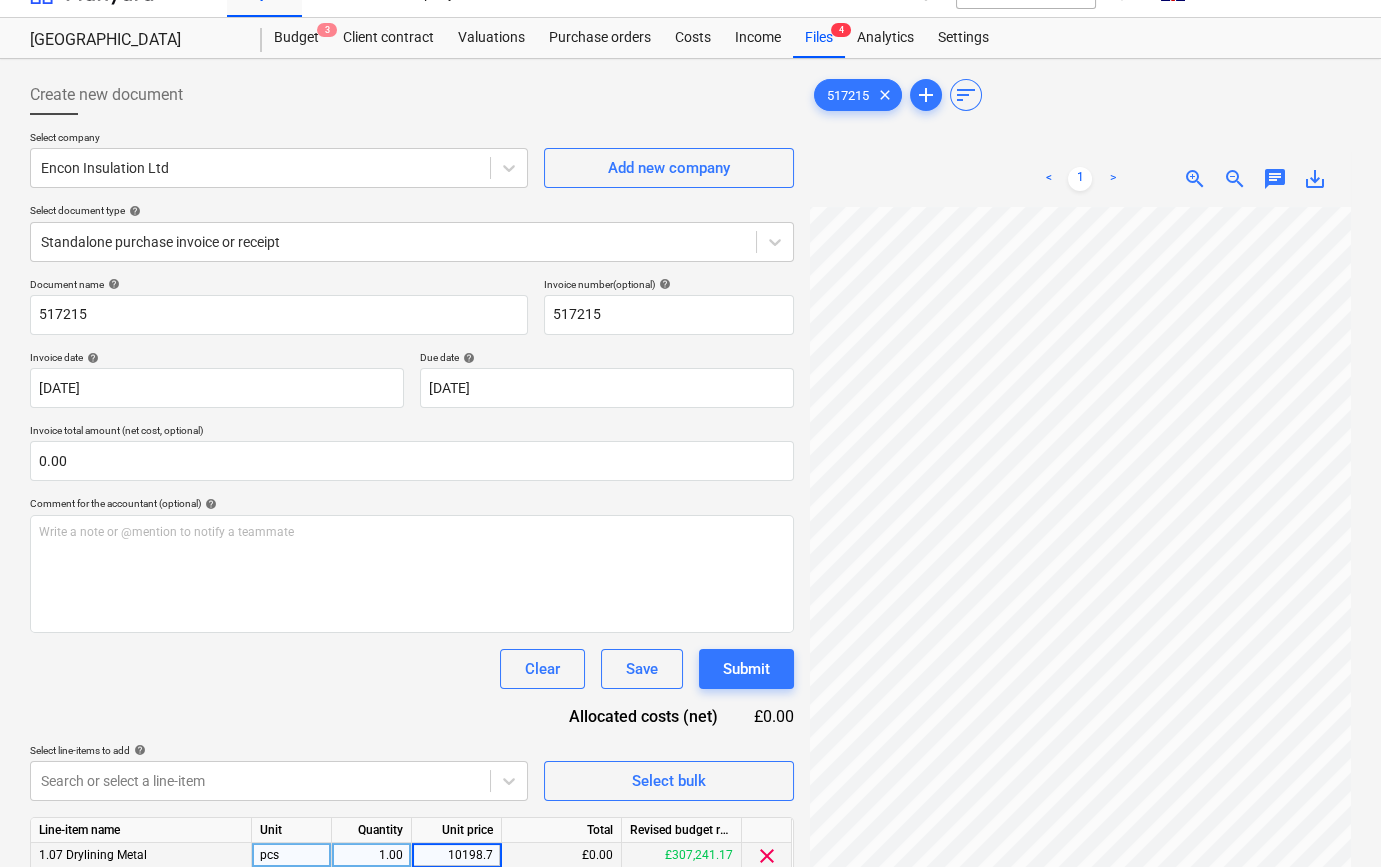 type on "10198.74" 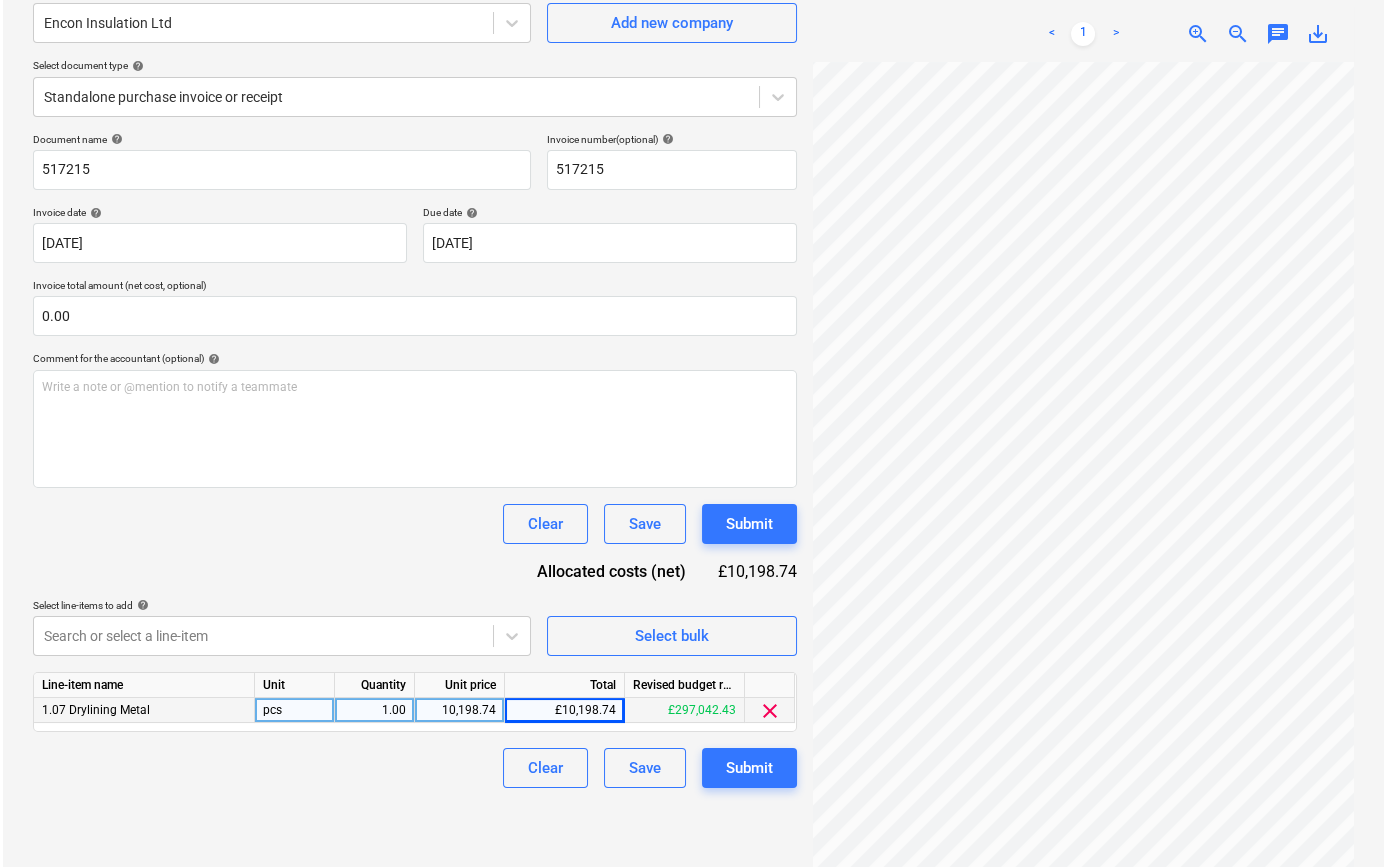 scroll, scrollTop: 200, scrollLeft: 0, axis: vertical 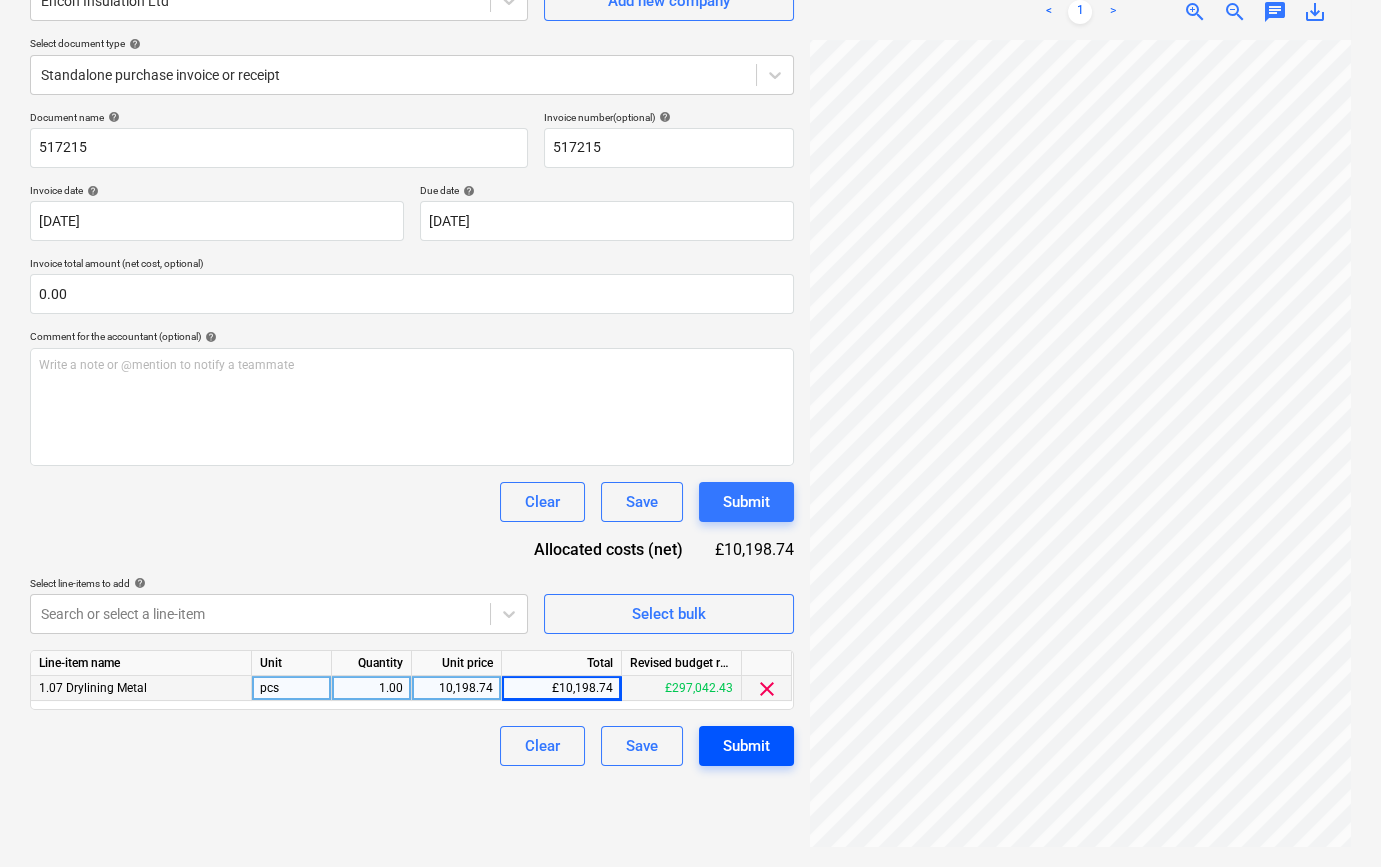click on "Submit" at bounding box center (746, 746) 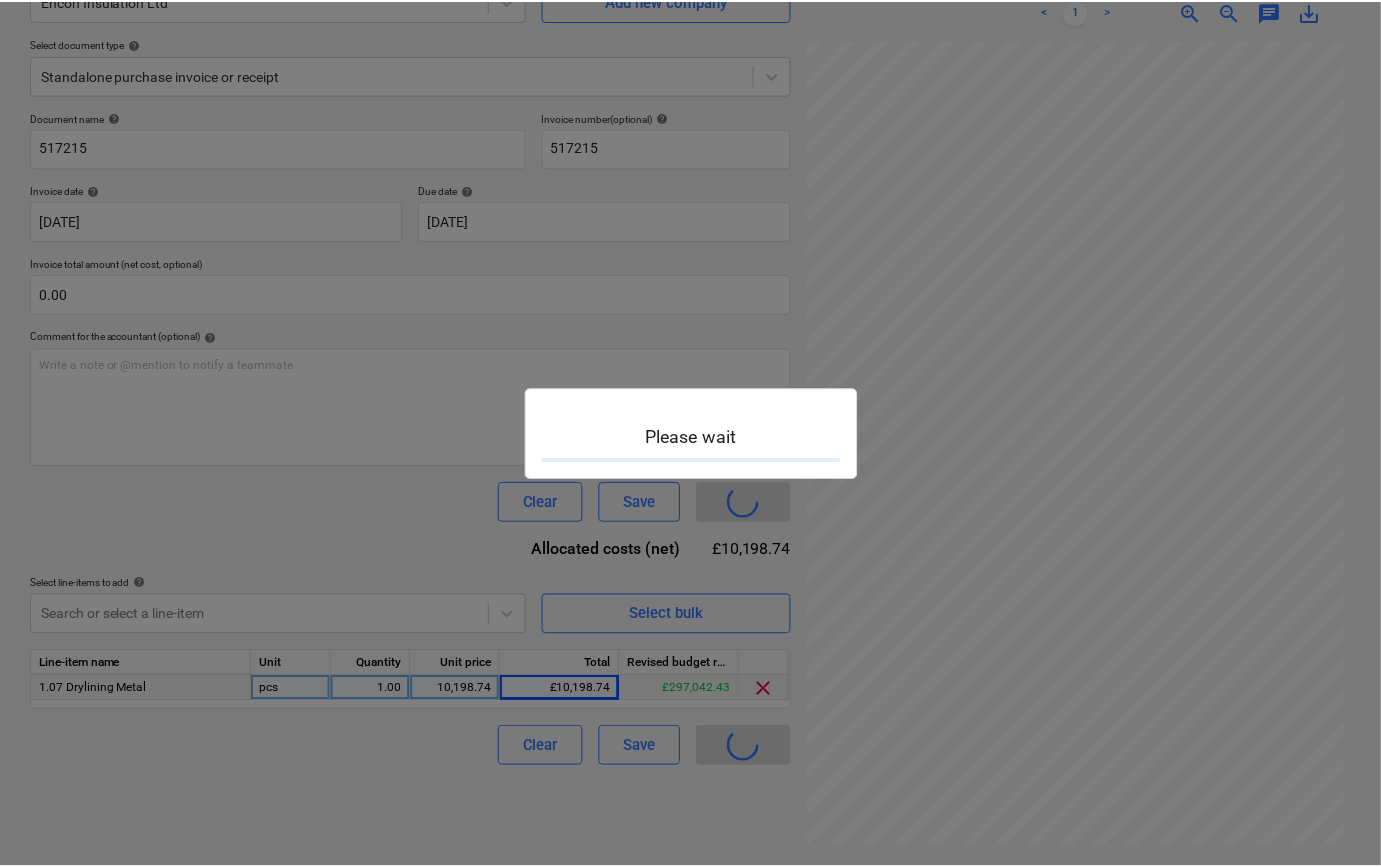 scroll, scrollTop: 0, scrollLeft: 0, axis: both 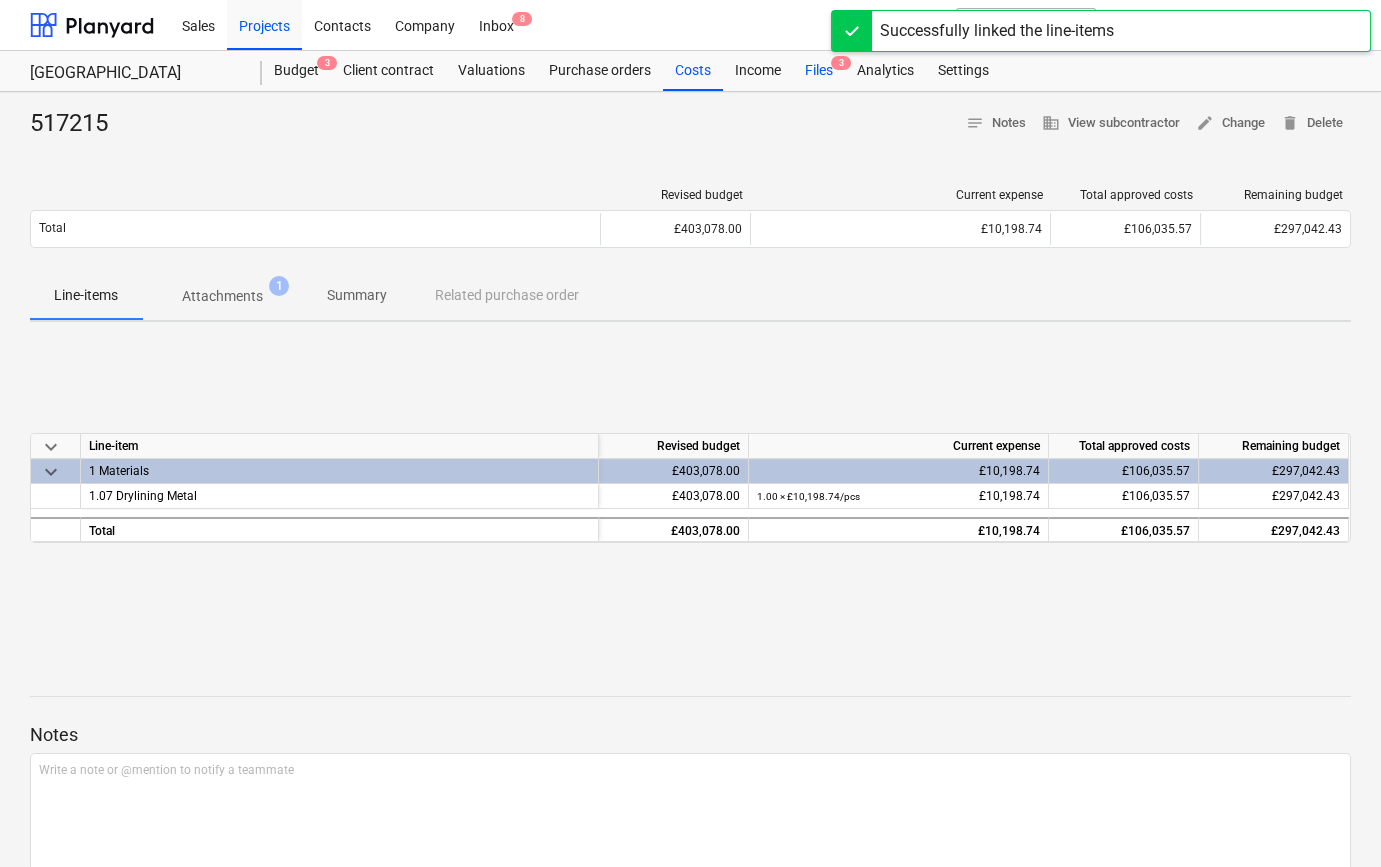 click on "Files 3" at bounding box center (819, 71) 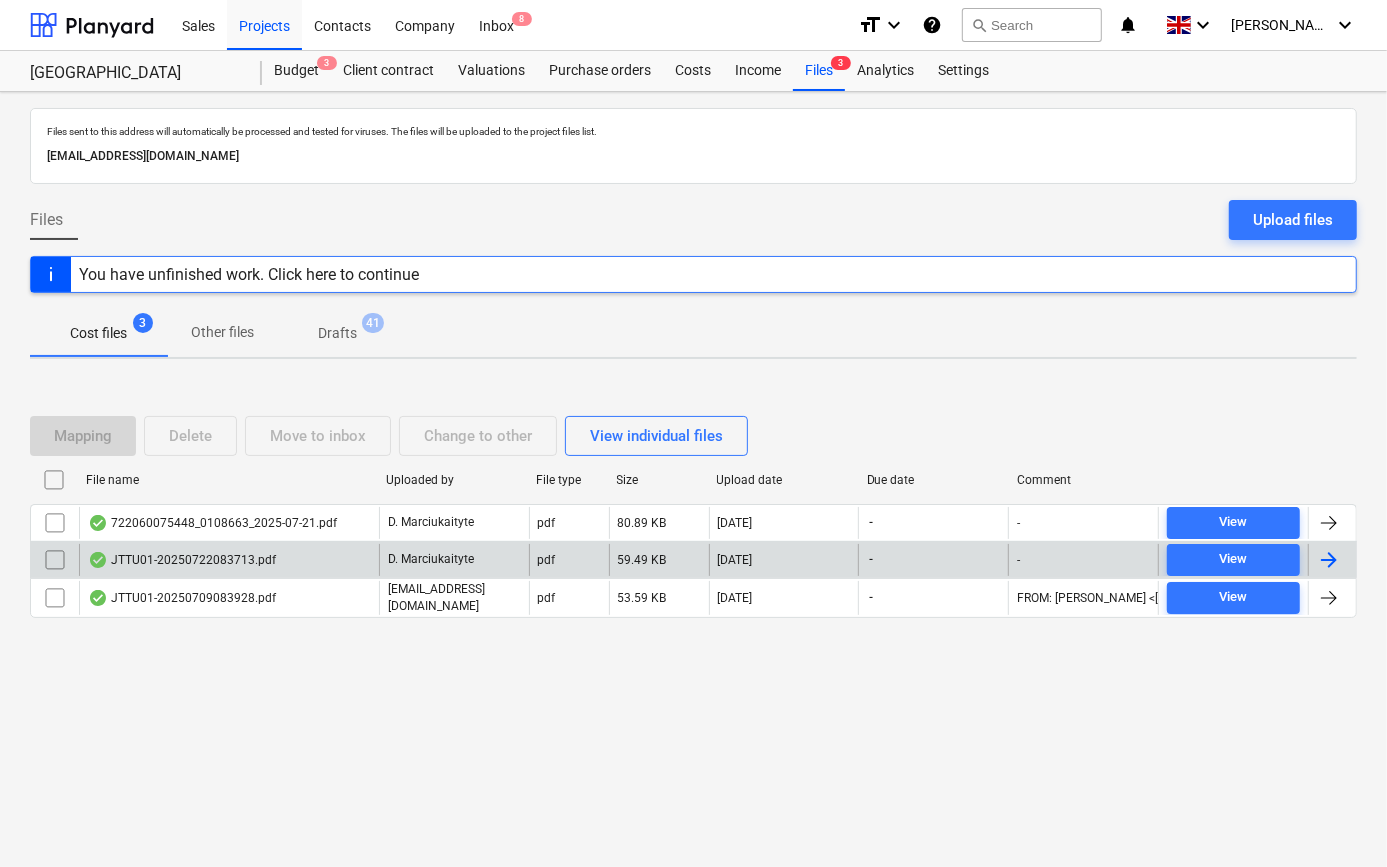 click at bounding box center (1329, 560) 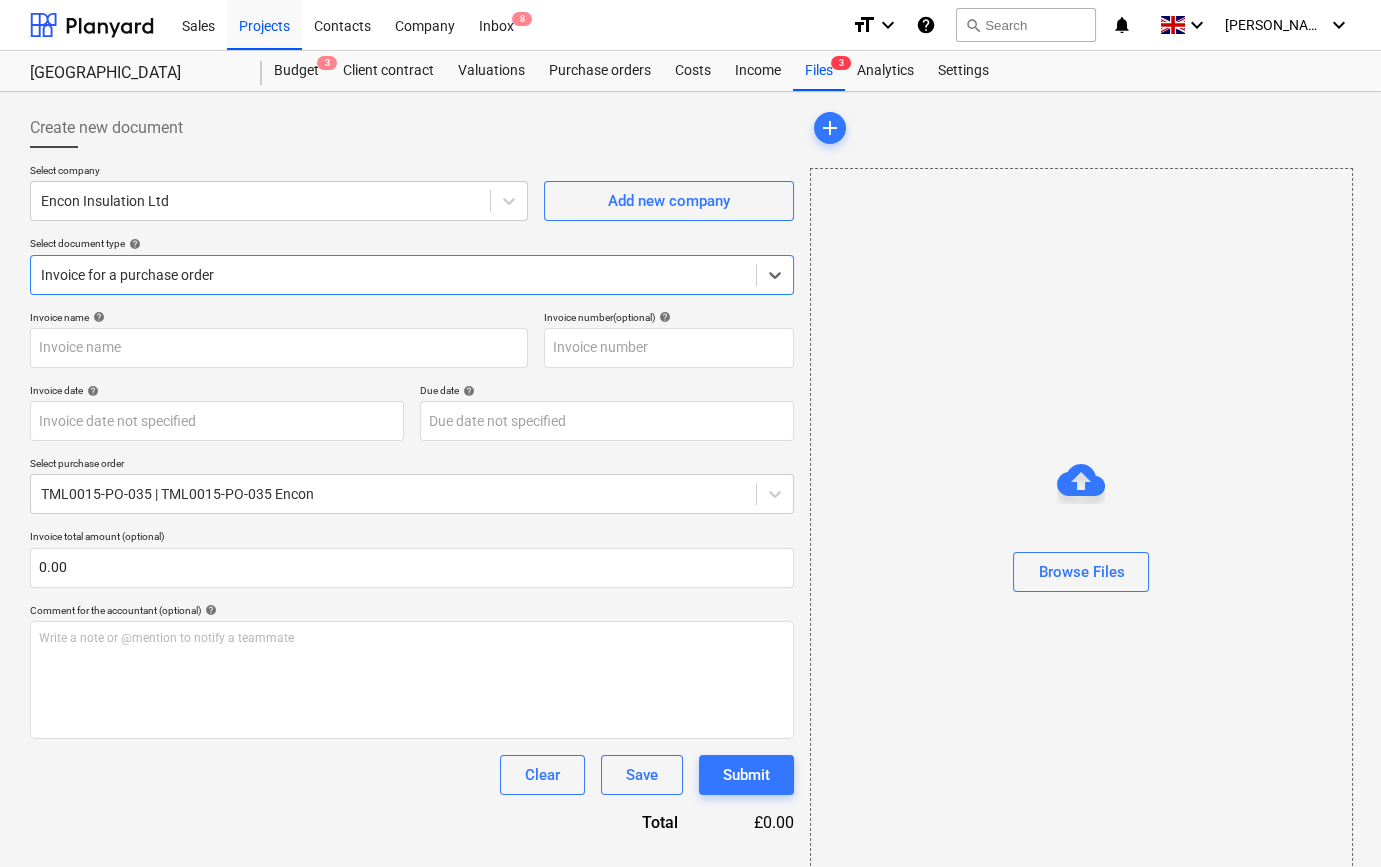 type on "JTTU01" 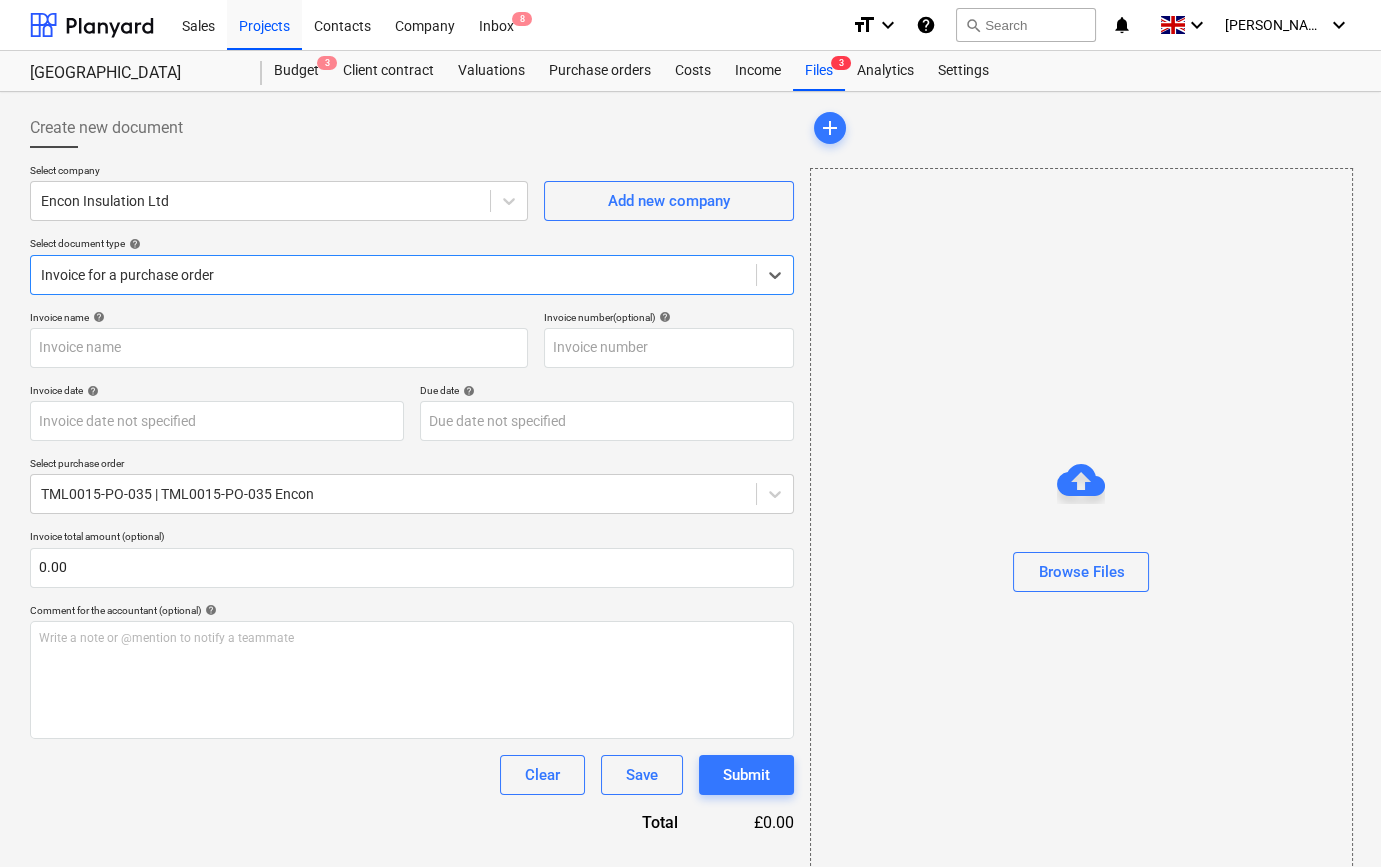 type on "JTTU01" 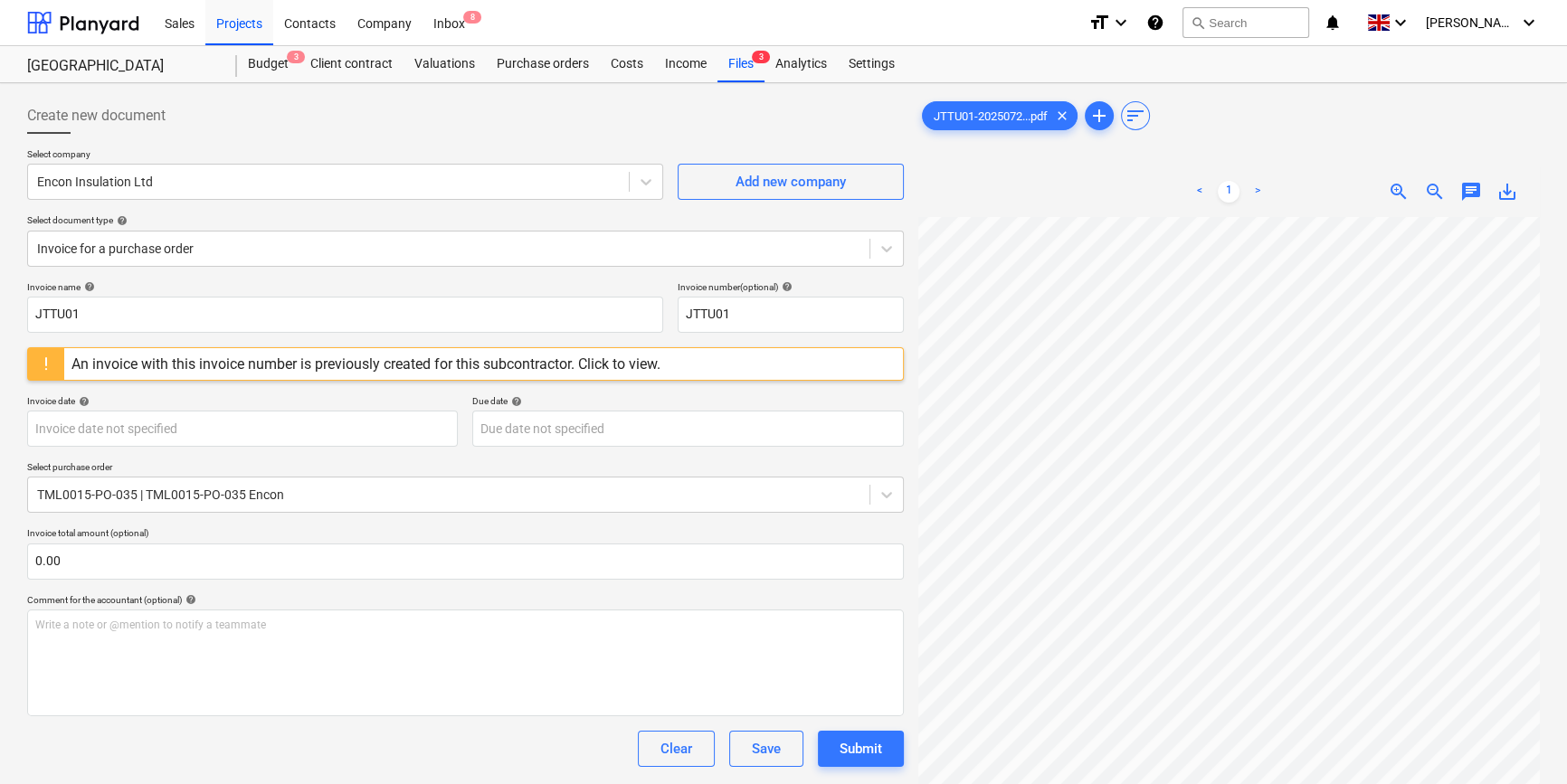 scroll, scrollTop: 119, scrollLeft: 195, axis: both 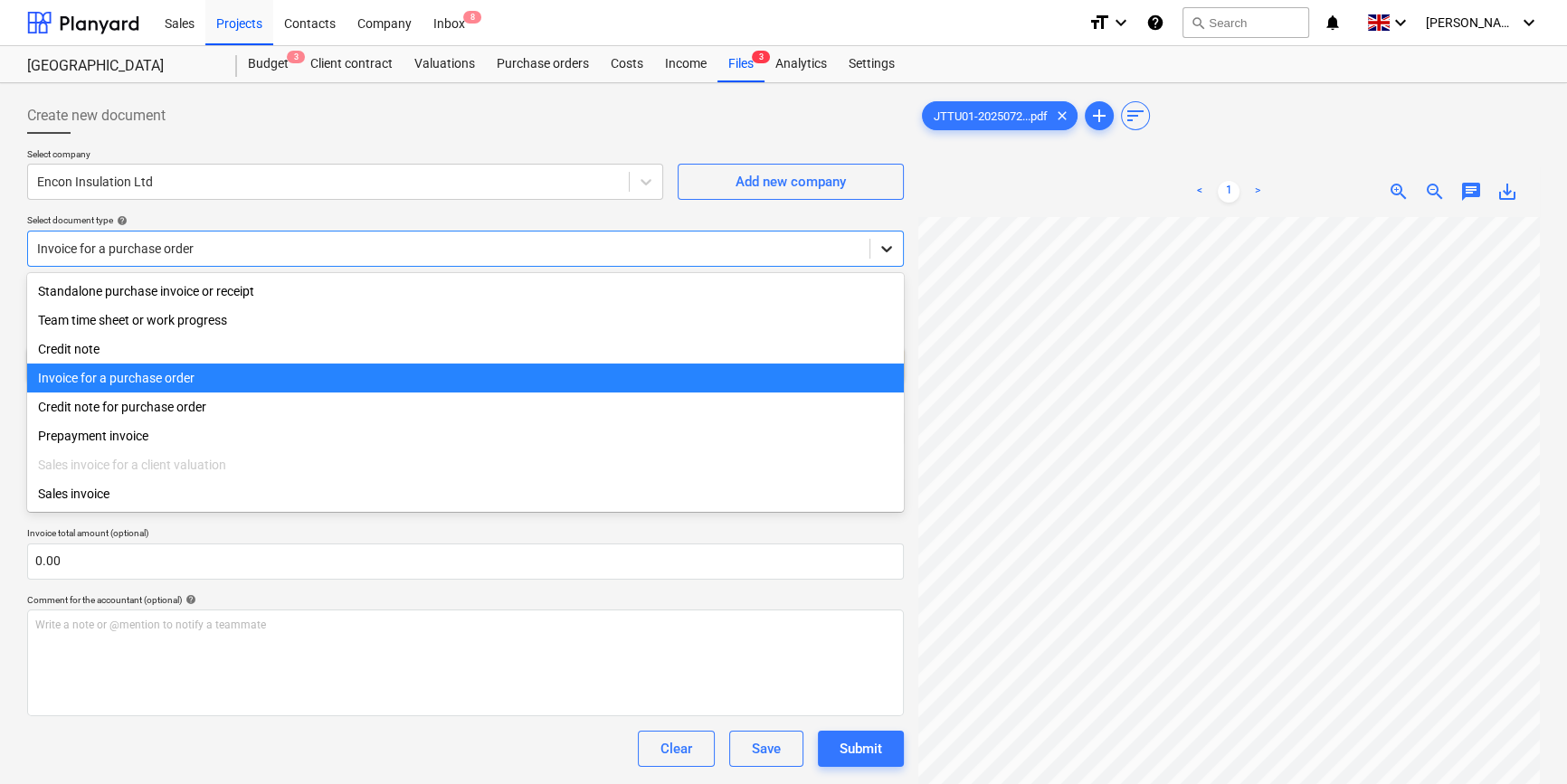 click 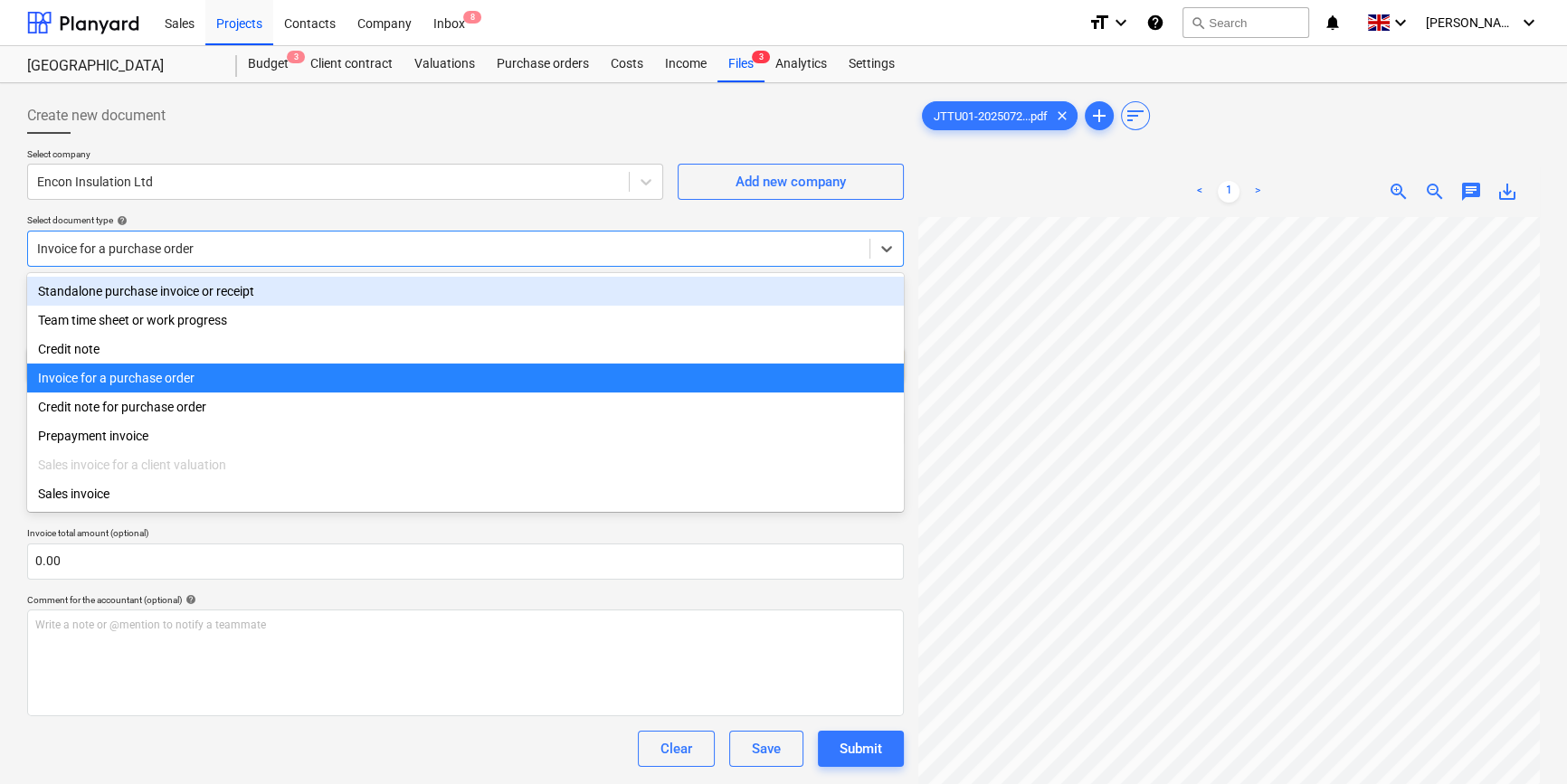 click on "Standalone purchase invoice or receipt" at bounding box center [465, 291] 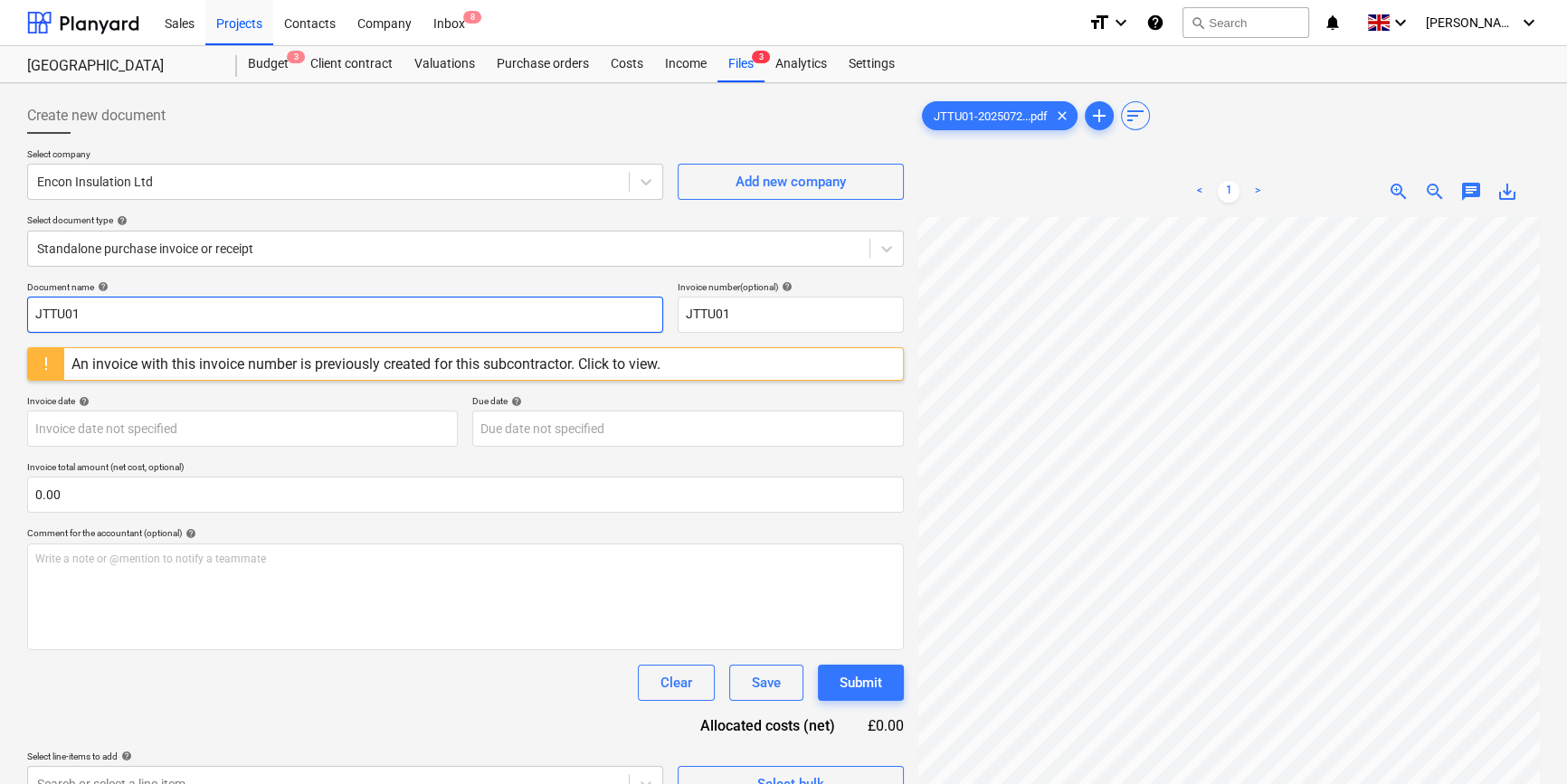 drag, startPoint x: 90, startPoint y: 316, endPoint x: 28, endPoint y: 311, distance: 62.20129 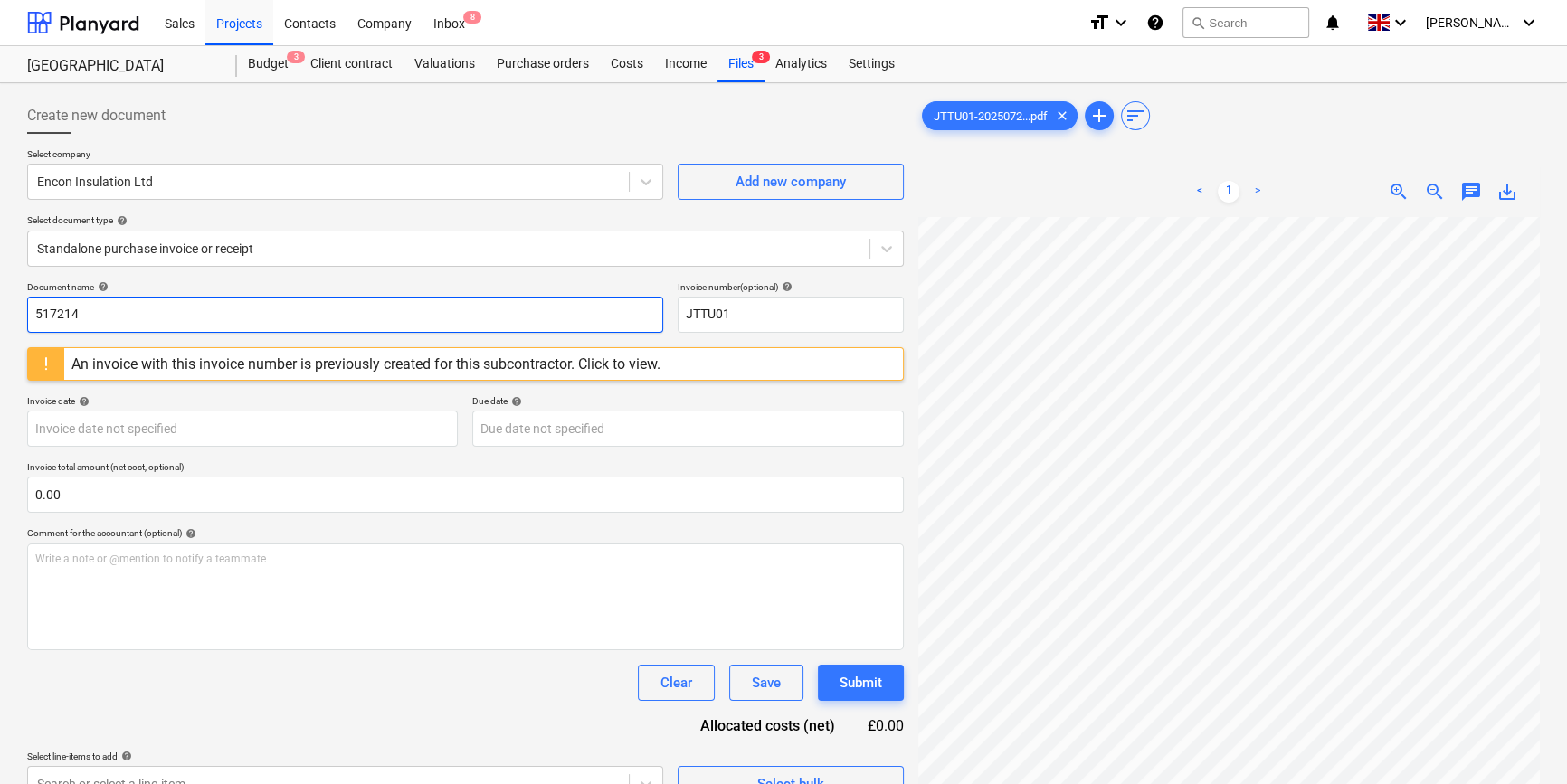 type on "517214" 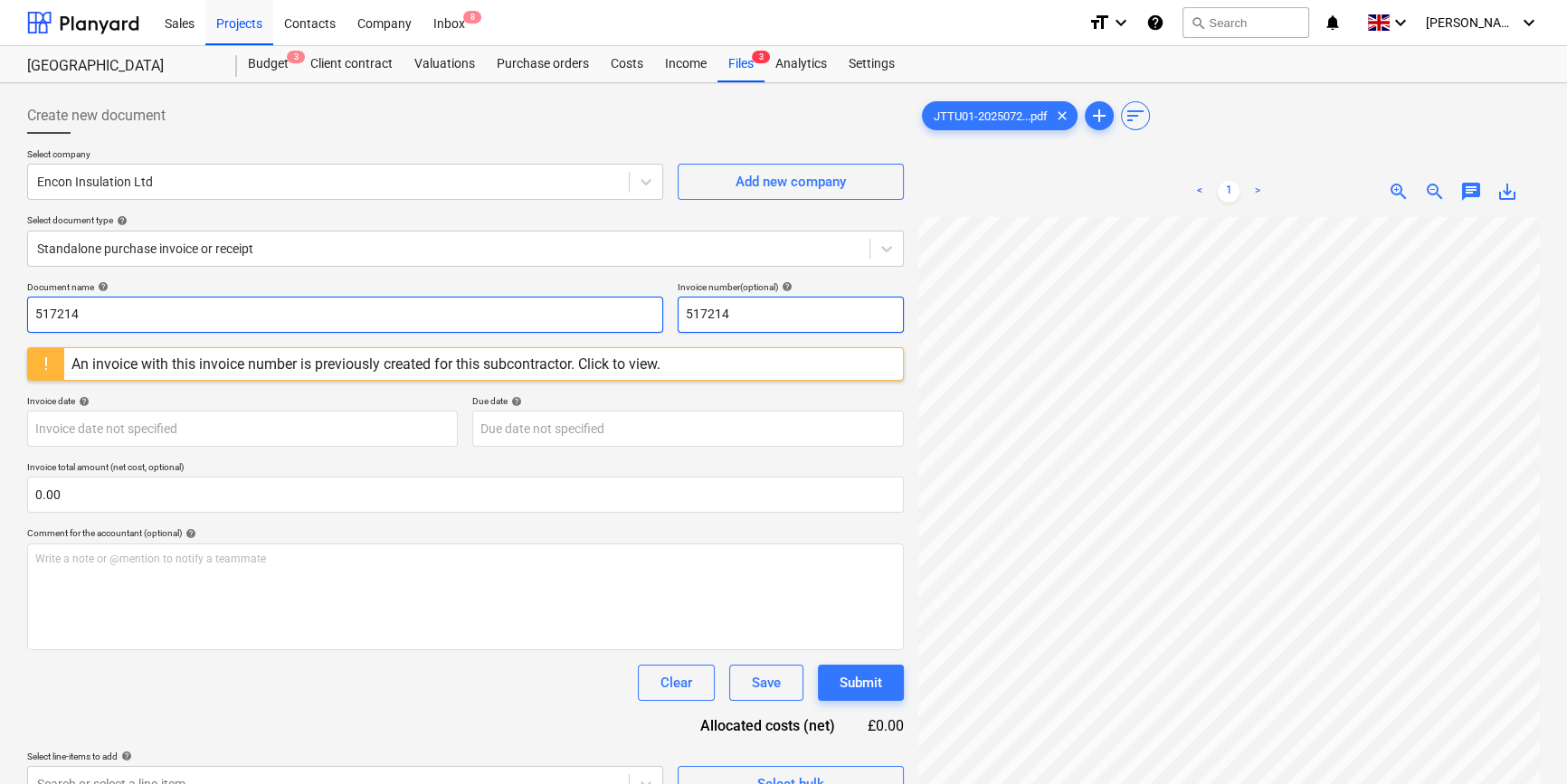 type on "517214" 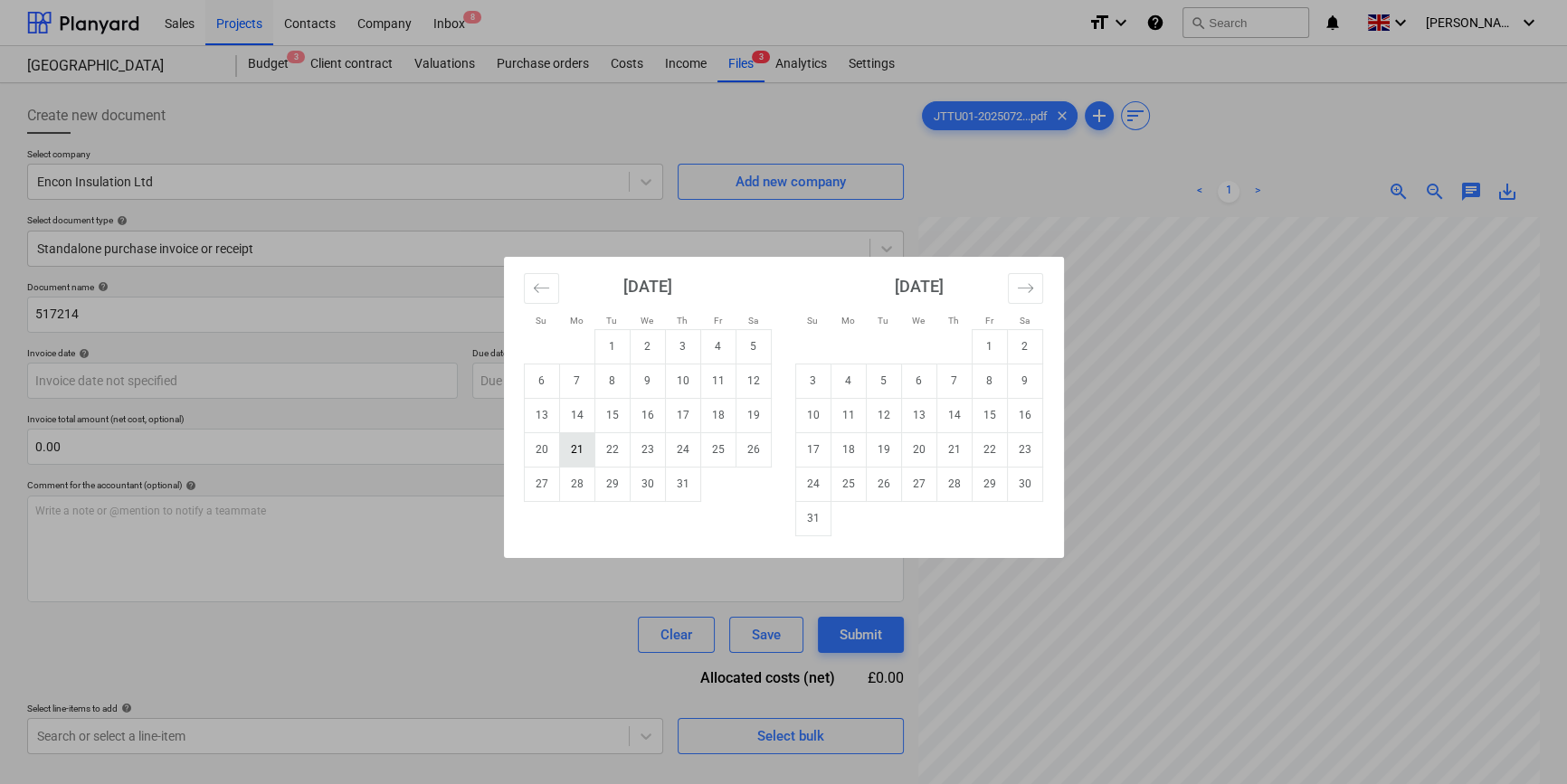 click on "21" at bounding box center (576, 449) 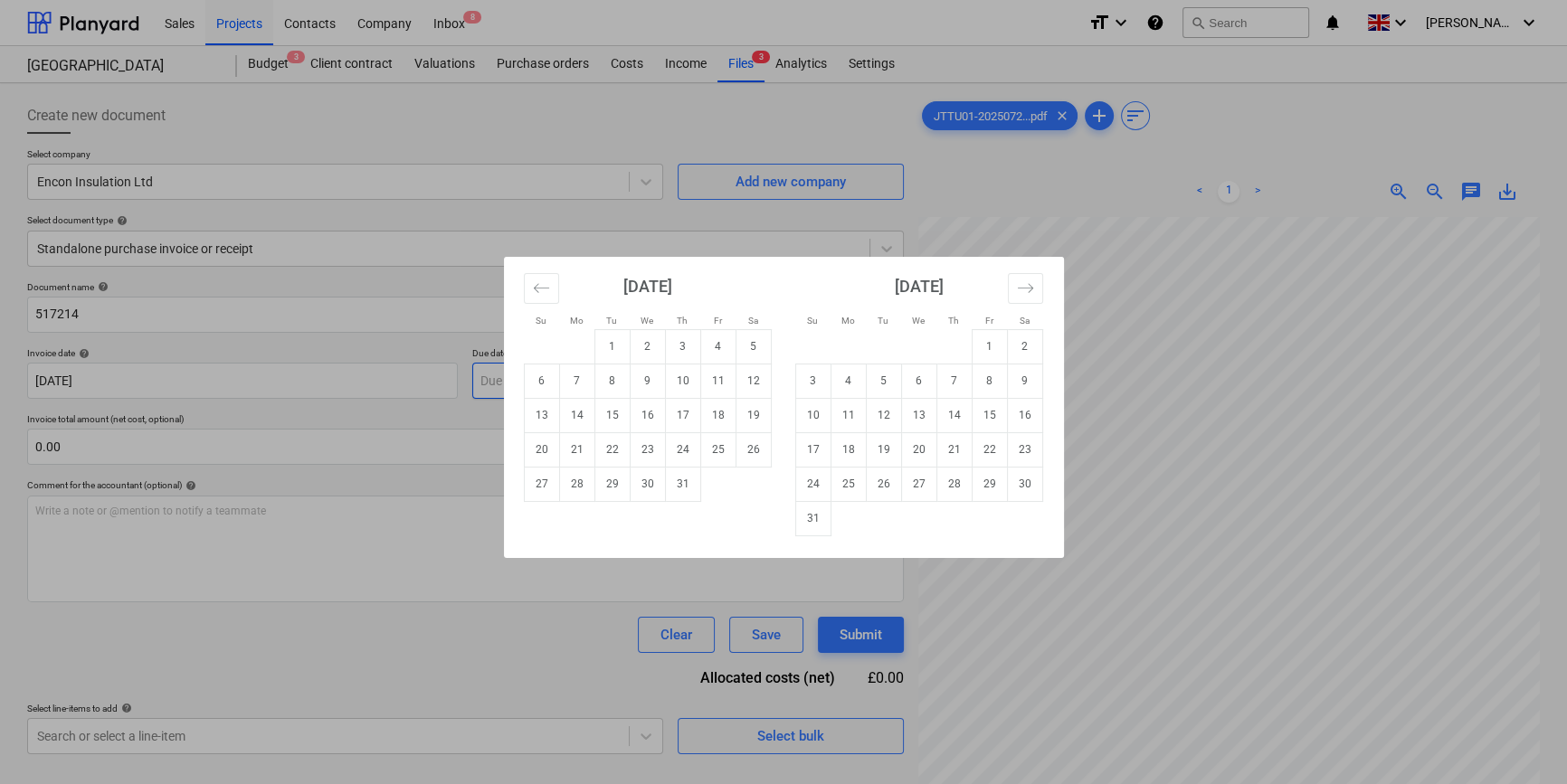 click on "Sales Projects Contacts Company Inbox 8 format_size keyboard_arrow_down help search Search notifications 0 keyboard_arrow_down [PERSON_NAME] keyboard_arrow_down Camden Goods Yard Budget 3 Client contract Valuations Purchase orders Costs Income Files 3 Analytics Settings Create new document Select company Encon Insulation Ltd   Add new company Select document type help Standalone purchase invoice or receipt Document name help 517214 Invoice number  (optional) help 517214 Invoice date help [DATE] 21.07.2025 Press the down arrow key to interact with the calendar and
select a date. Press the question mark key to get the keyboard shortcuts for changing dates. Due date help Press the down arrow key to interact with the calendar and
select a date. Press the question mark key to get the keyboard shortcuts for changing dates. Invoice total amount (net cost, optional) 0.00 Comment for the accountant (optional) help Write a note or @mention to notify a teammate ﻿ Clear Save Submit Allocated costs (net) add" at bounding box center [784, 392] 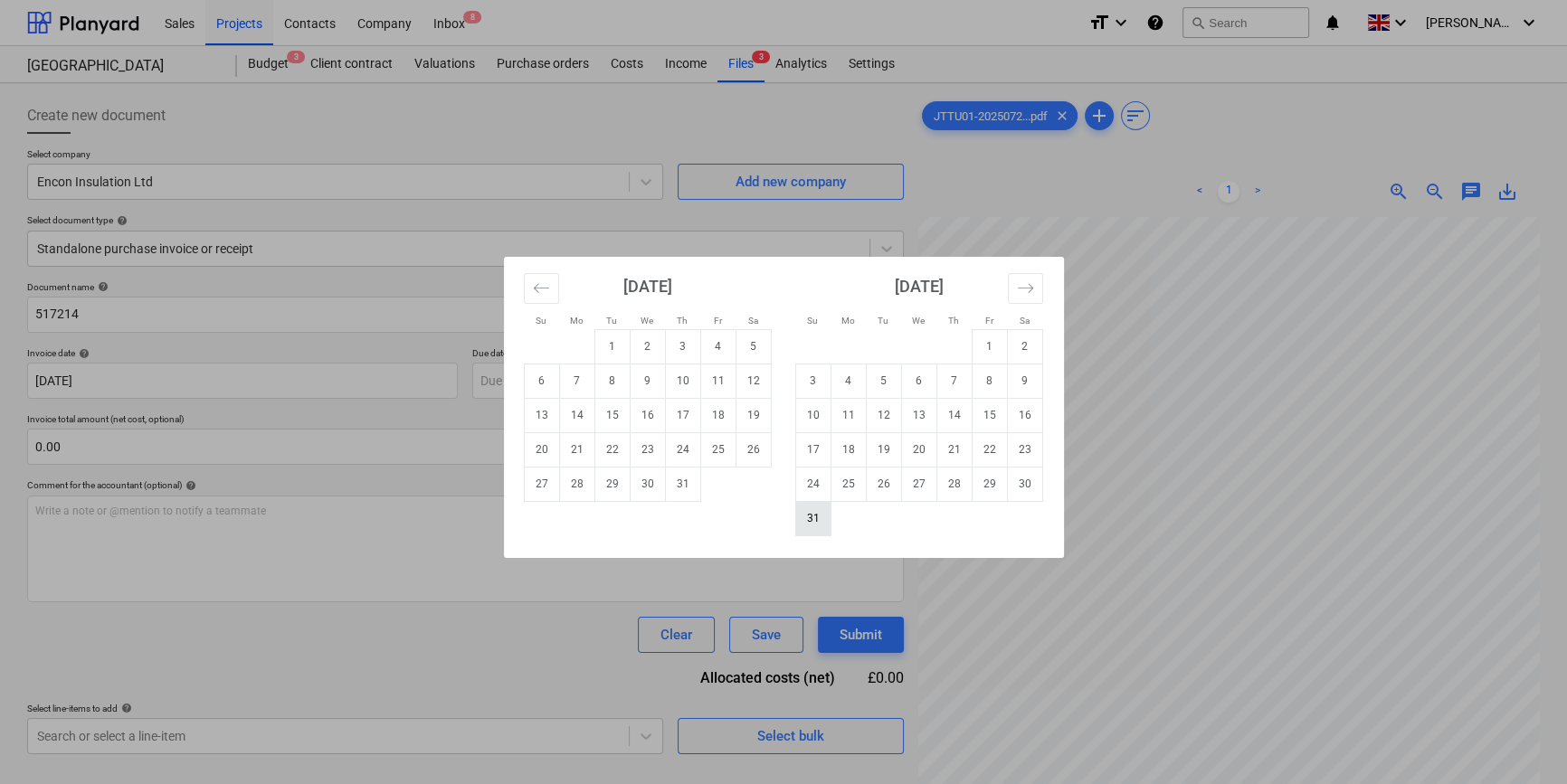 click on "31" at bounding box center (812, 518) 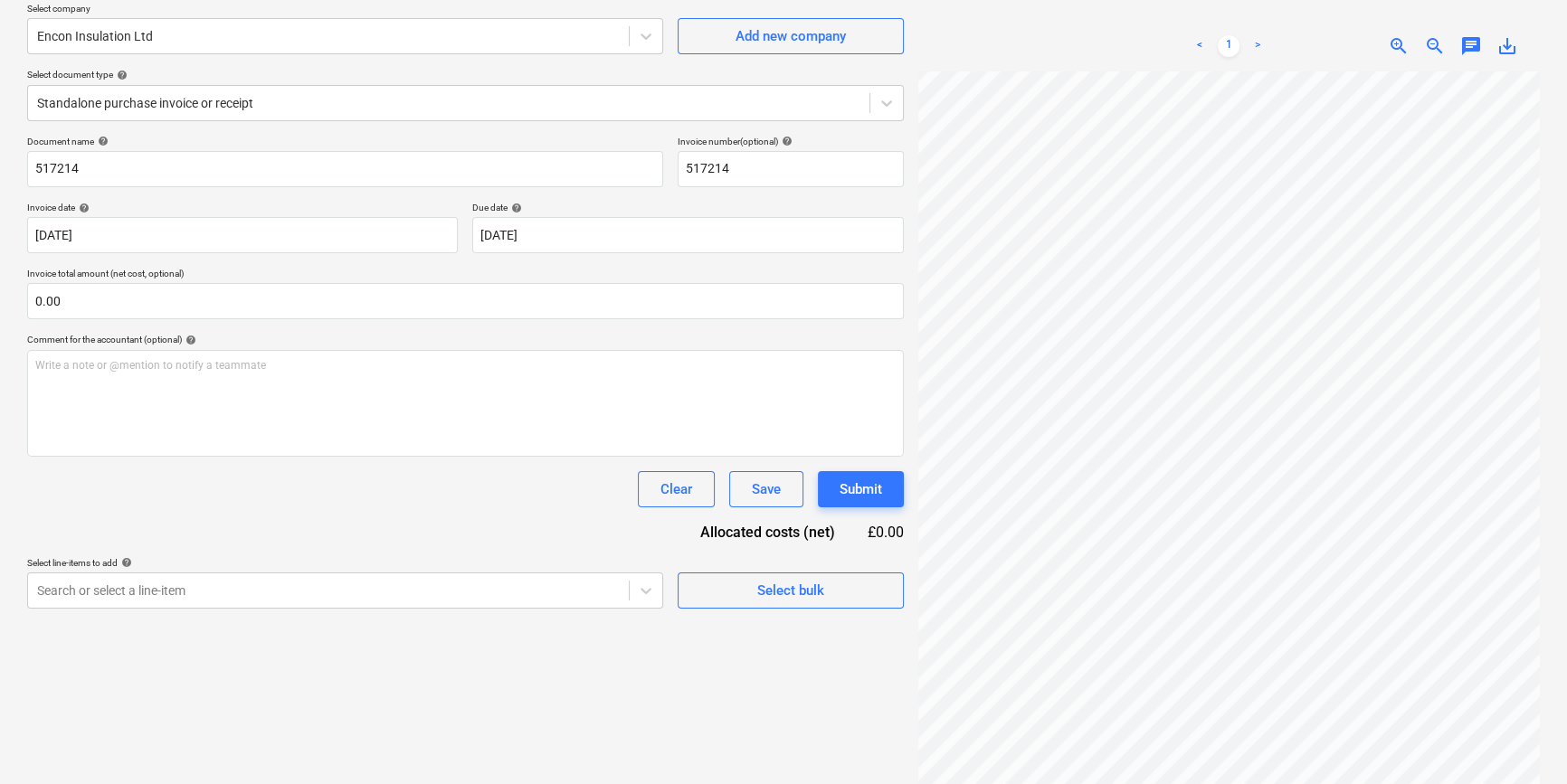 scroll, scrollTop: 164, scrollLeft: 0, axis: vertical 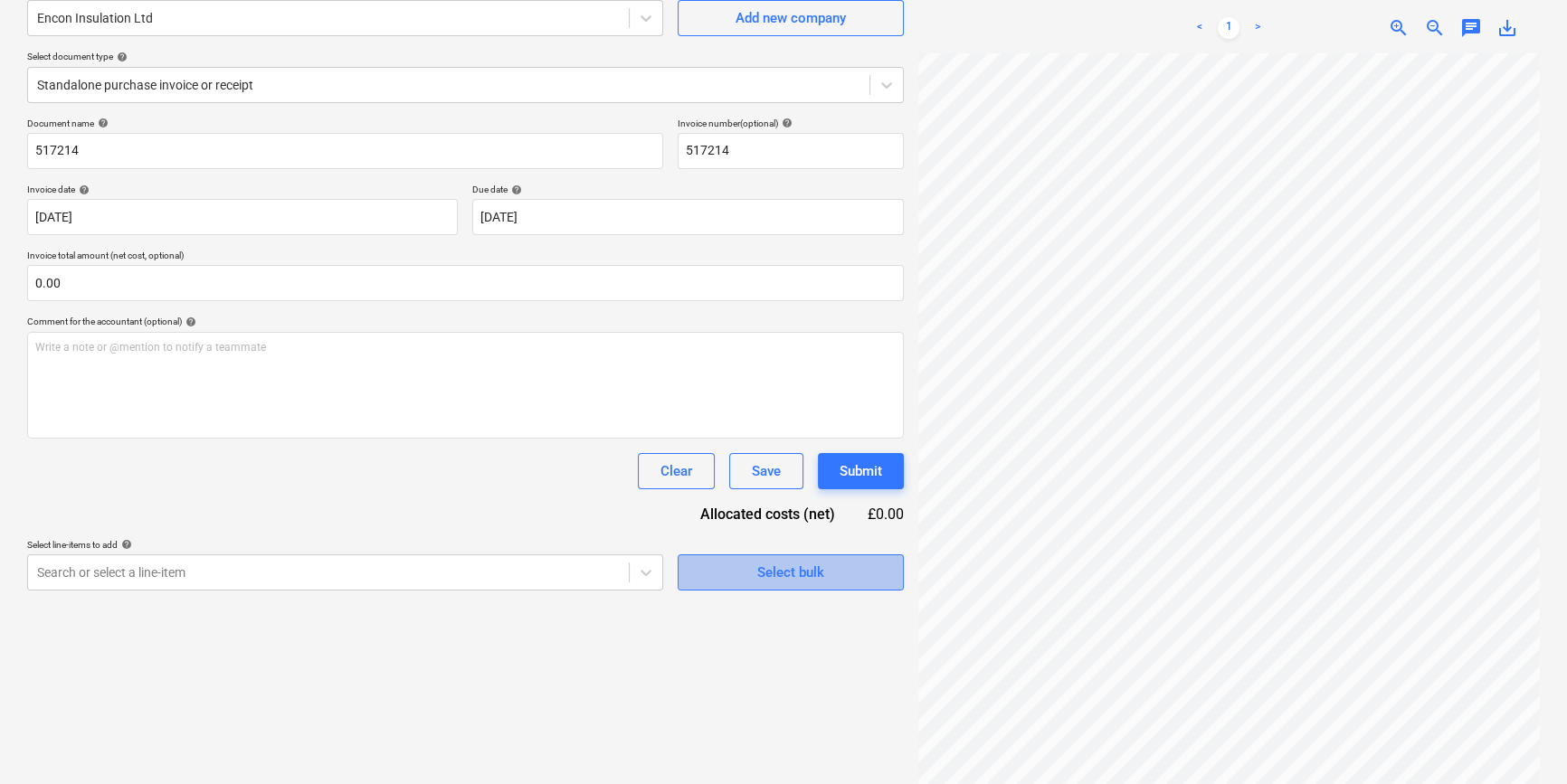 click on "Select bulk" at bounding box center (791, 572) 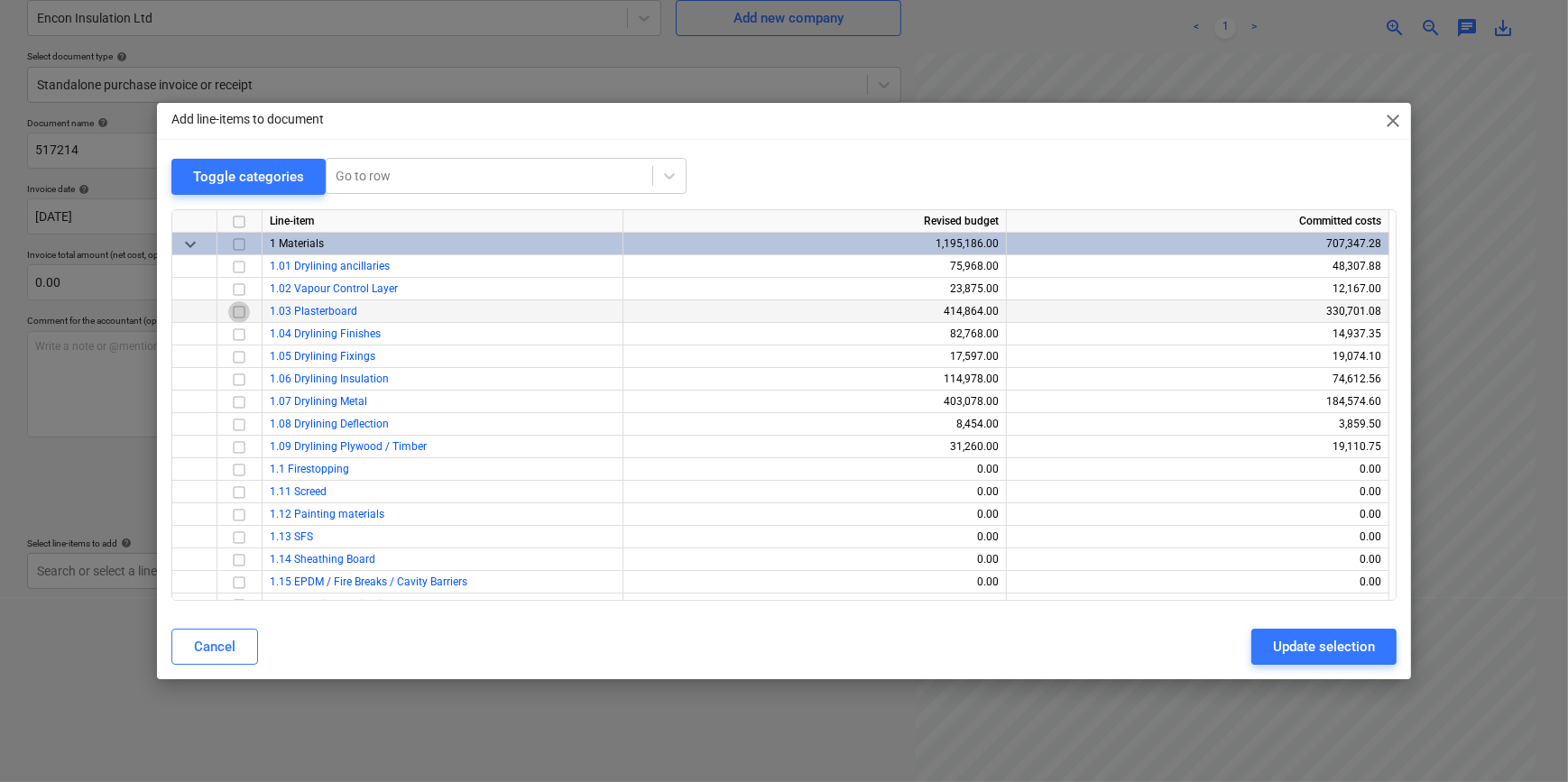click at bounding box center [239, 311] 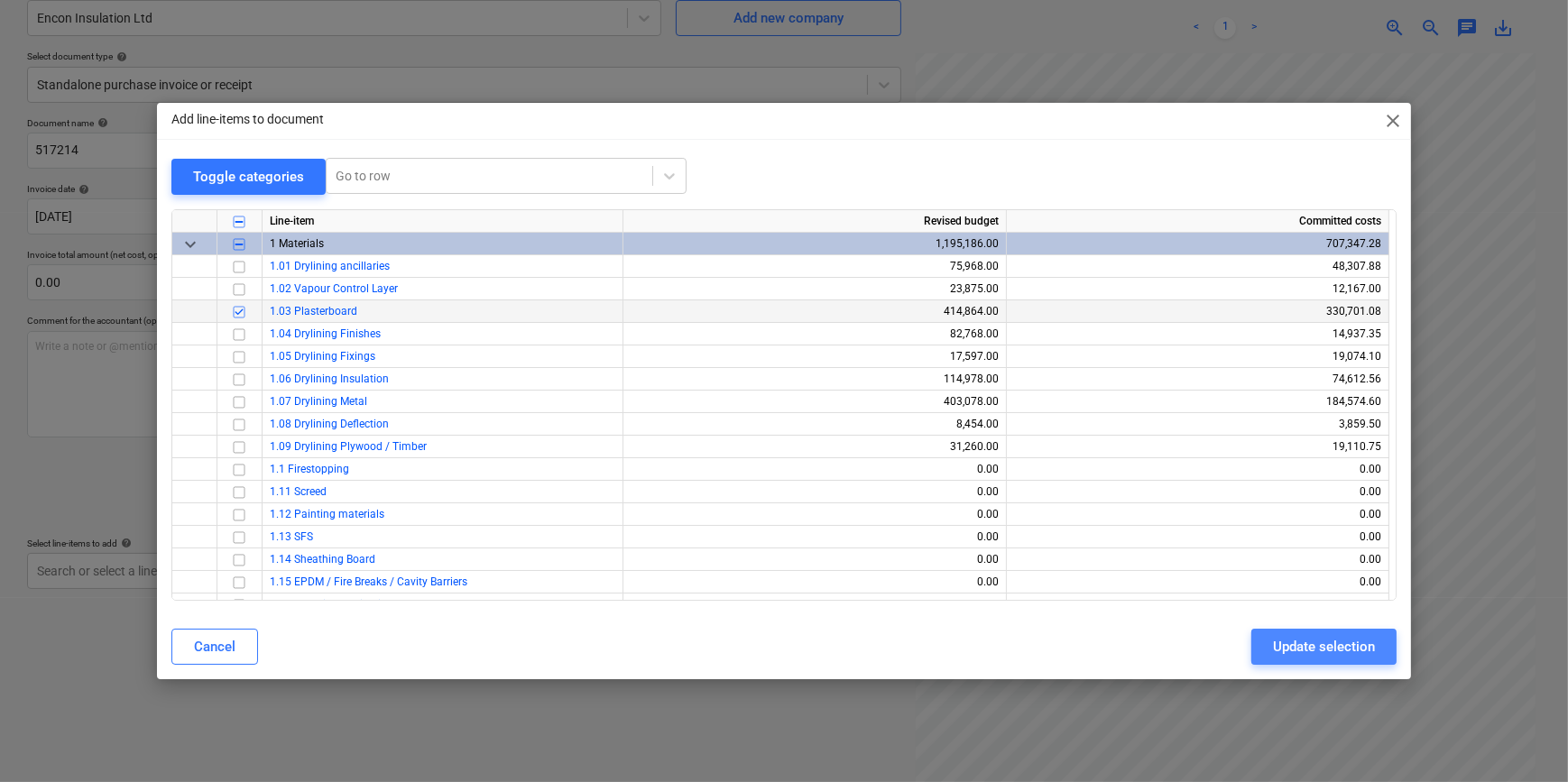 click on "Update selection" at bounding box center (1324, 647) 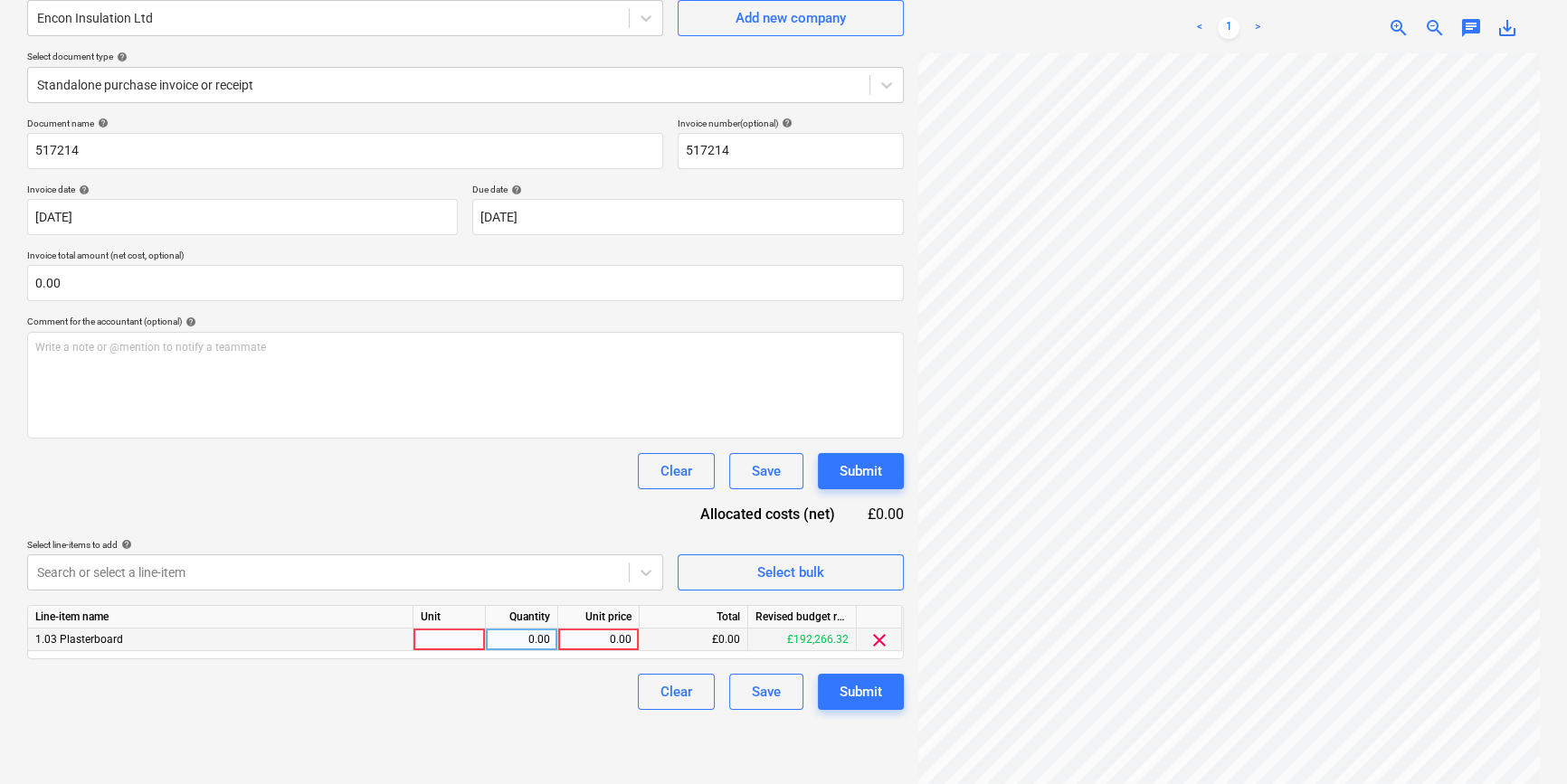 click at bounding box center (450, 639) 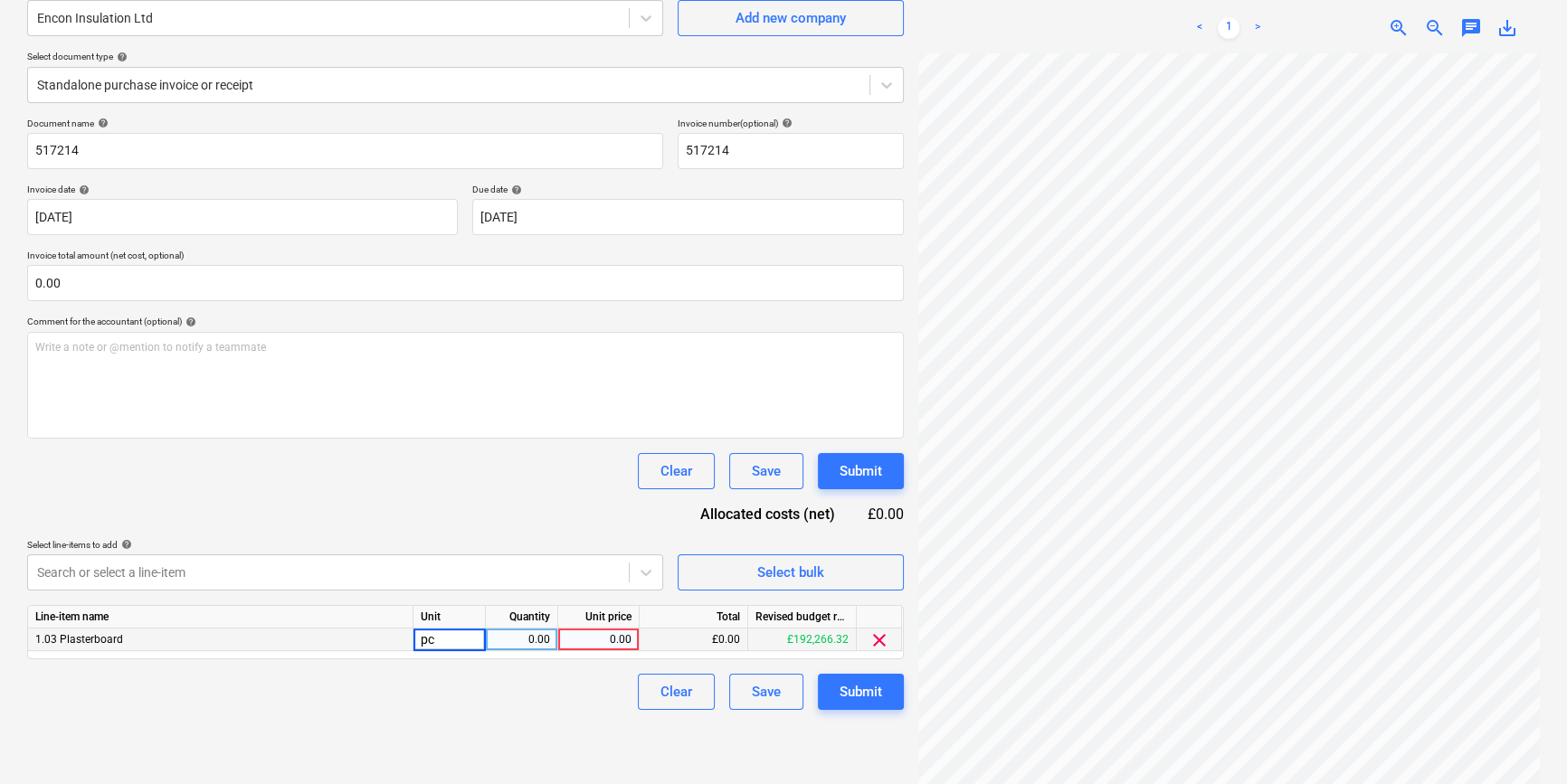 type on "pcs" 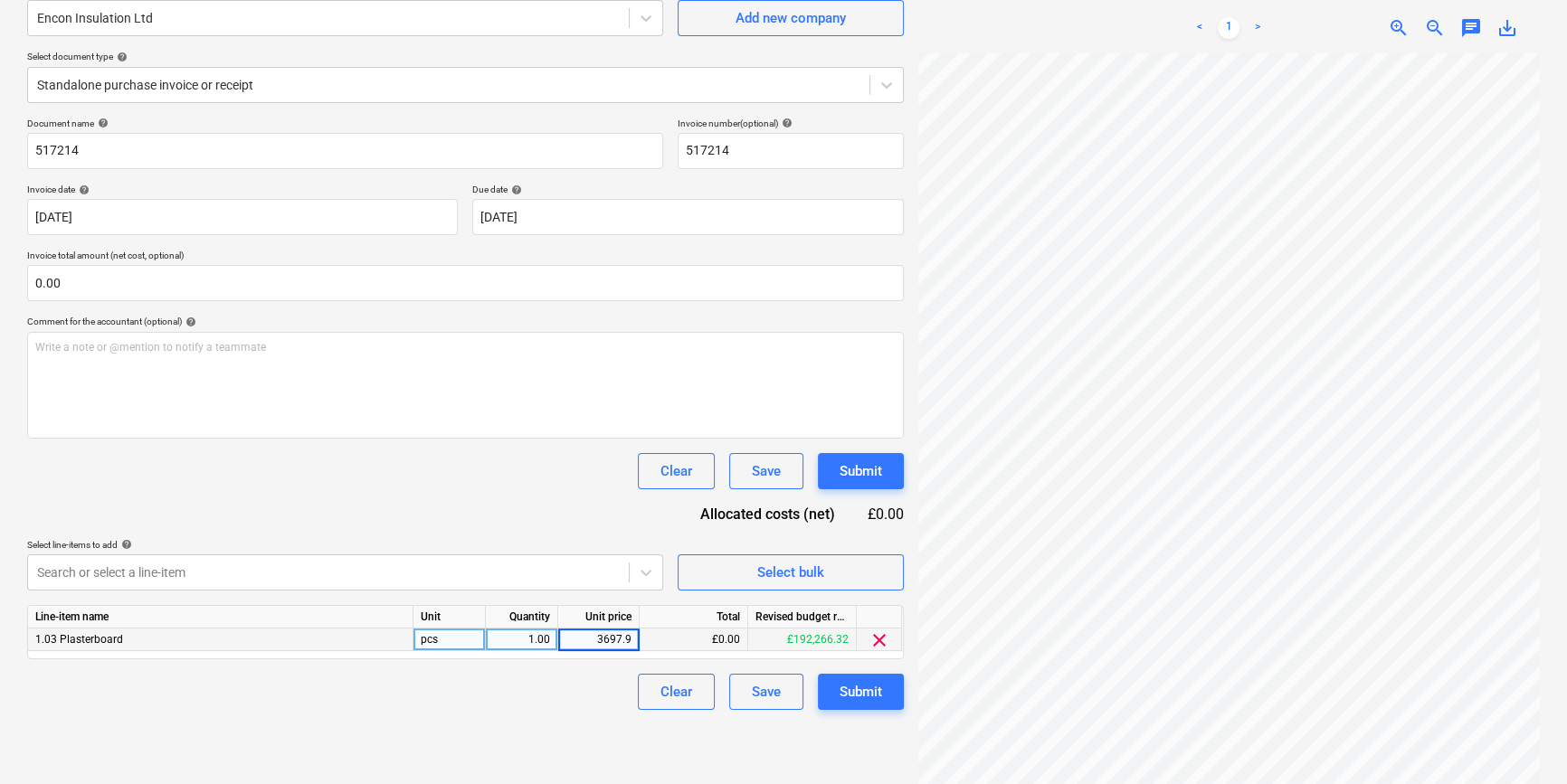 type on "3697.92" 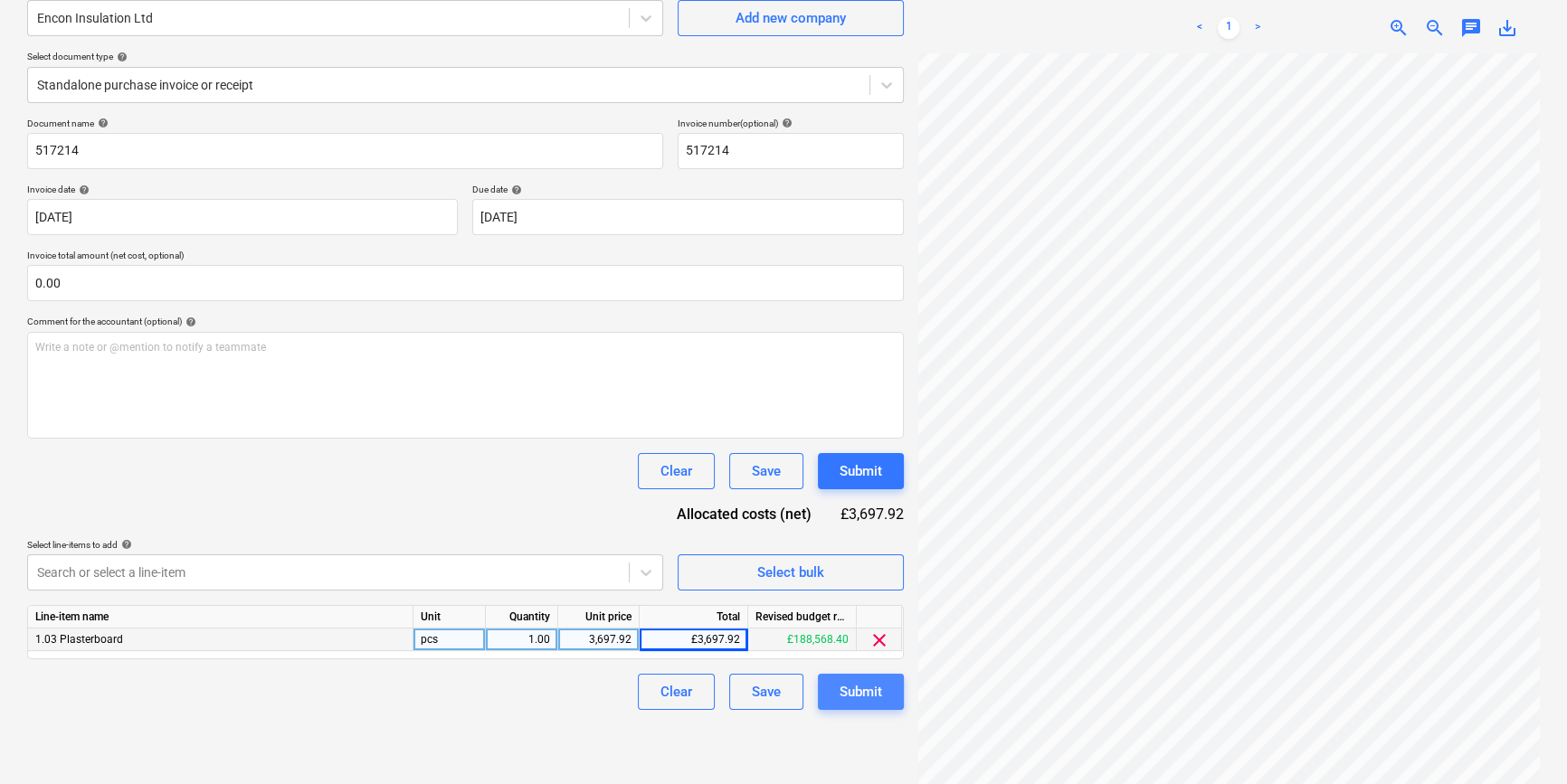 click on "Submit" at bounding box center (860, 692) 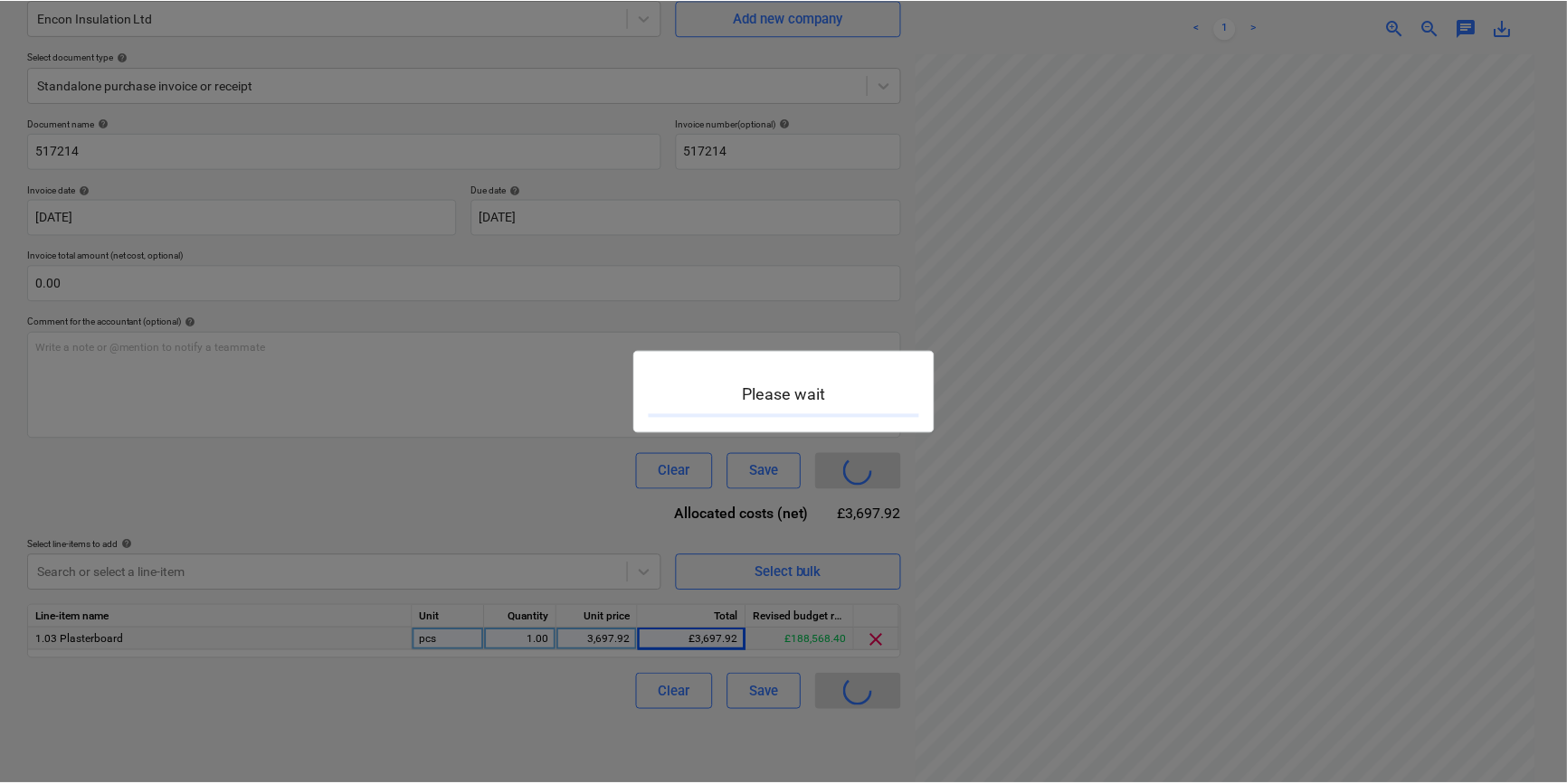 scroll, scrollTop: 0, scrollLeft: 0, axis: both 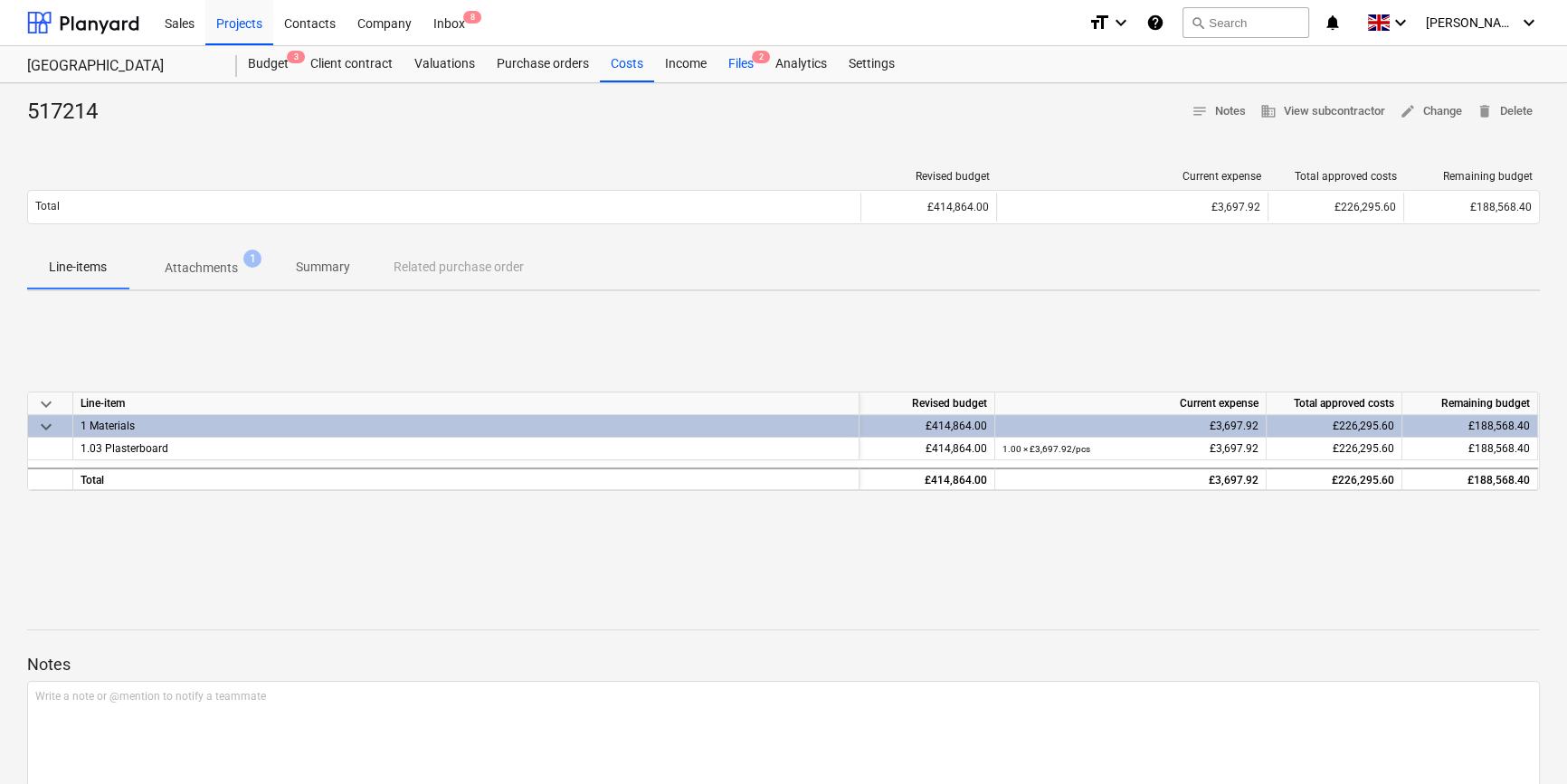 click on "Files 2" at bounding box center [741, 64] 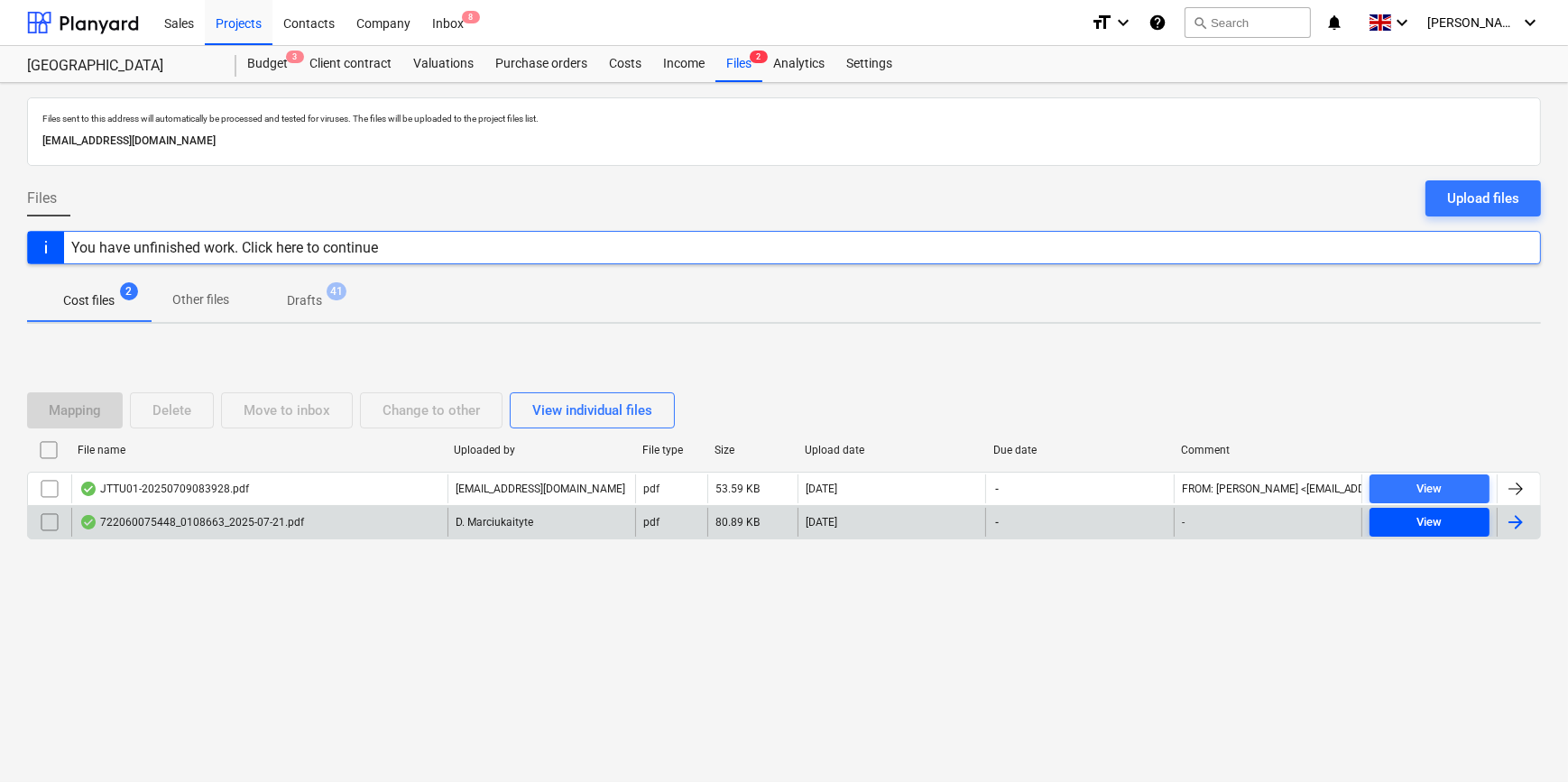 click on "View" at bounding box center (1429, 522) 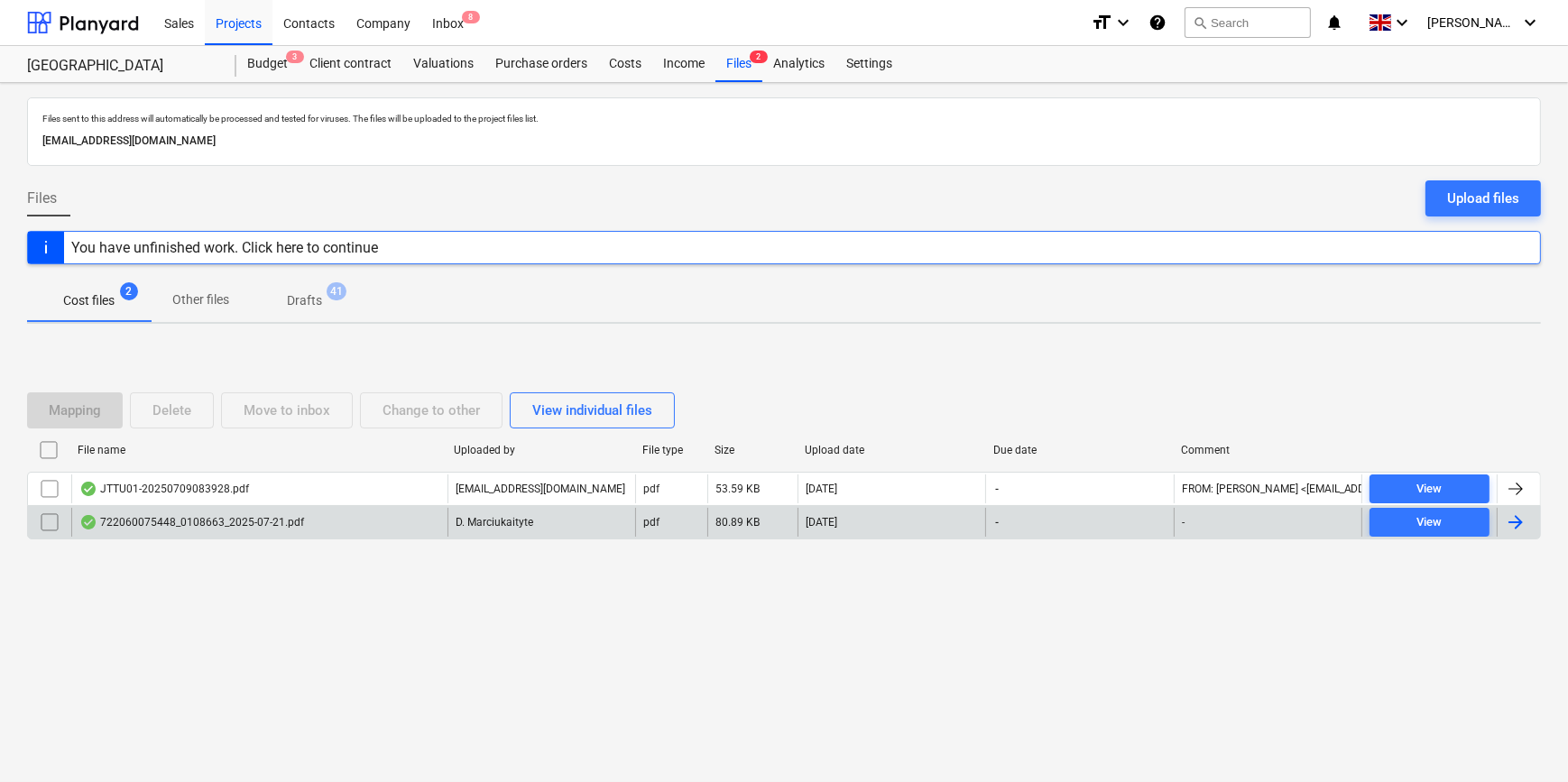 click at bounding box center (1516, 522) 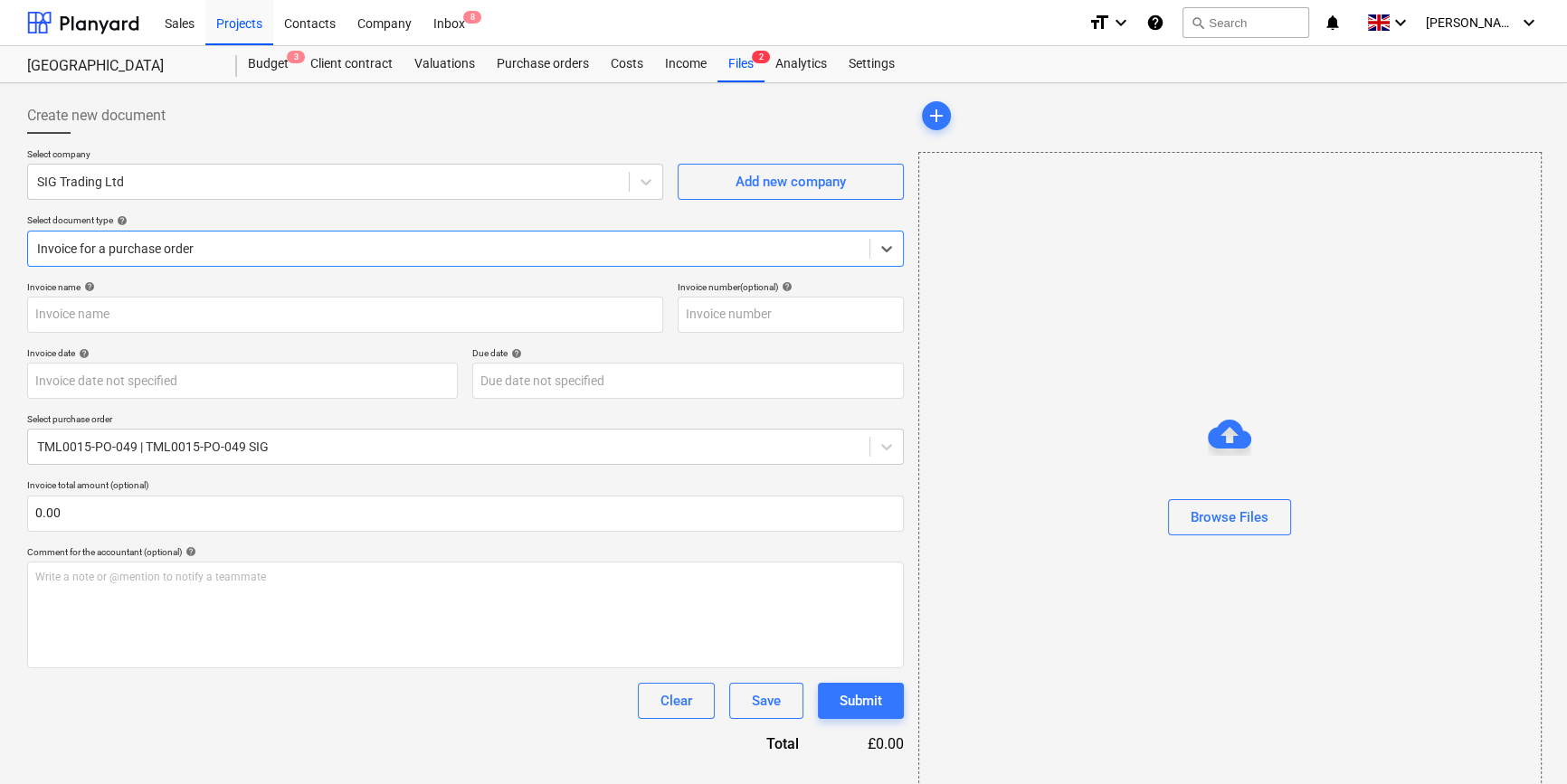 type on "722060075448" 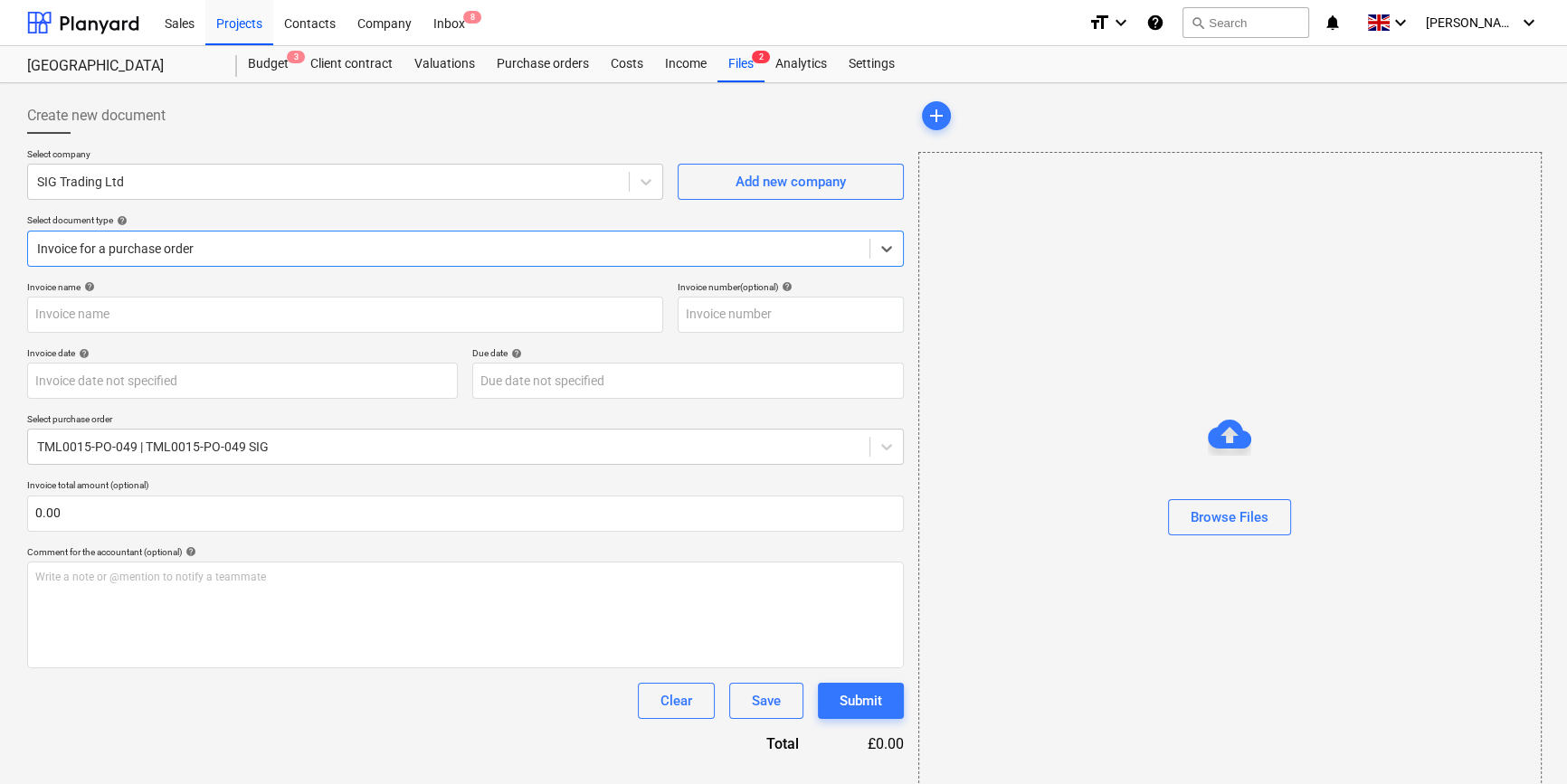type on "[DATE]" 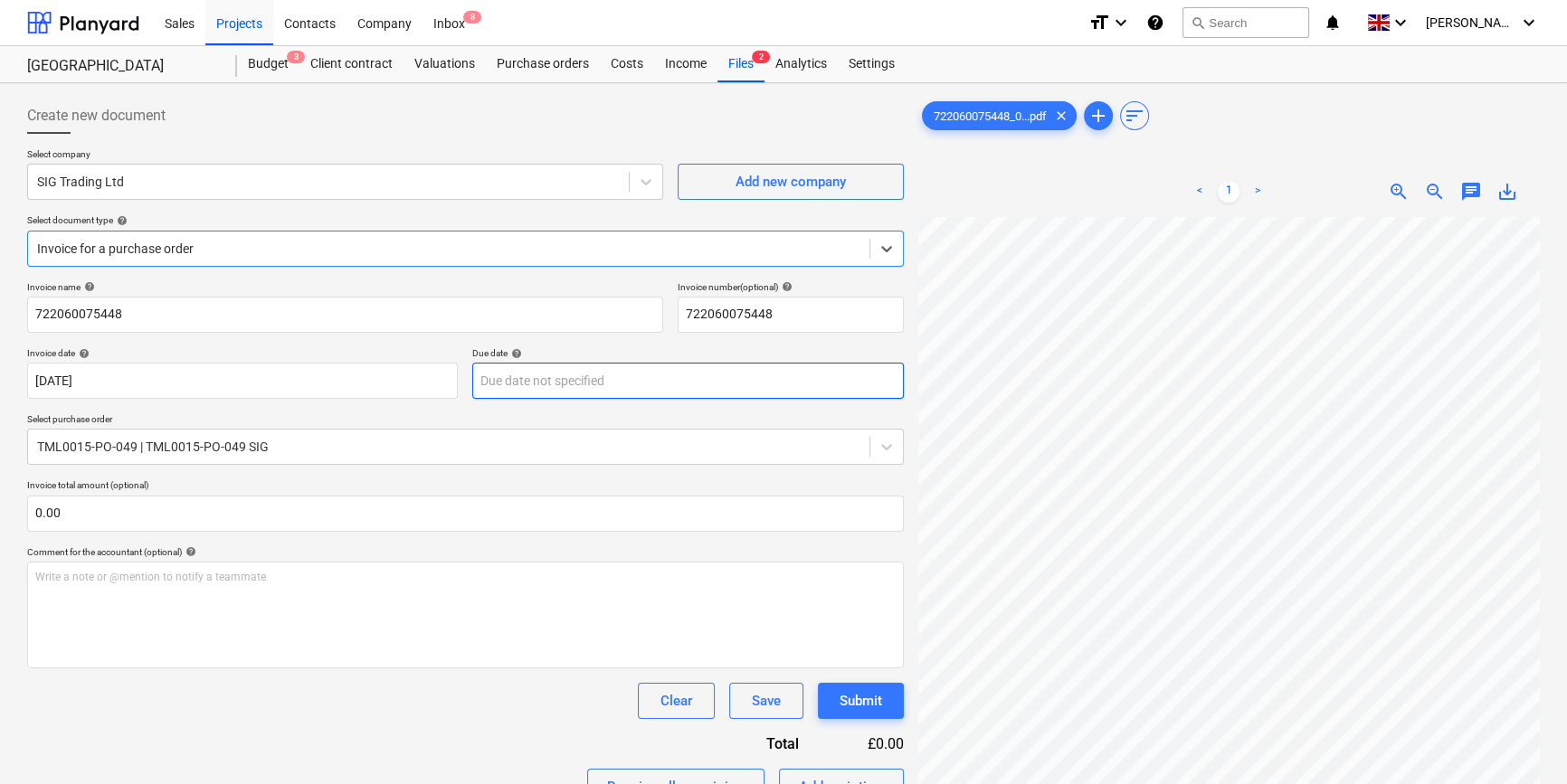 click on "Sales Projects Contacts Company Inbox 8 format_size keyboard_arrow_down help search Search notifications 0 keyboard_arrow_down [PERSON_NAME] keyboard_arrow_down Camden Goods Yard Budget 3 Client contract Valuations Purchase orders Costs Income Files 2 Analytics Settings Create new document Select company SIG Trading Ltd   Add new company Select document type help   Select is focused ,type to refine list, press Down to open the menu,  Invoice for a purchase order Invoice name help 722060075448 Invoice number  (optional) help 722060075448 Invoice date help [DATE] 21.07.2025 Press the down arrow key to interact with the calendar and
select a date. Press the question mark key to get the keyboard shortcuts for changing dates. Due date help Press the down arrow key to interact with the calendar and
select a date. Press the question mark key to get the keyboard shortcuts for changing dates. Select purchase order TML0015-PO-049 | TML0015-PO-049 SIG Invoice total amount (optional) 0.00 help ﻿ Clear Save" at bounding box center (784, 392) 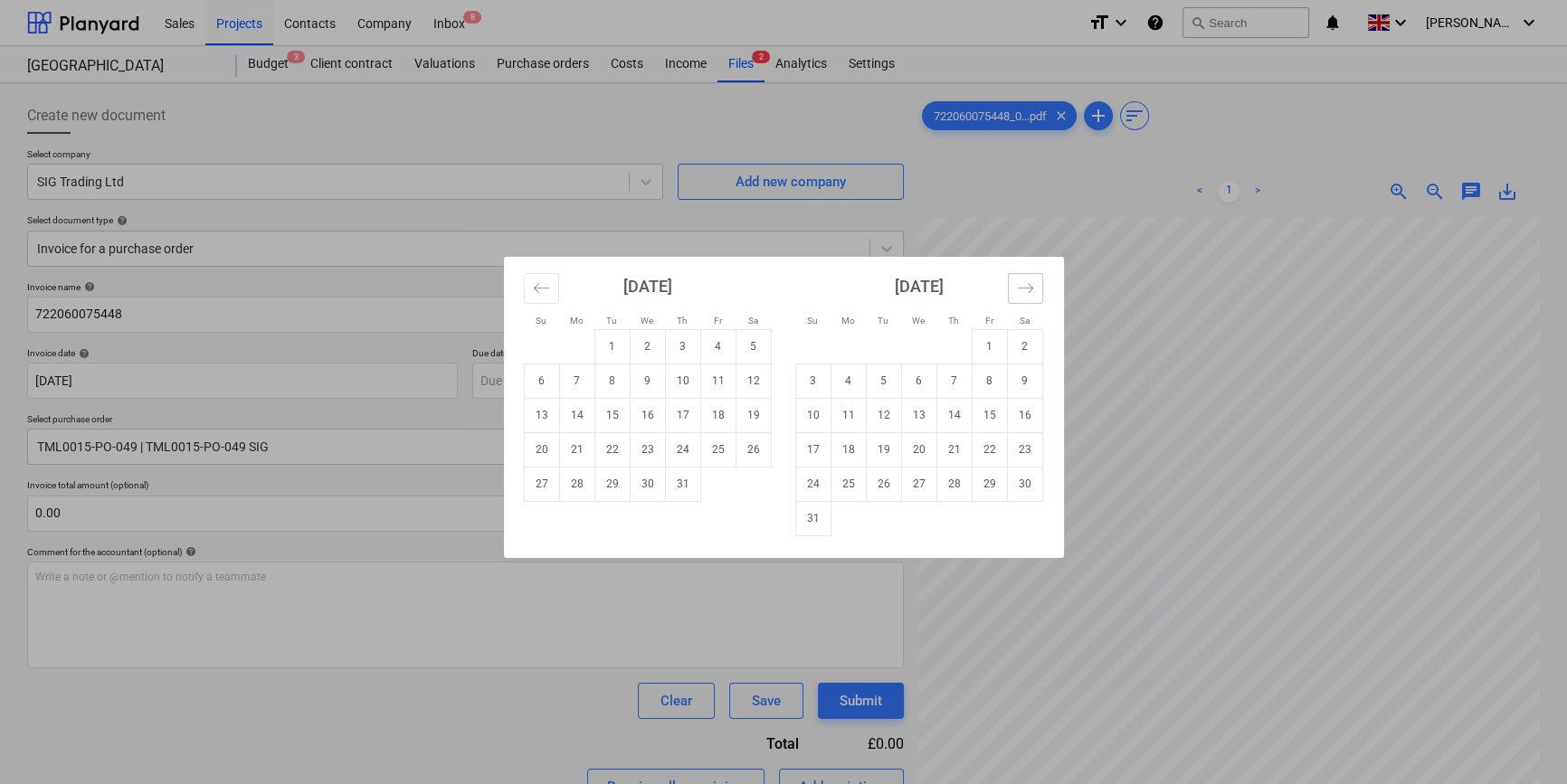 click 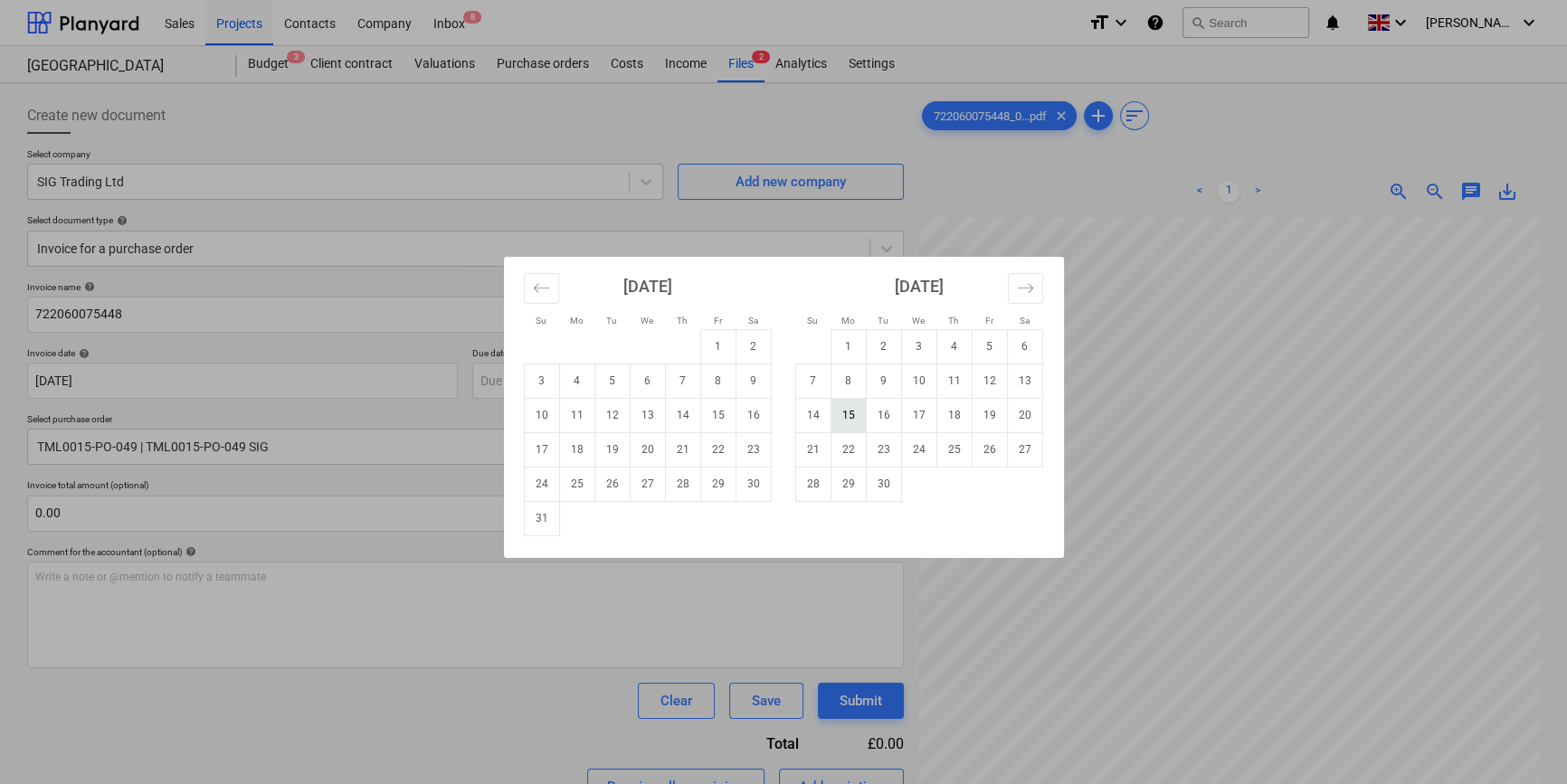 click on "15" at bounding box center [848, 415] 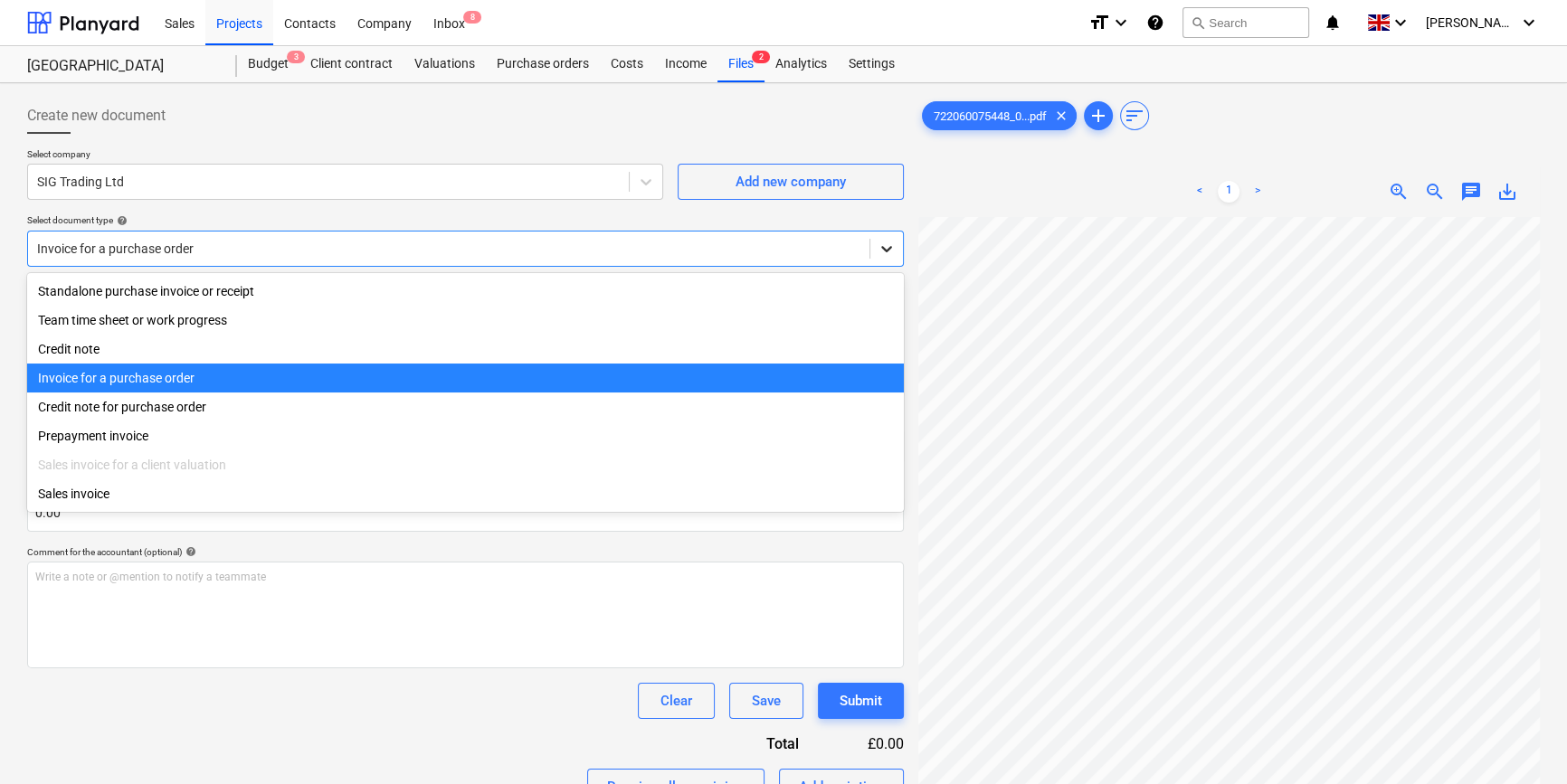 click 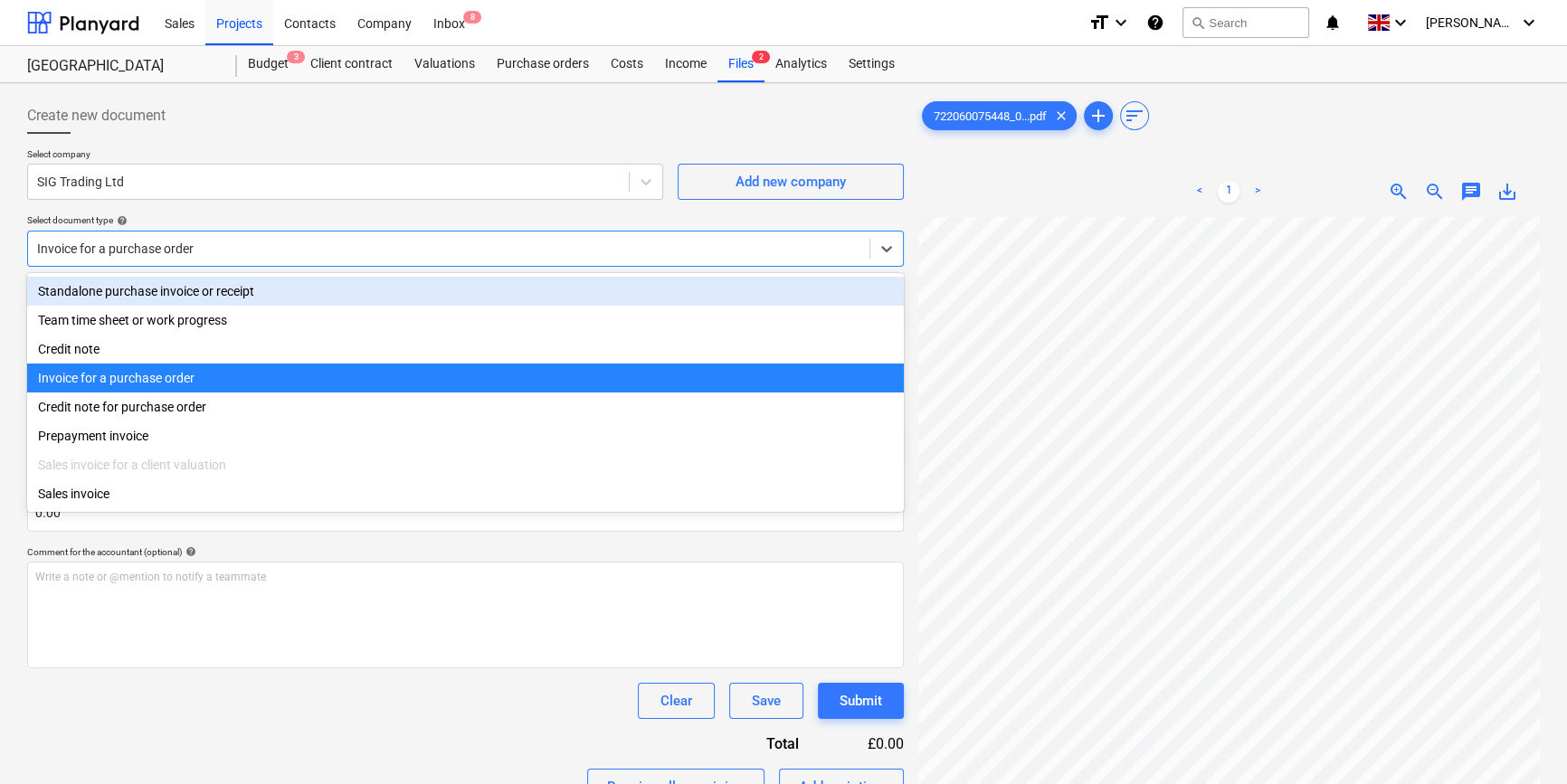 click on "Standalone purchase invoice or receipt" at bounding box center [465, 291] 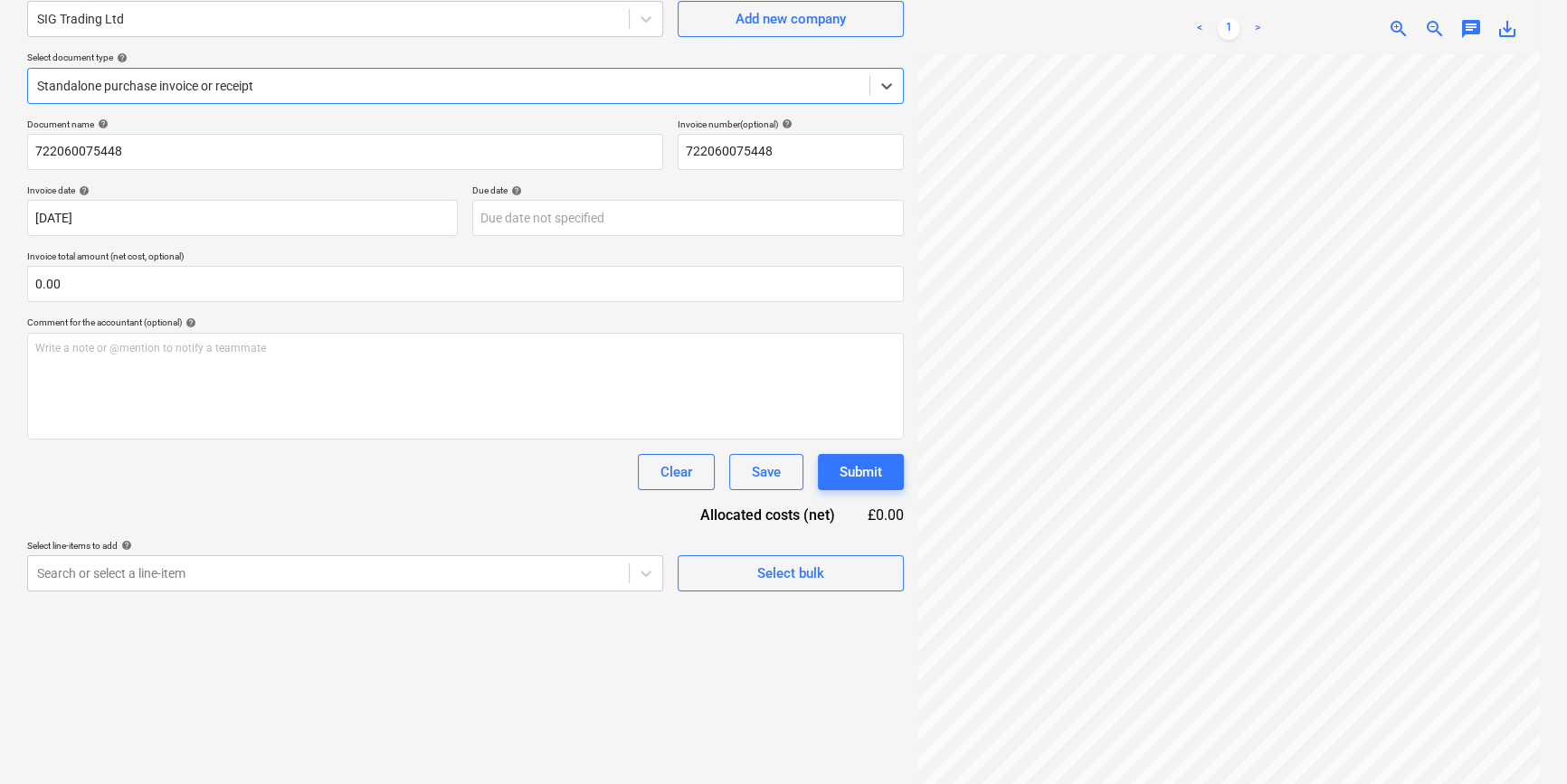 scroll, scrollTop: 164, scrollLeft: 0, axis: vertical 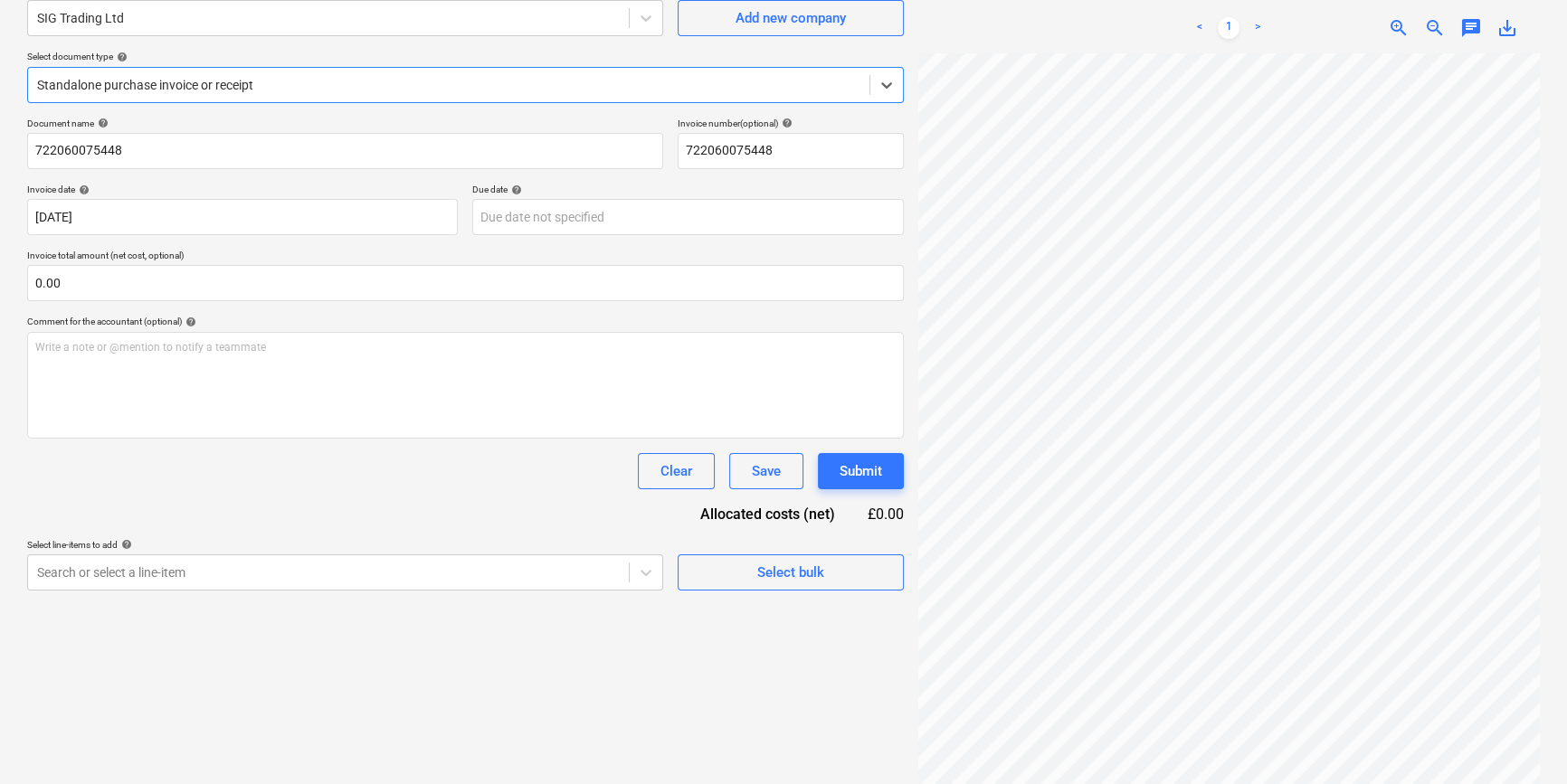 type on "[DATE]" 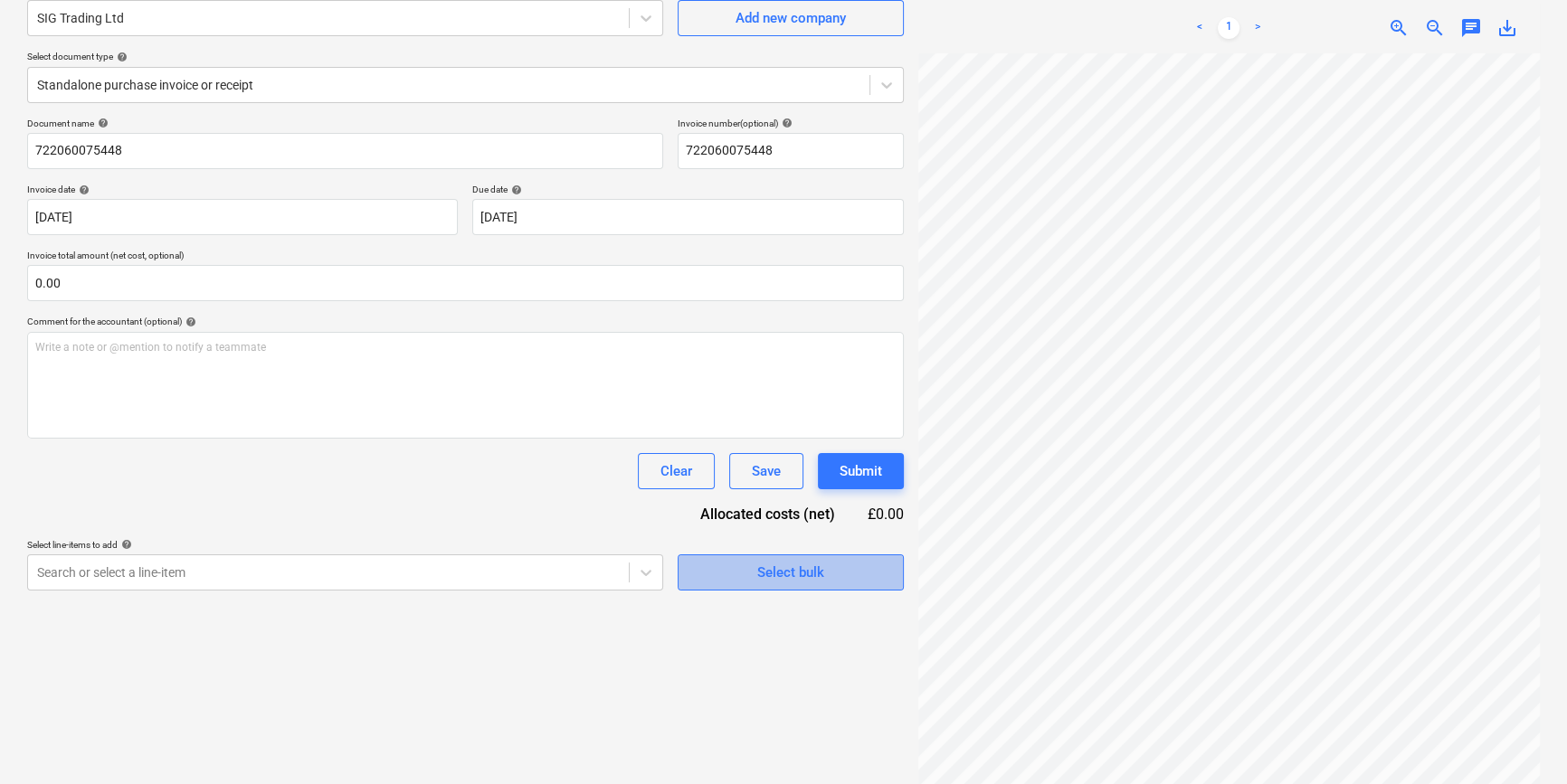 click on "Select bulk" at bounding box center [791, 572] 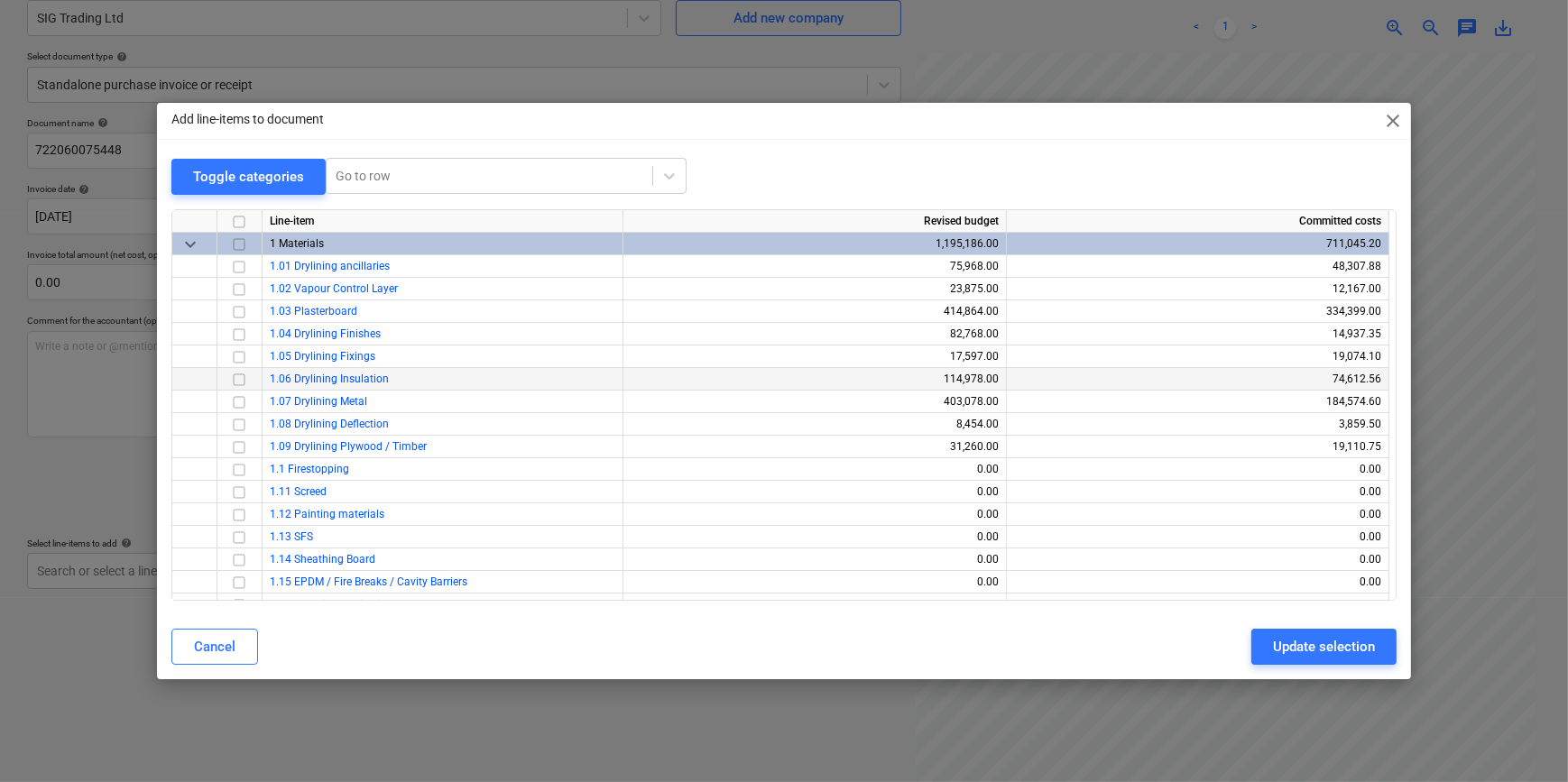 click at bounding box center (239, 379) 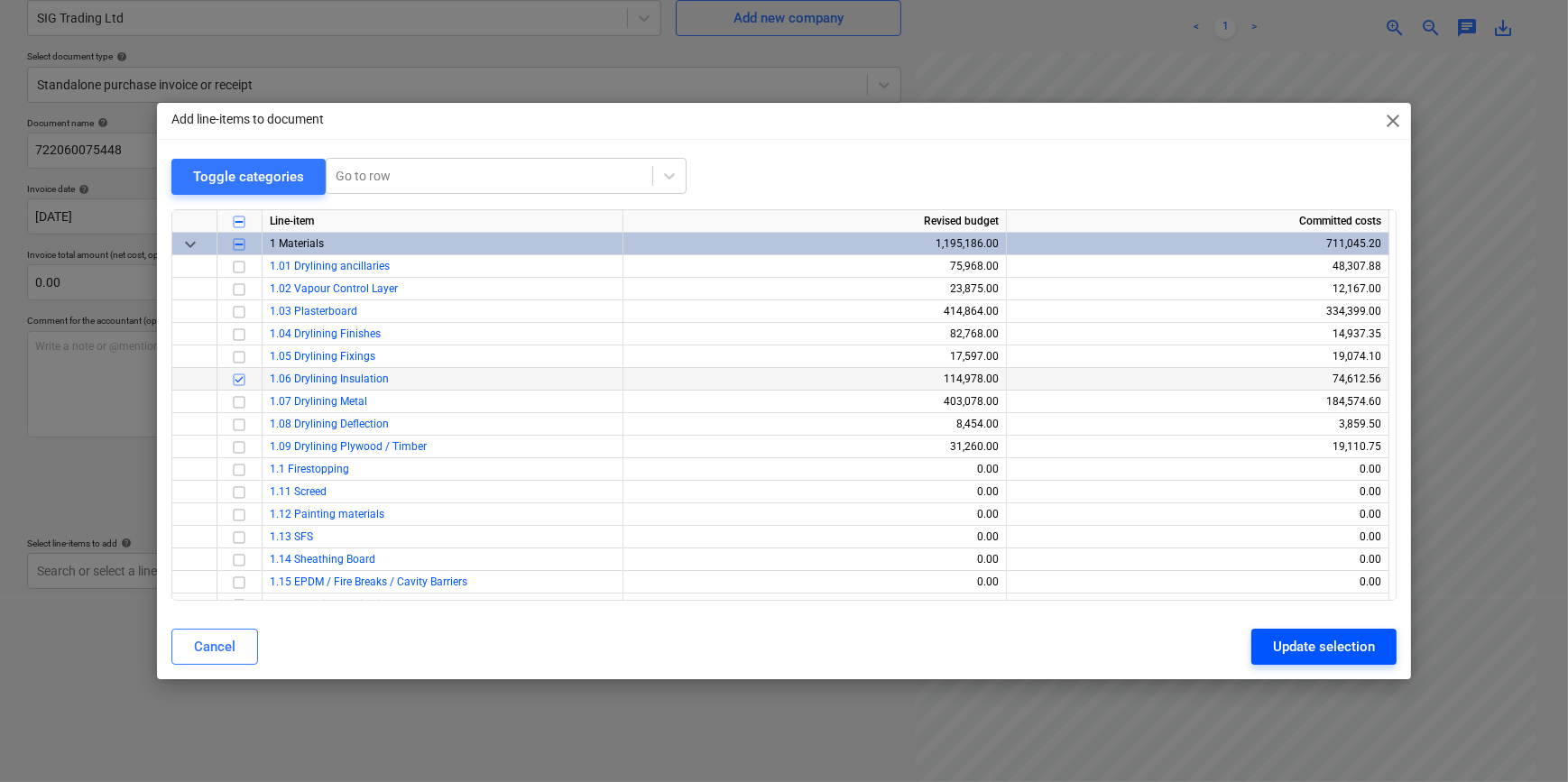 click on "Update selection" at bounding box center (1324, 647) 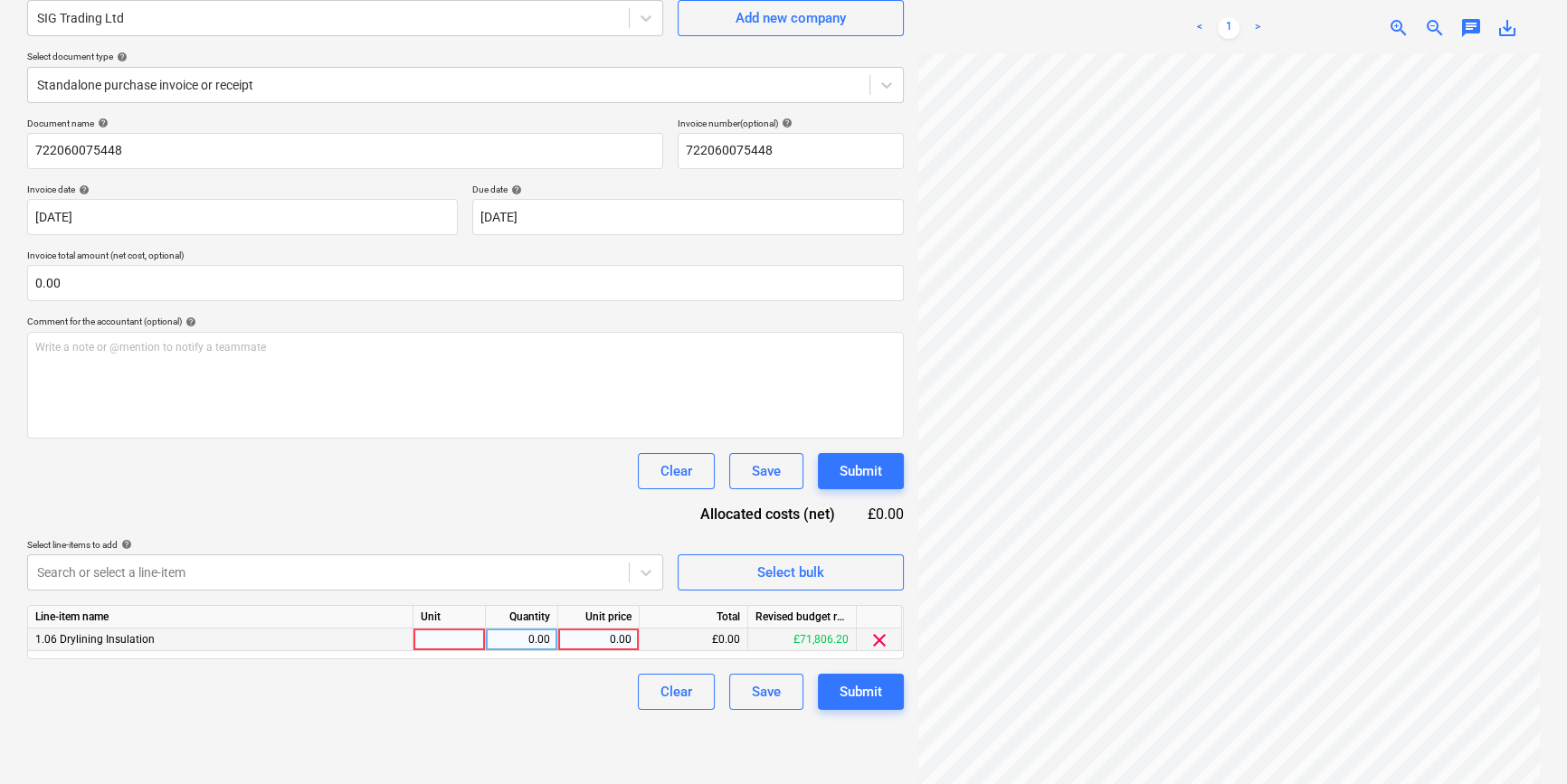 click at bounding box center [450, 639] 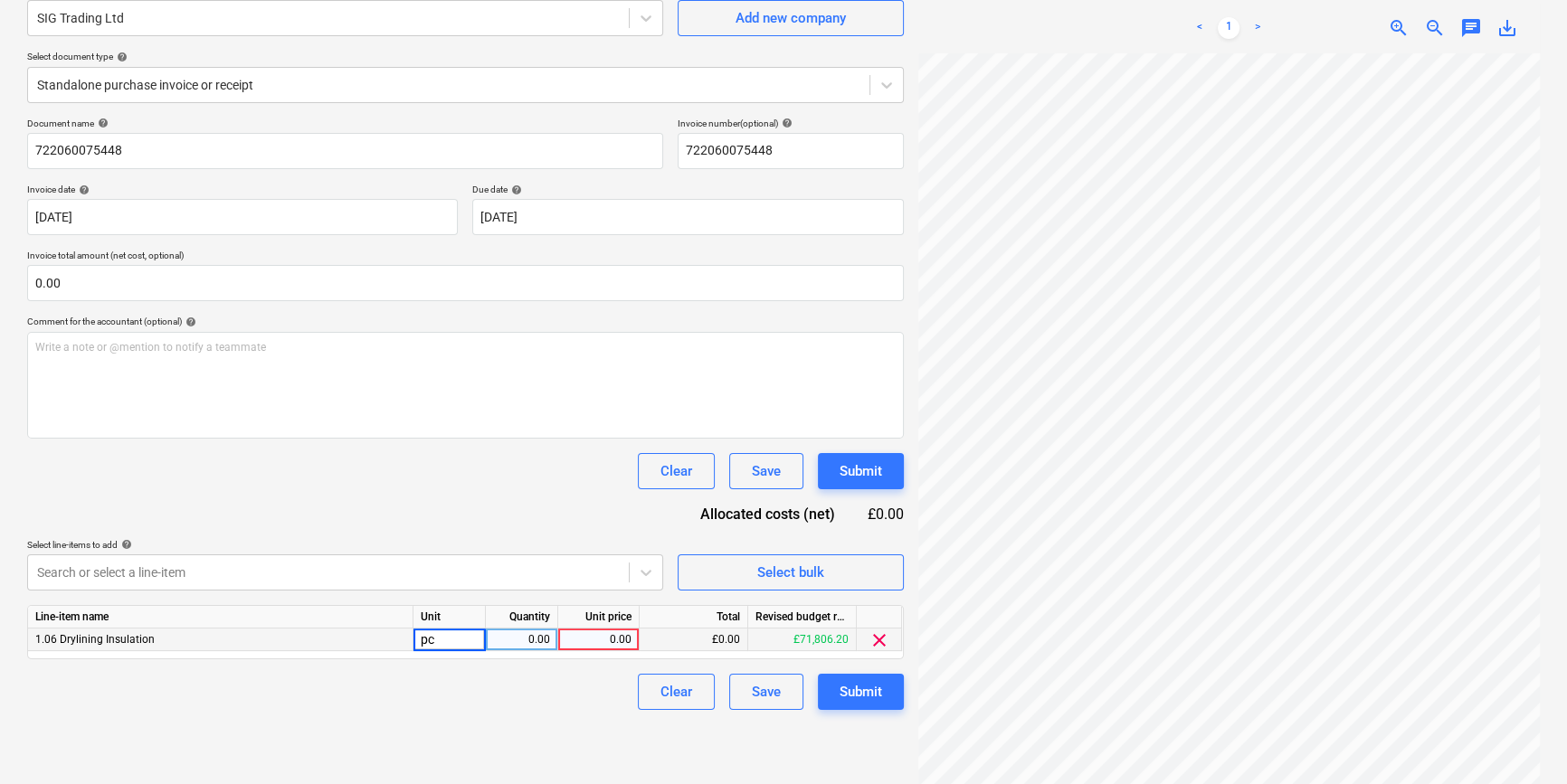 type on "pcs" 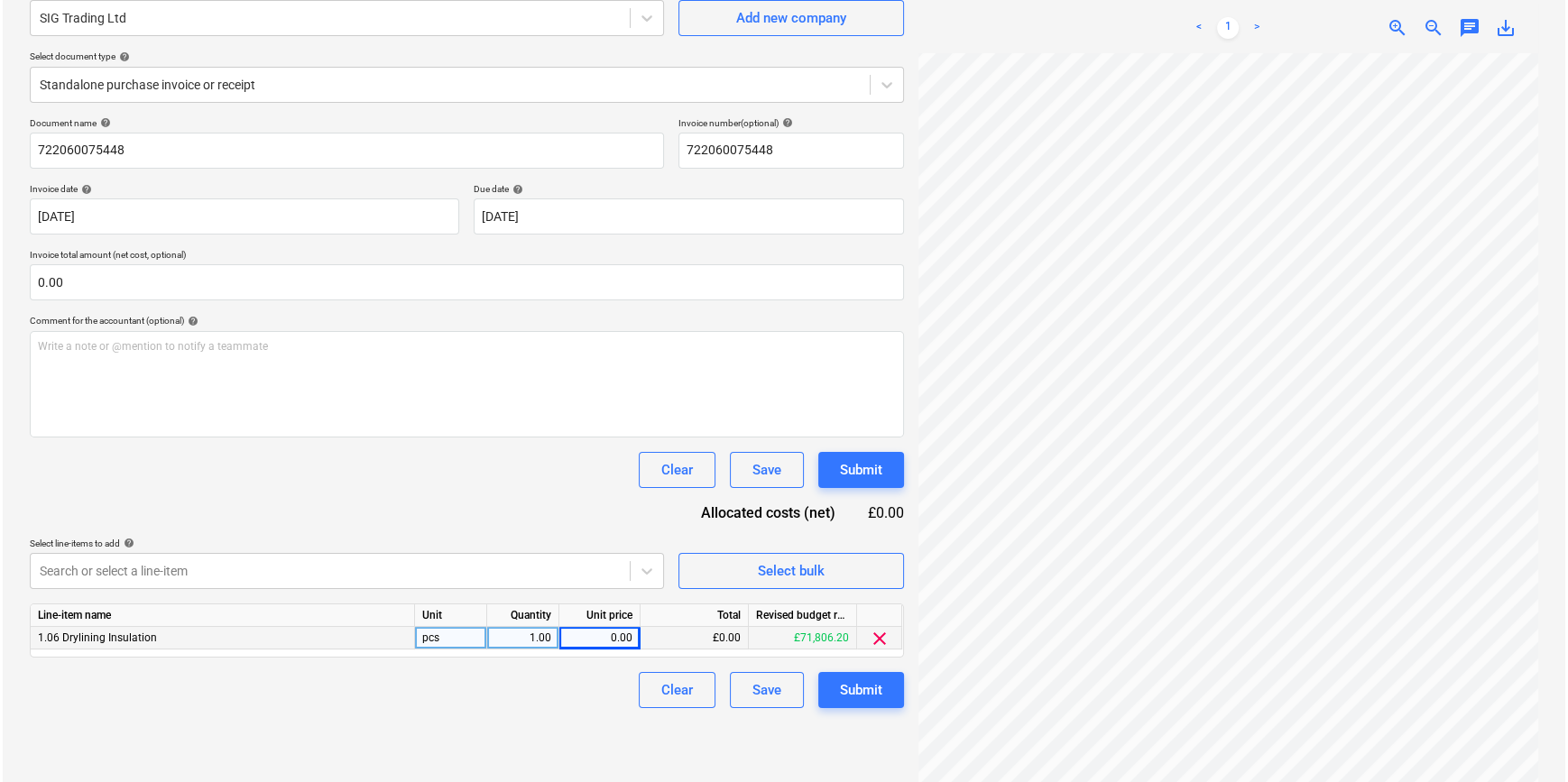 scroll, scrollTop: 420, scrollLeft: 0, axis: vertical 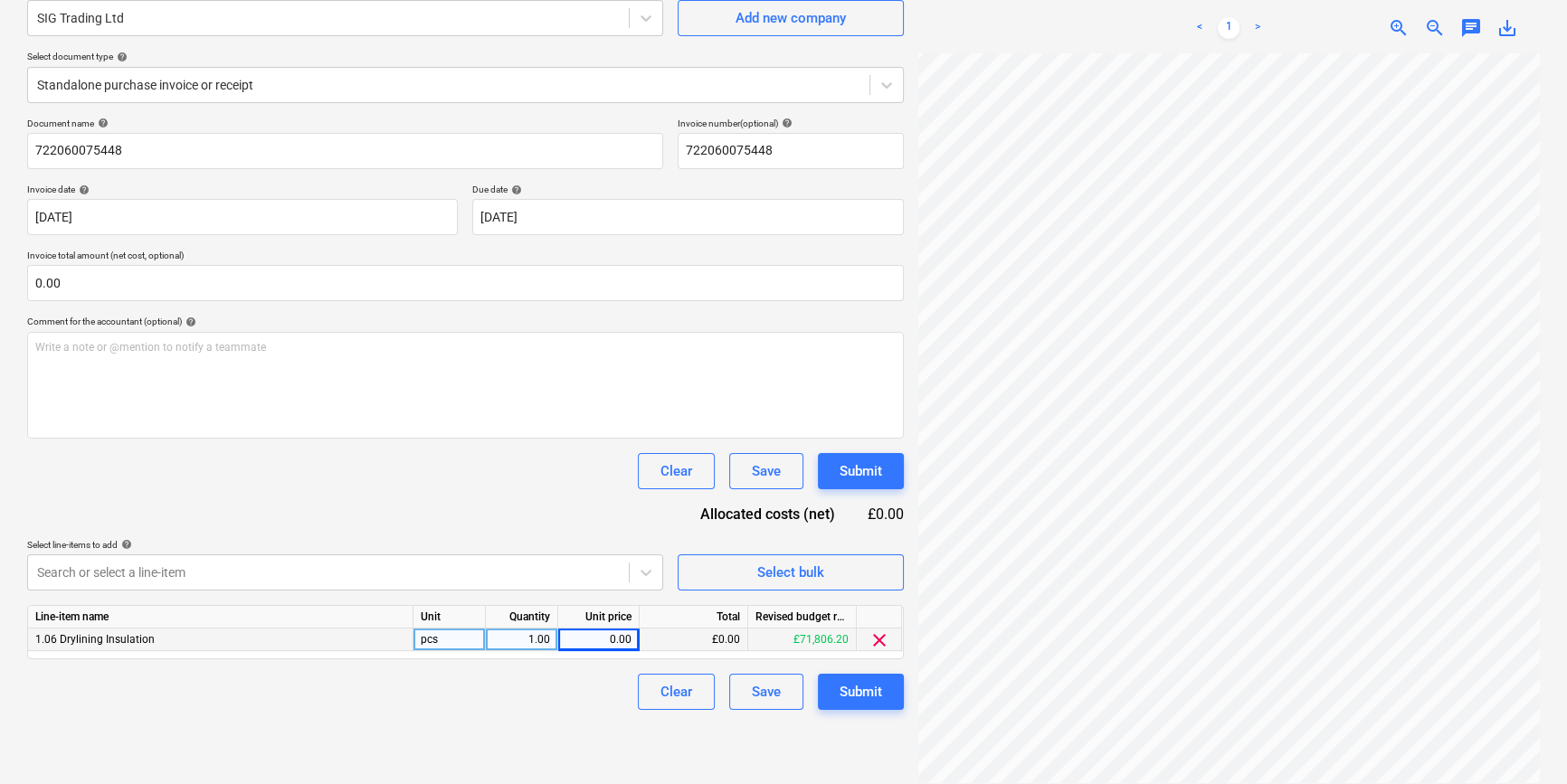 click on "0.00" at bounding box center (598, 639) 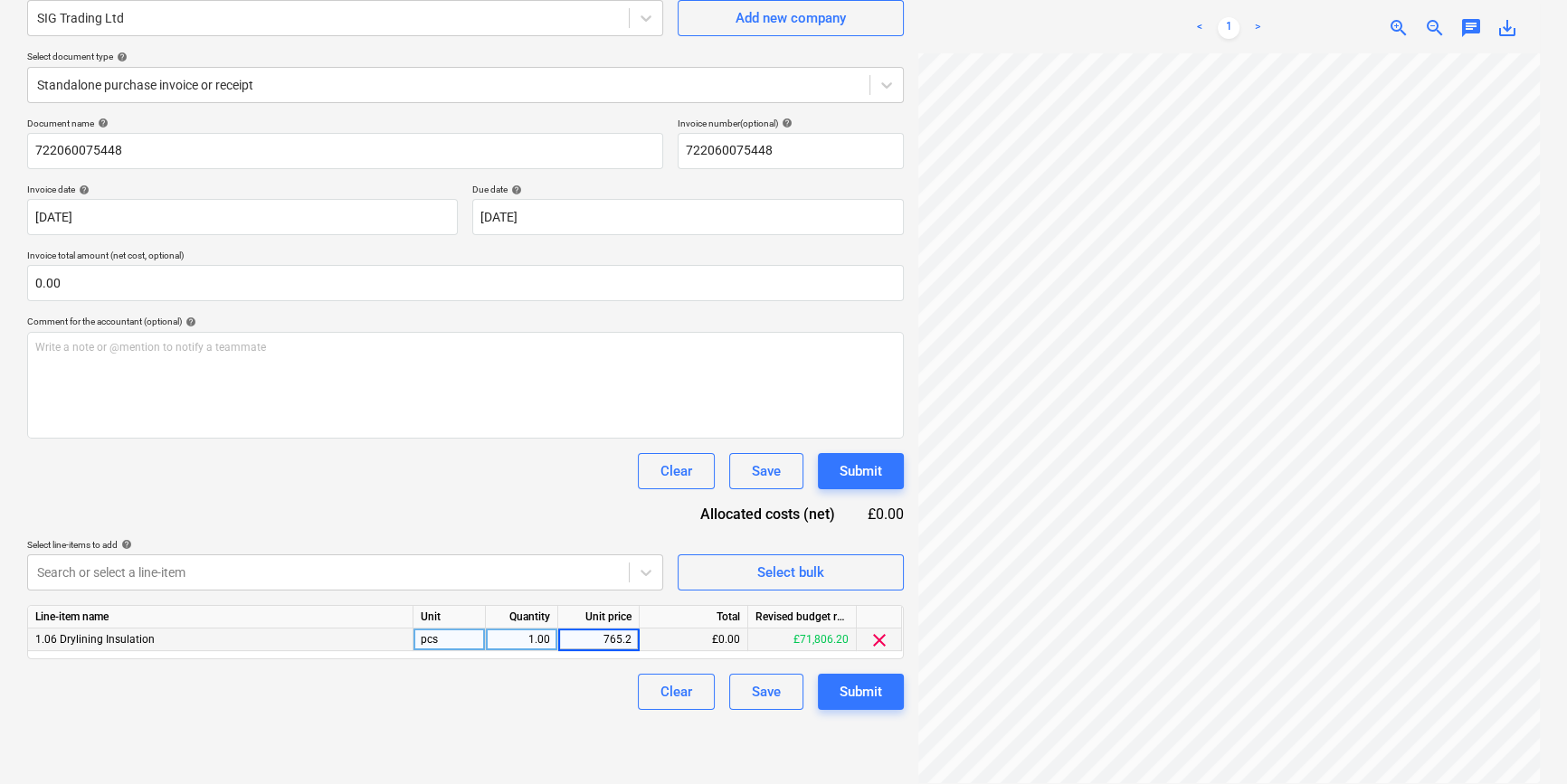 type on "765.21" 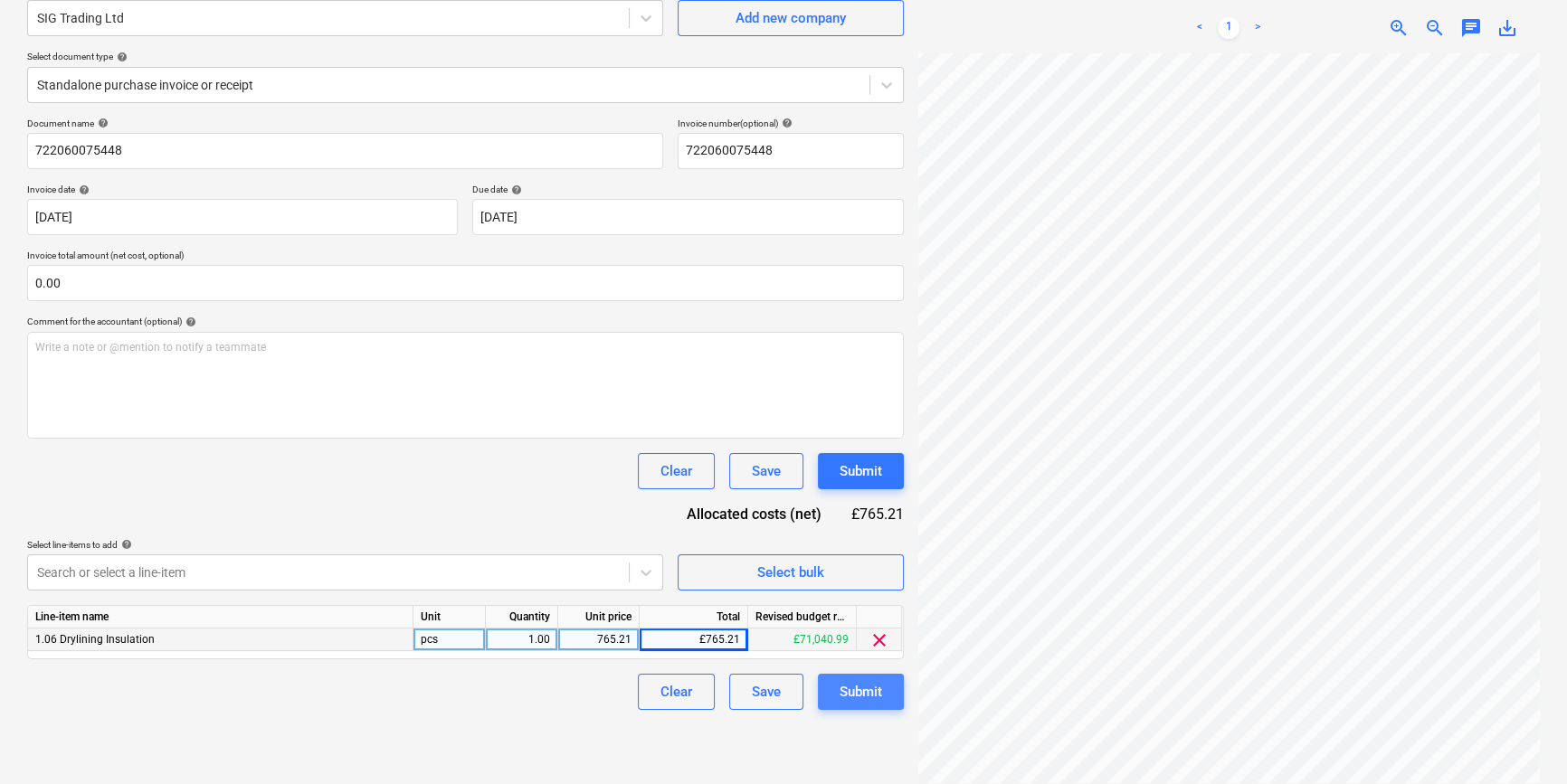click on "Submit" at bounding box center (860, 692) 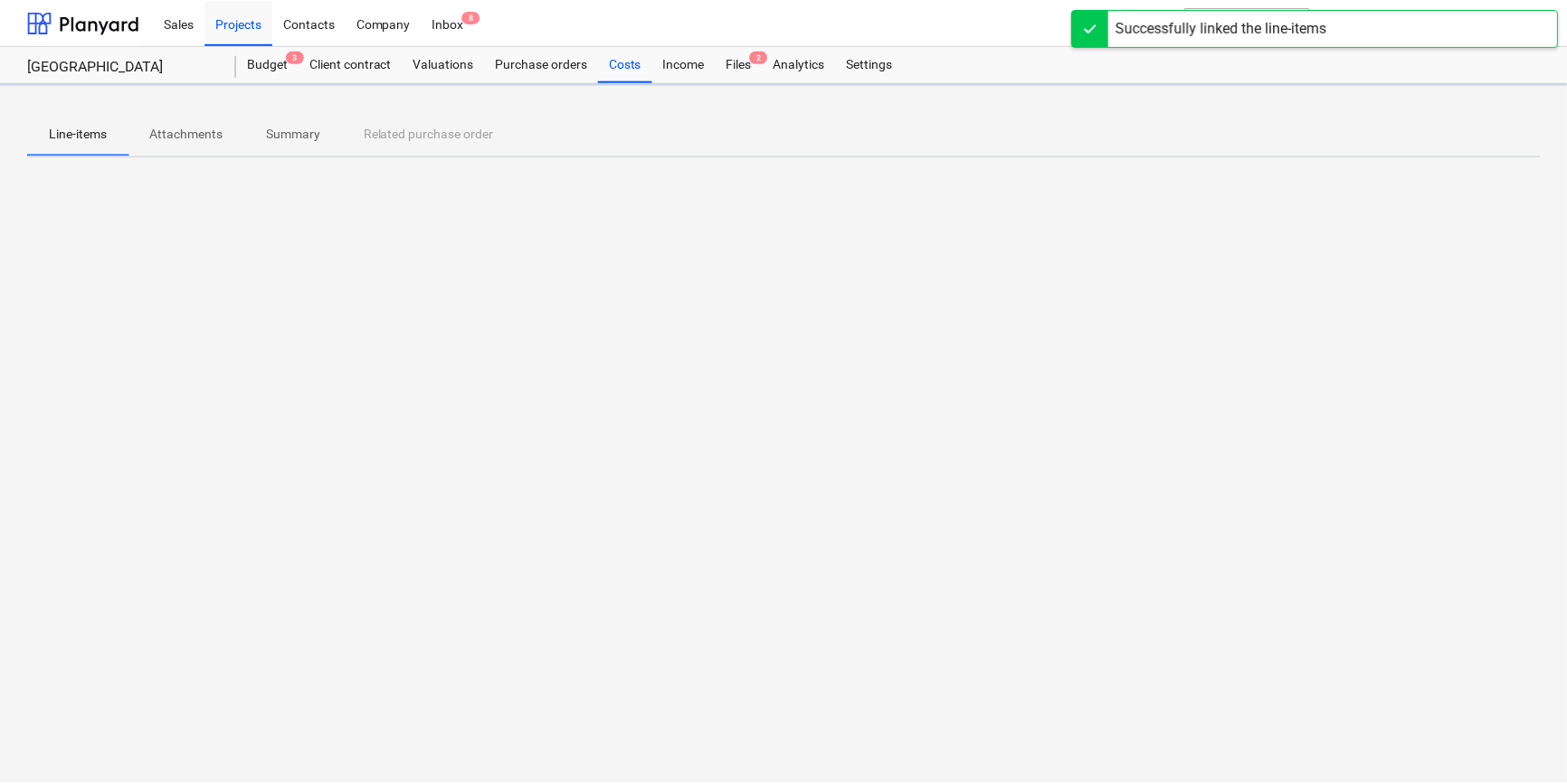 scroll, scrollTop: 0, scrollLeft: 0, axis: both 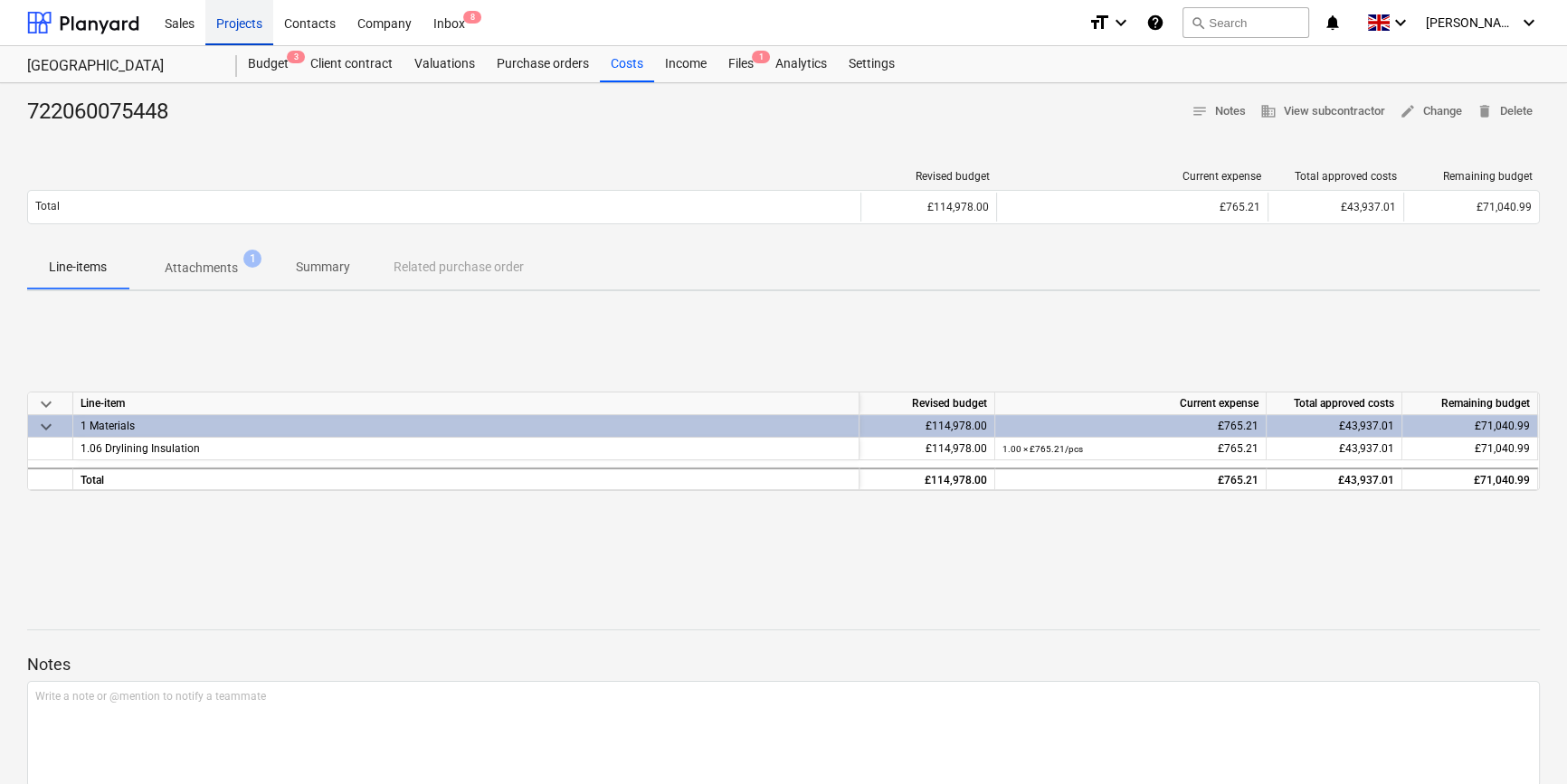 click on "Projects" at bounding box center (239, 22) 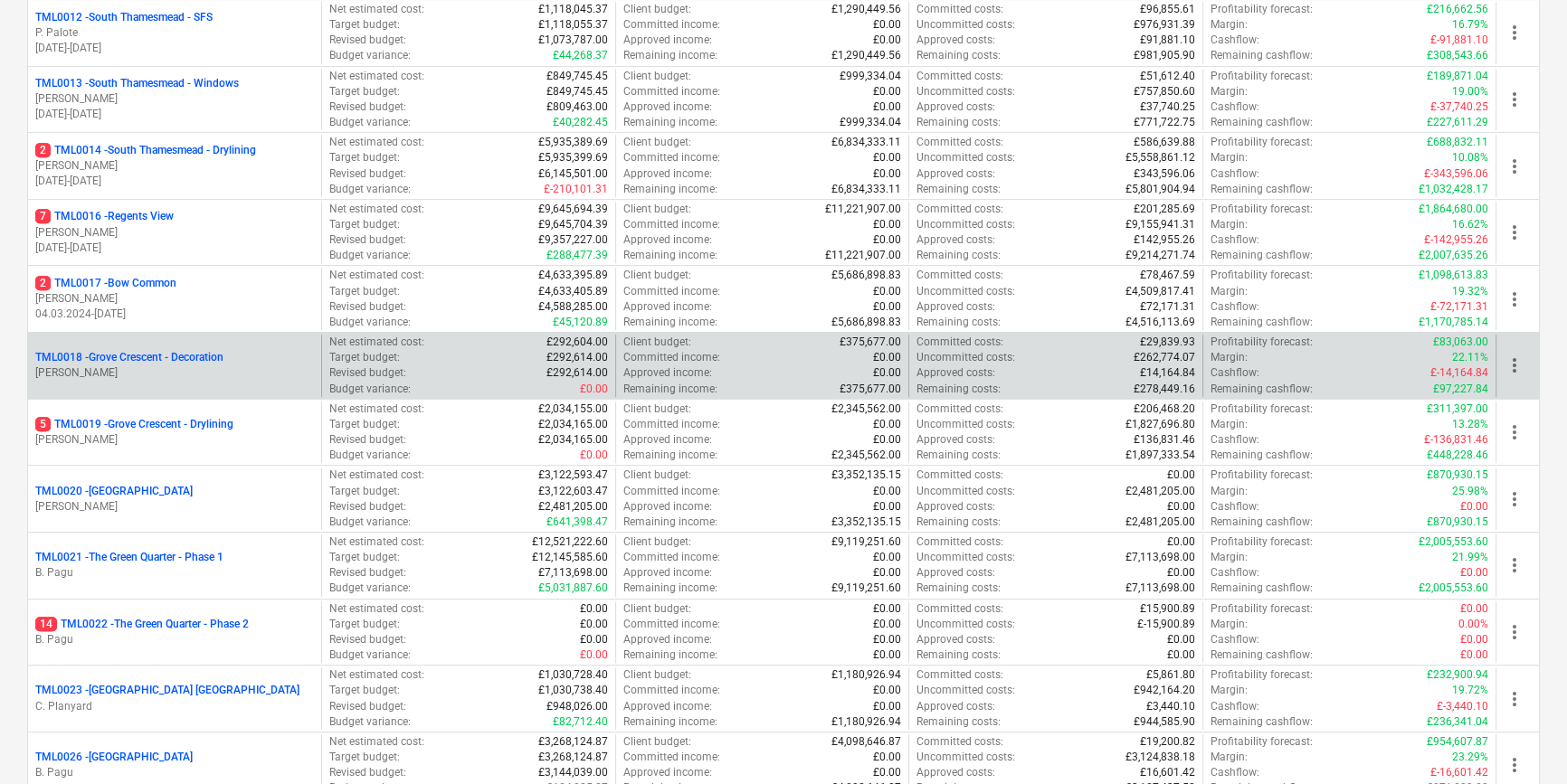 scroll, scrollTop: 986, scrollLeft: 0, axis: vertical 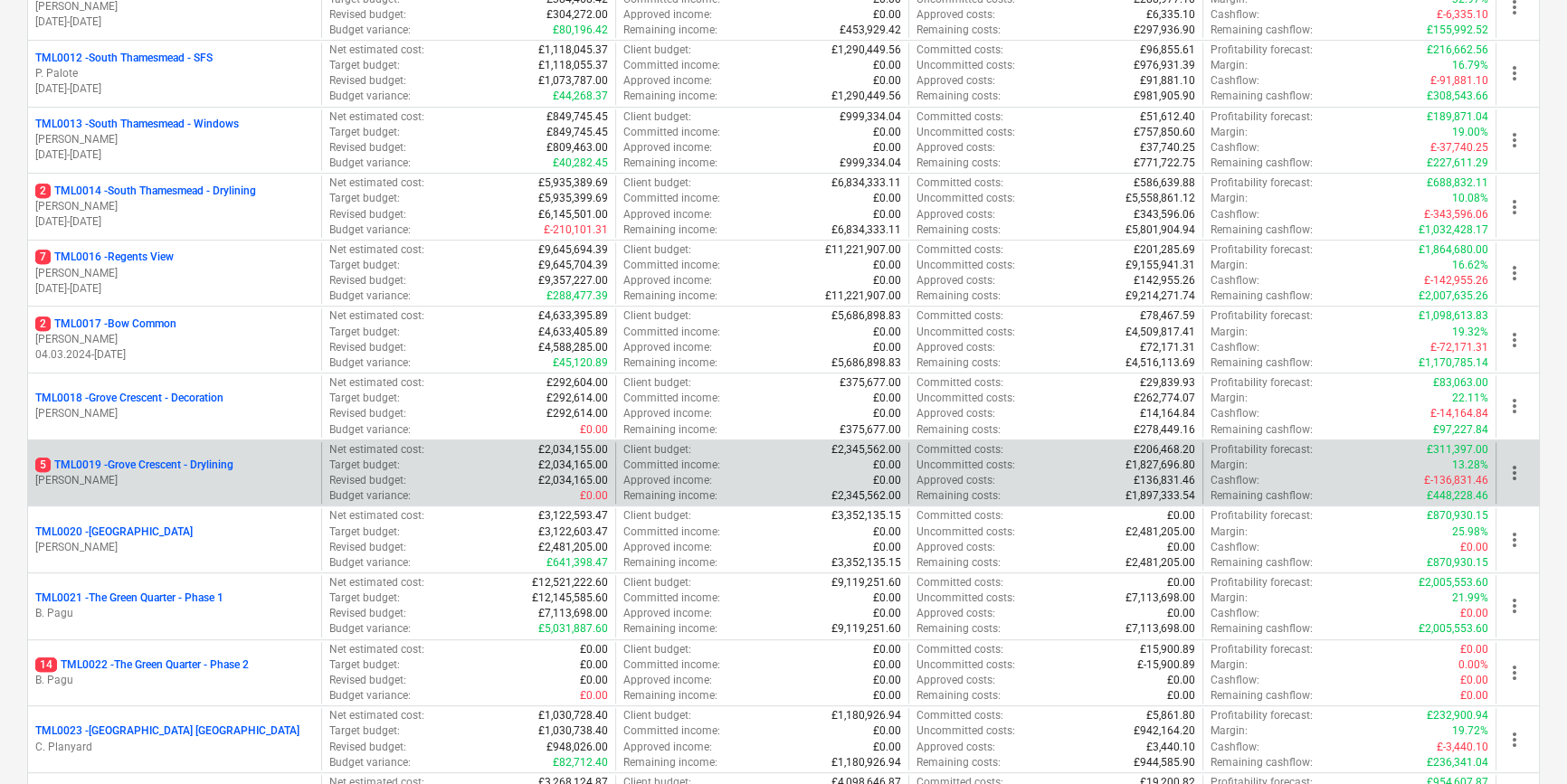 click on "5  TML0019 -  [GEOGRAPHIC_DATA] - Drylining" at bounding box center [134, 465] 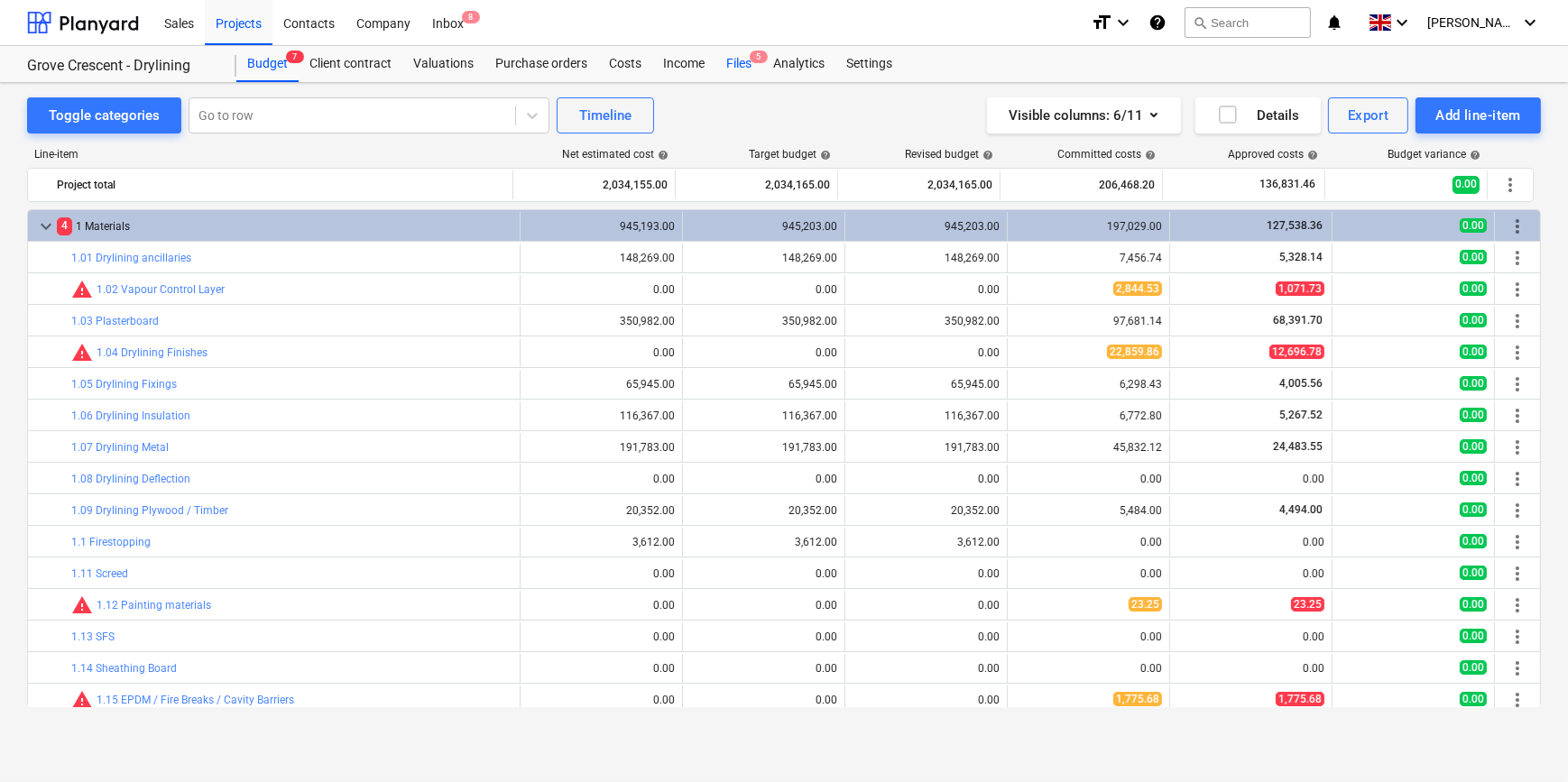 click on "Files 5" at bounding box center [739, 64] 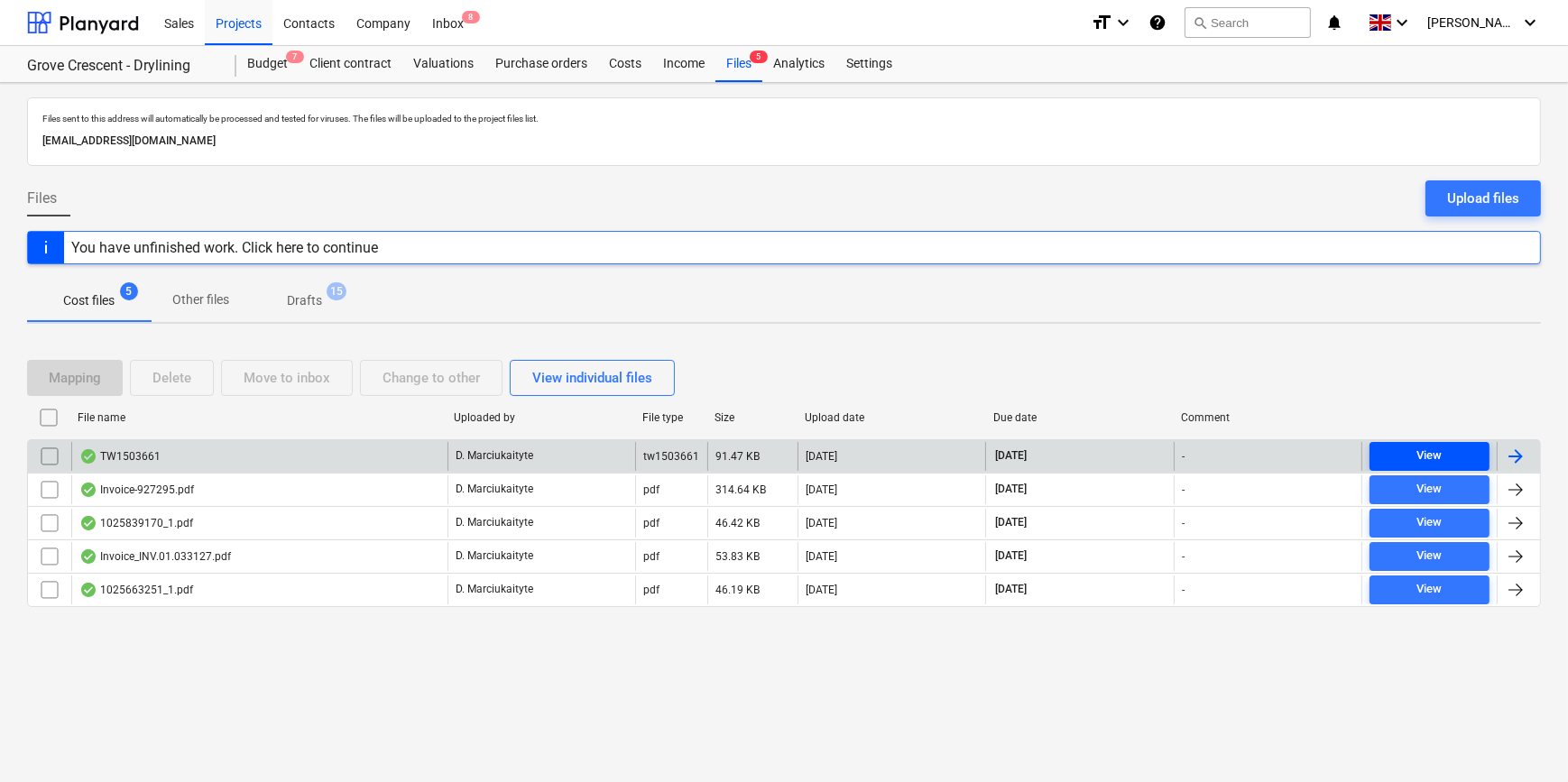 click on "View" at bounding box center (1429, 455) 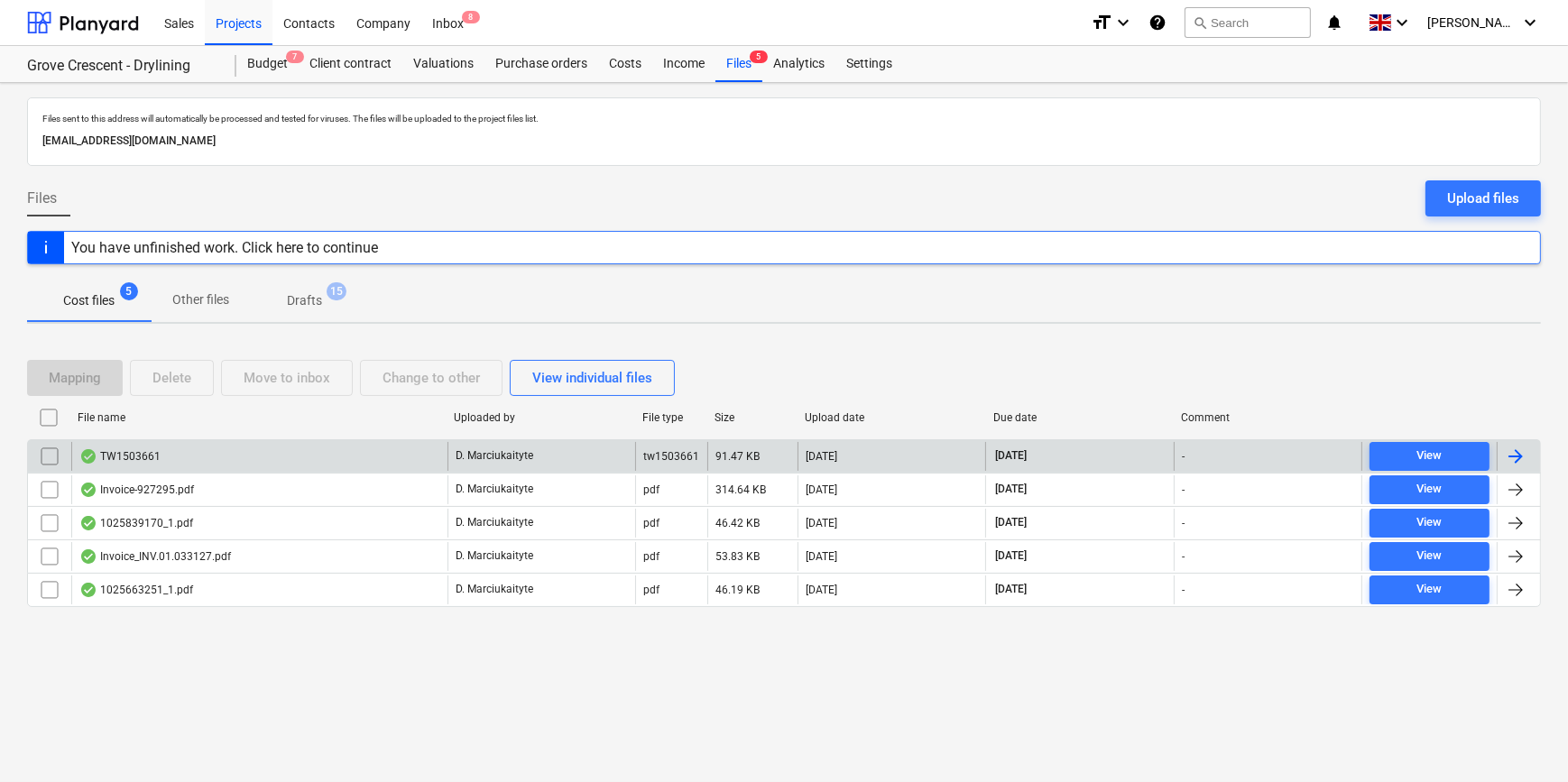 click at bounding box center (1518, 456) 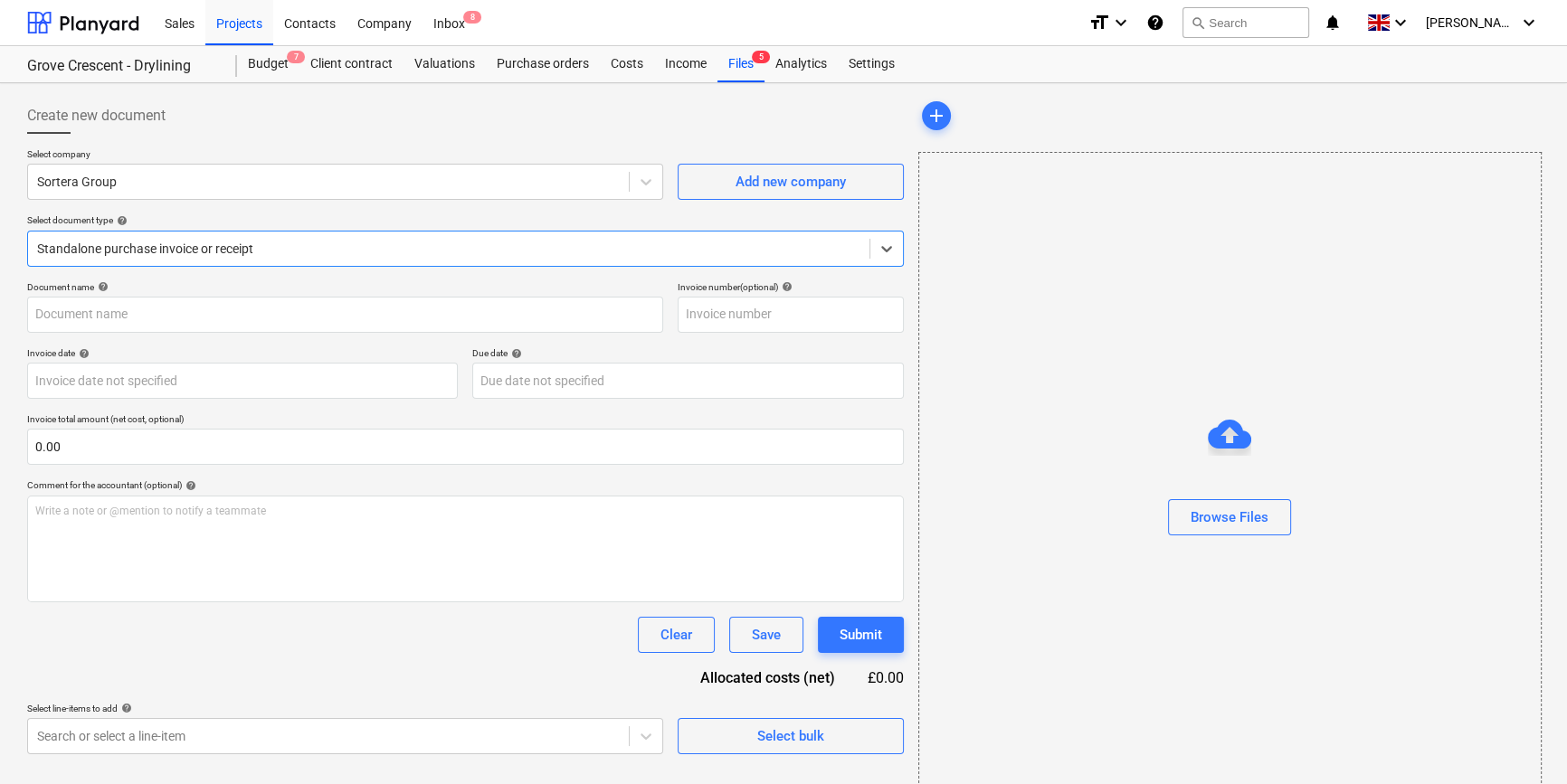 type on "TW1503661" 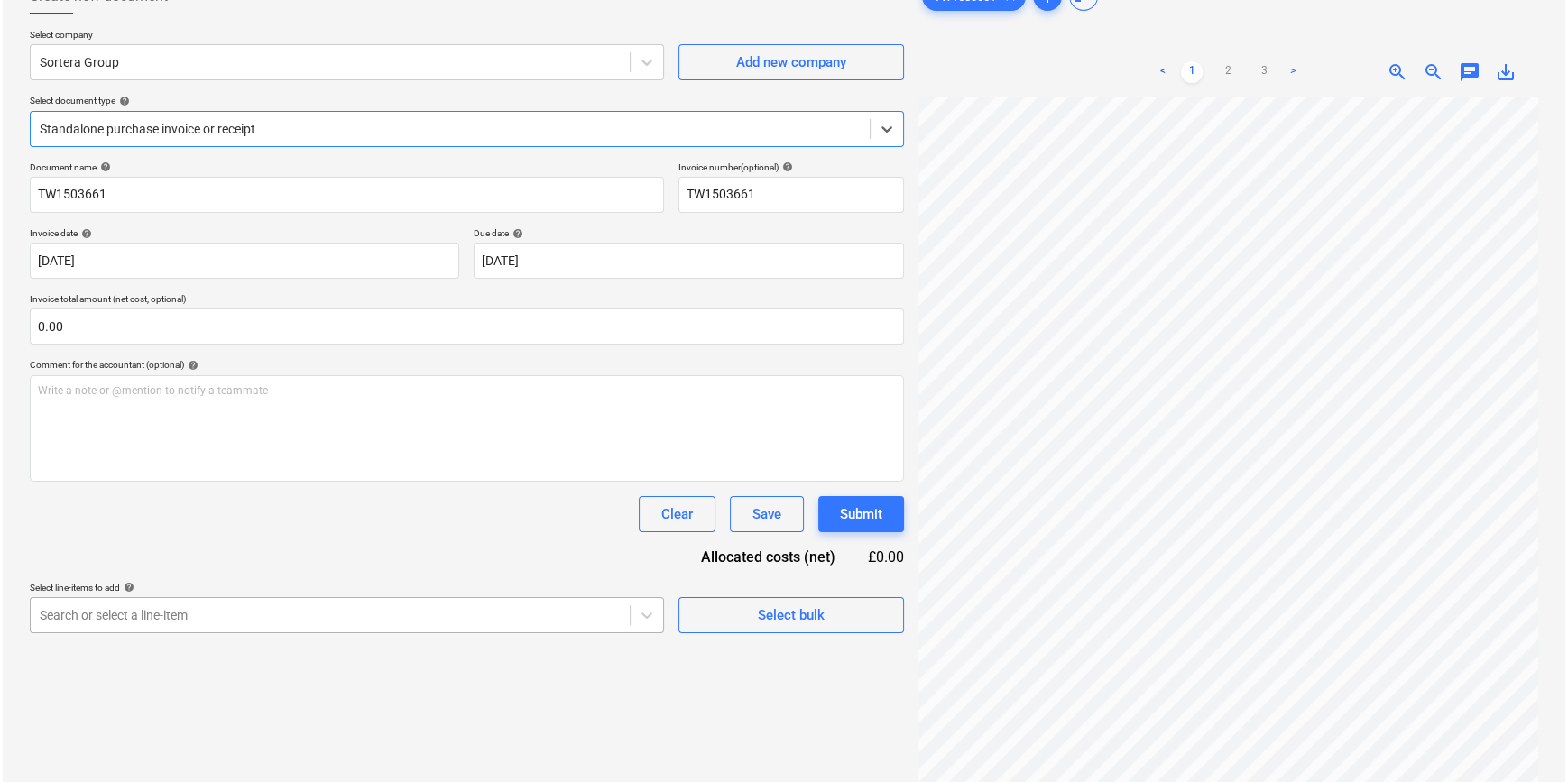 scroll, scrollTop: 163, scrollLeft: 0, axis: vertical 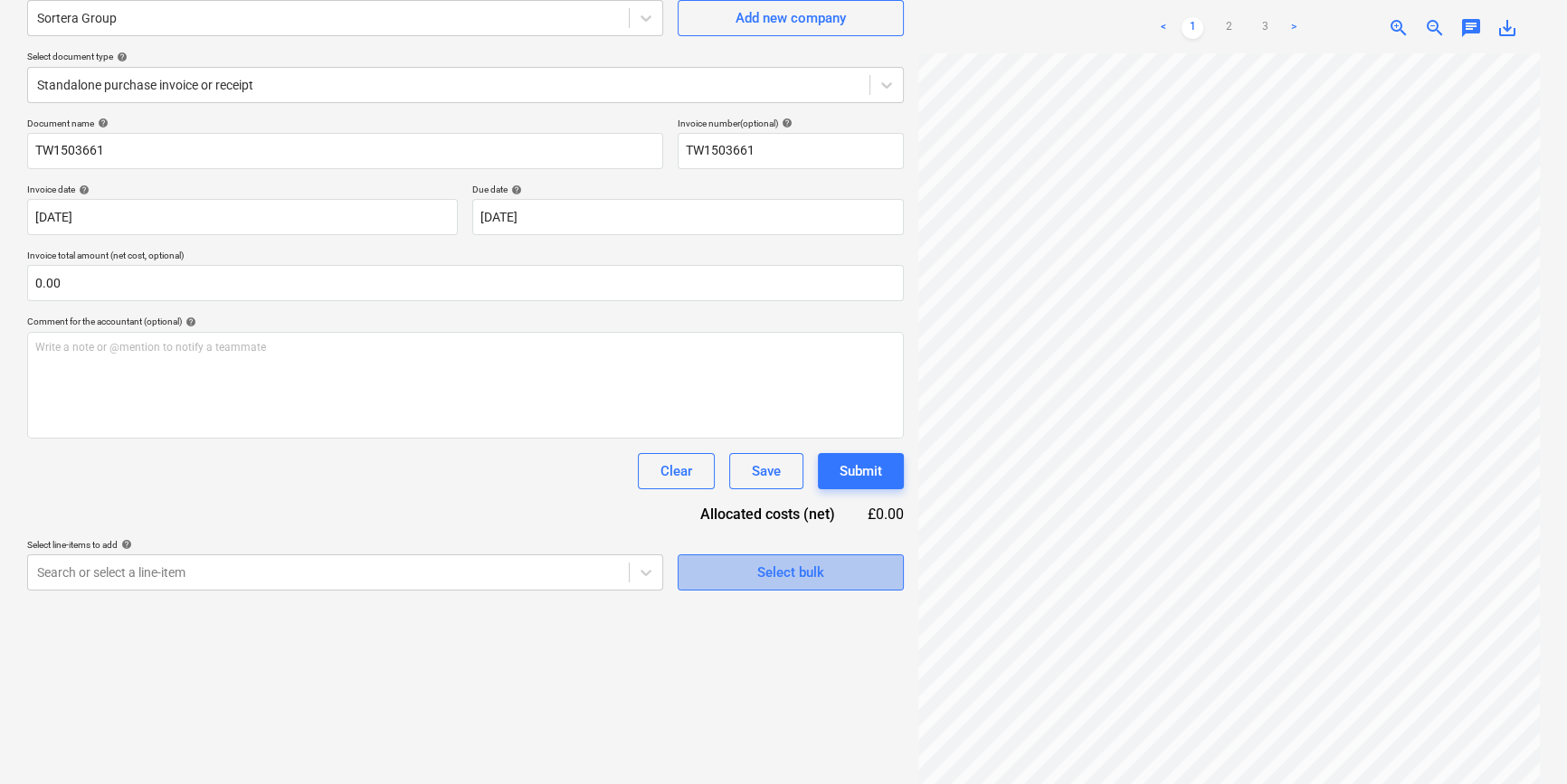 click on "Select bulk" at bounding box center (791, 572) 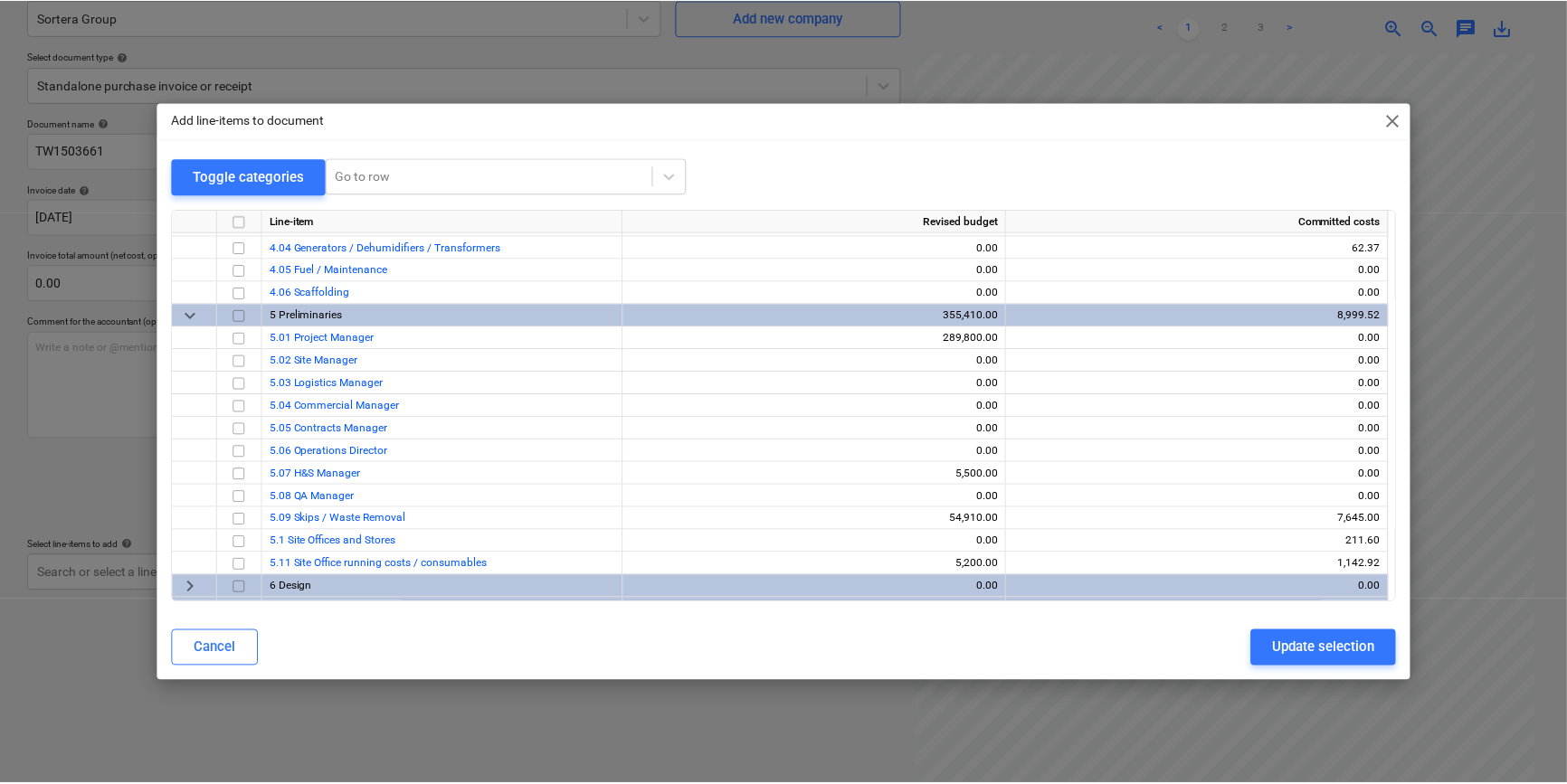 scroll, scrollTop: 853, scrollLeft: 0, axis: vertical 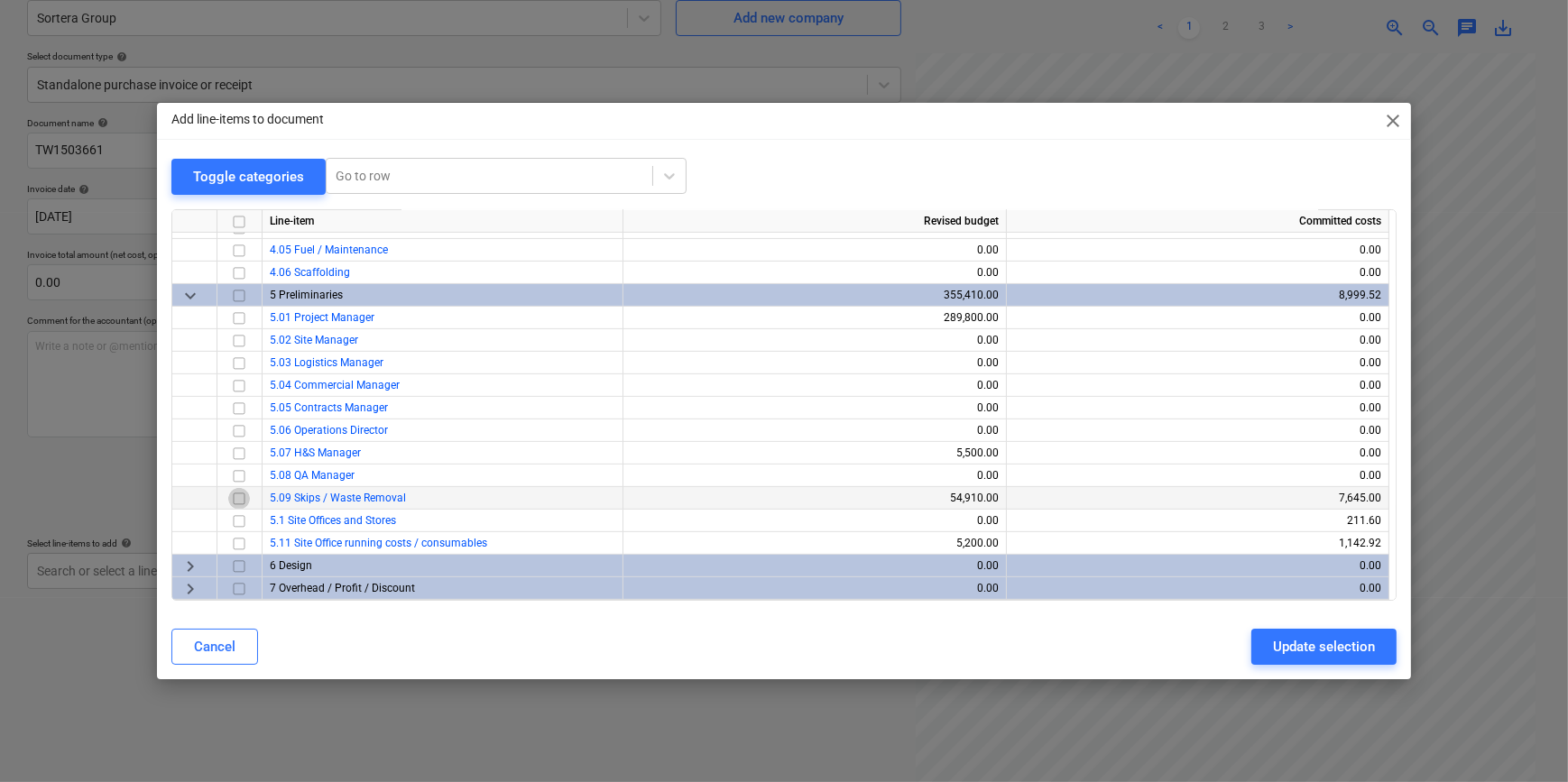 click at bounding box center [239, 498] 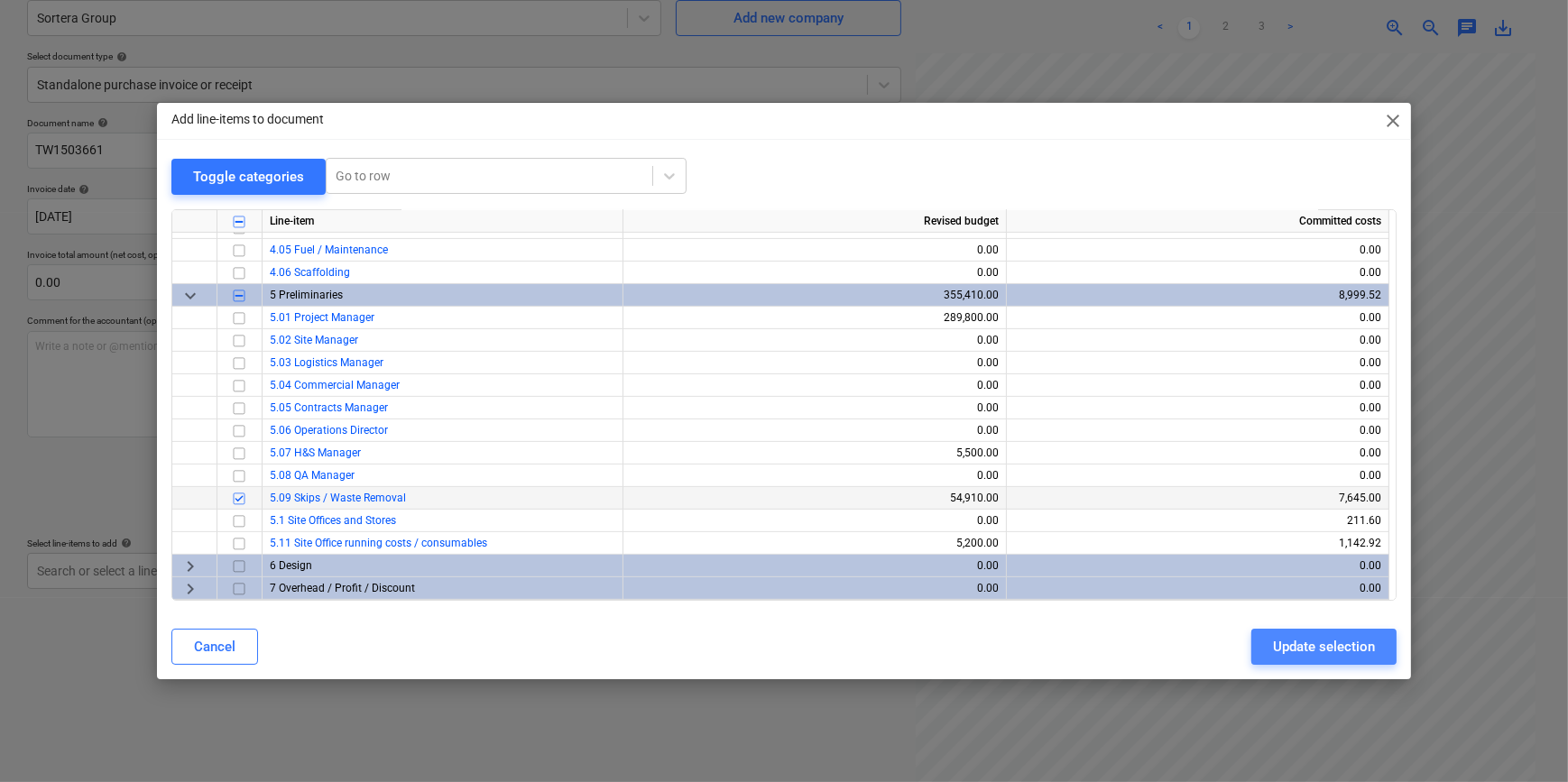 click on "Update selection" at bounding box center (1324, 647) 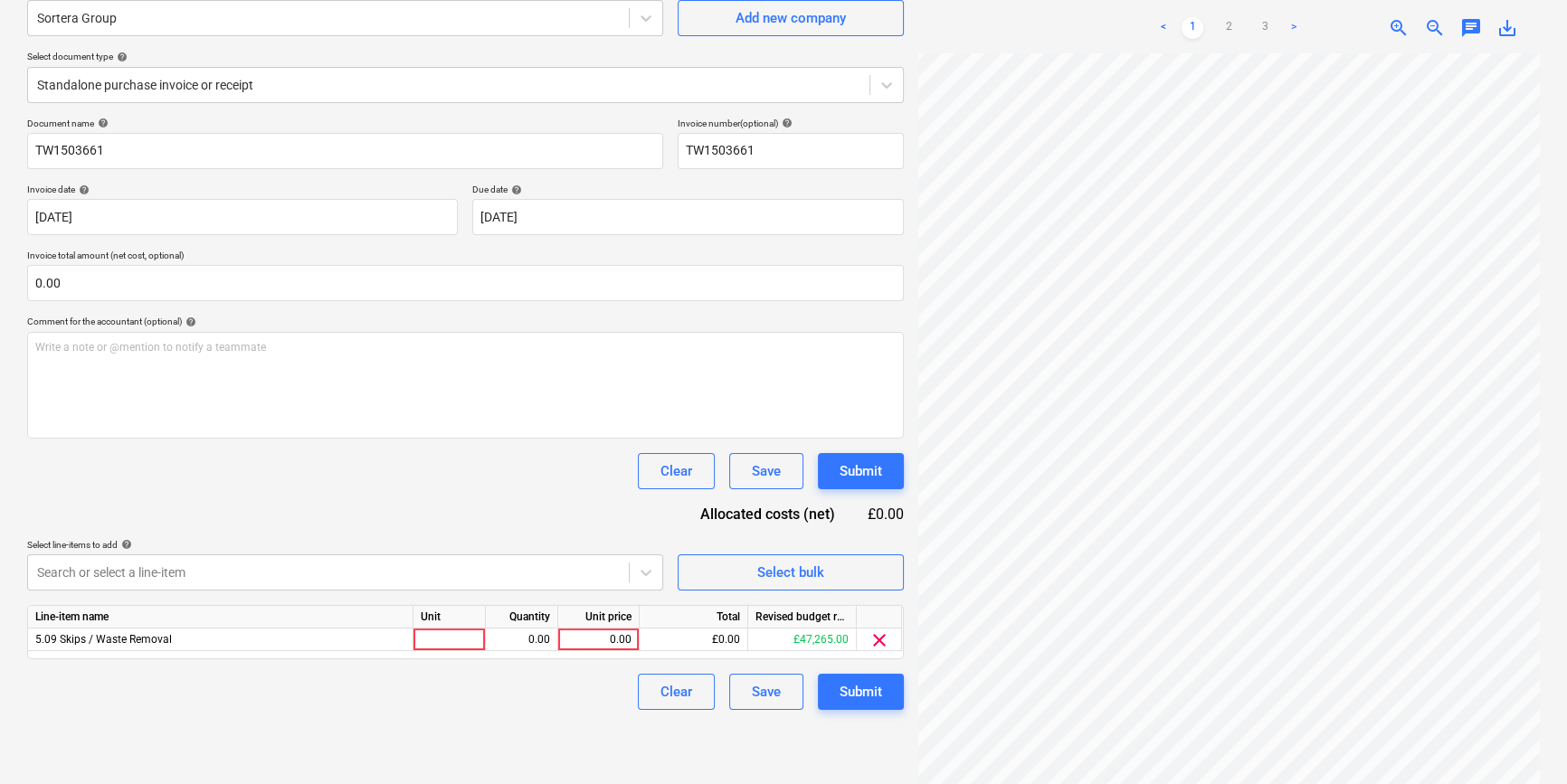 scroll, scrollTop: 0, scrollLeft: 141, axis: horizontal 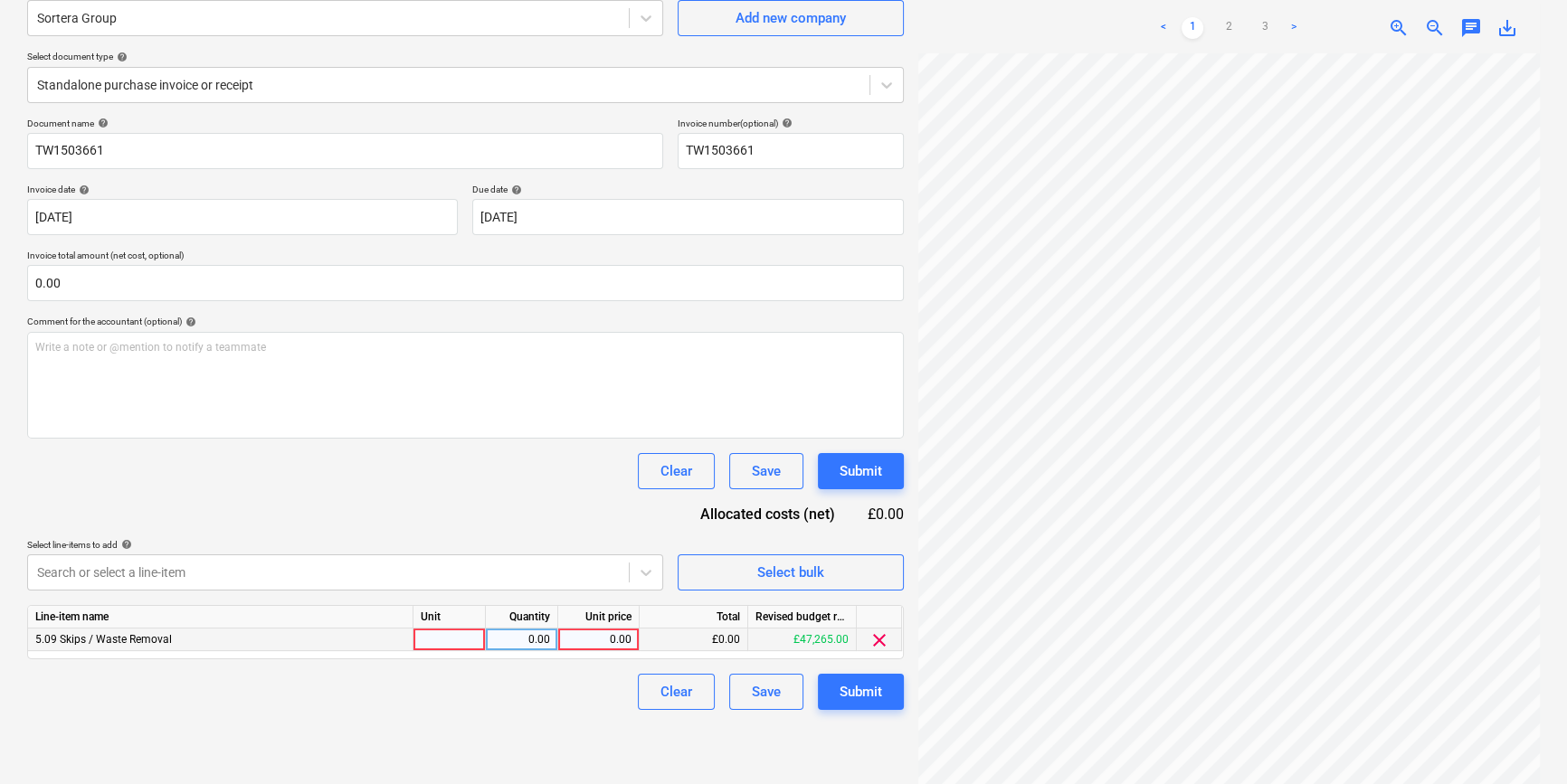 click at bounding box center [450, 639] 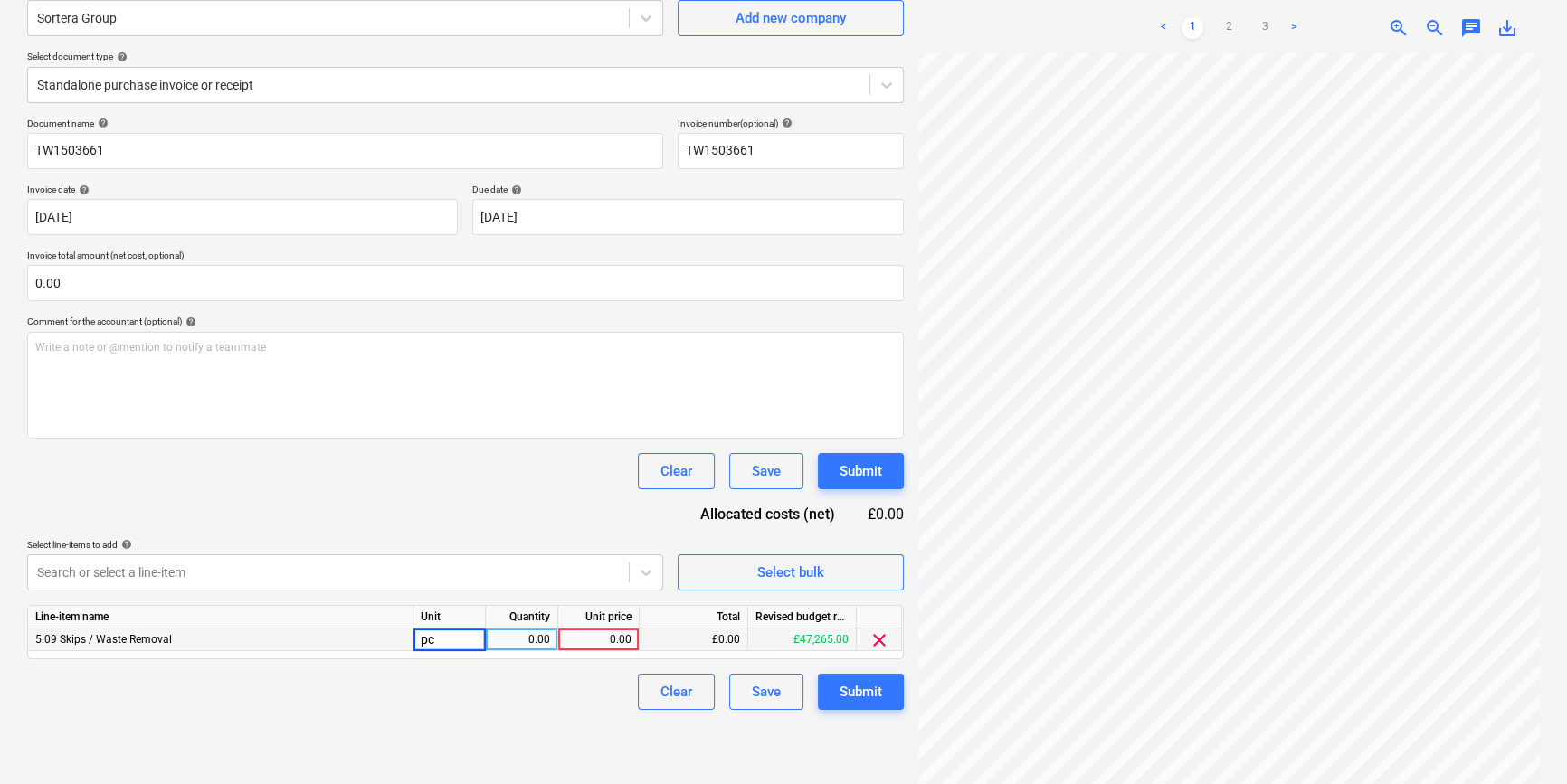 type on "pcs" 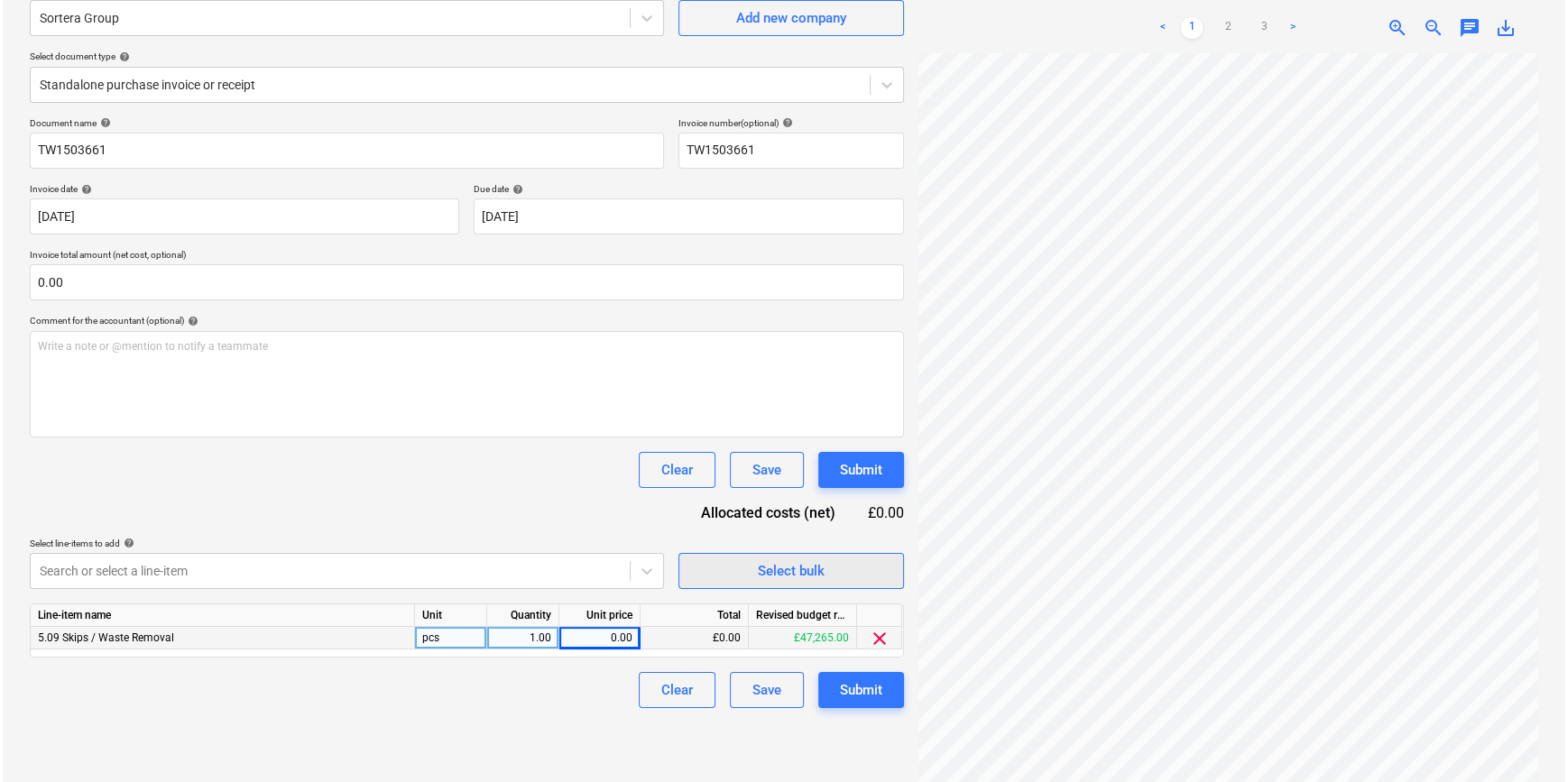 scroll, scrollTop: 271, scrollLeft: 141, axis: both 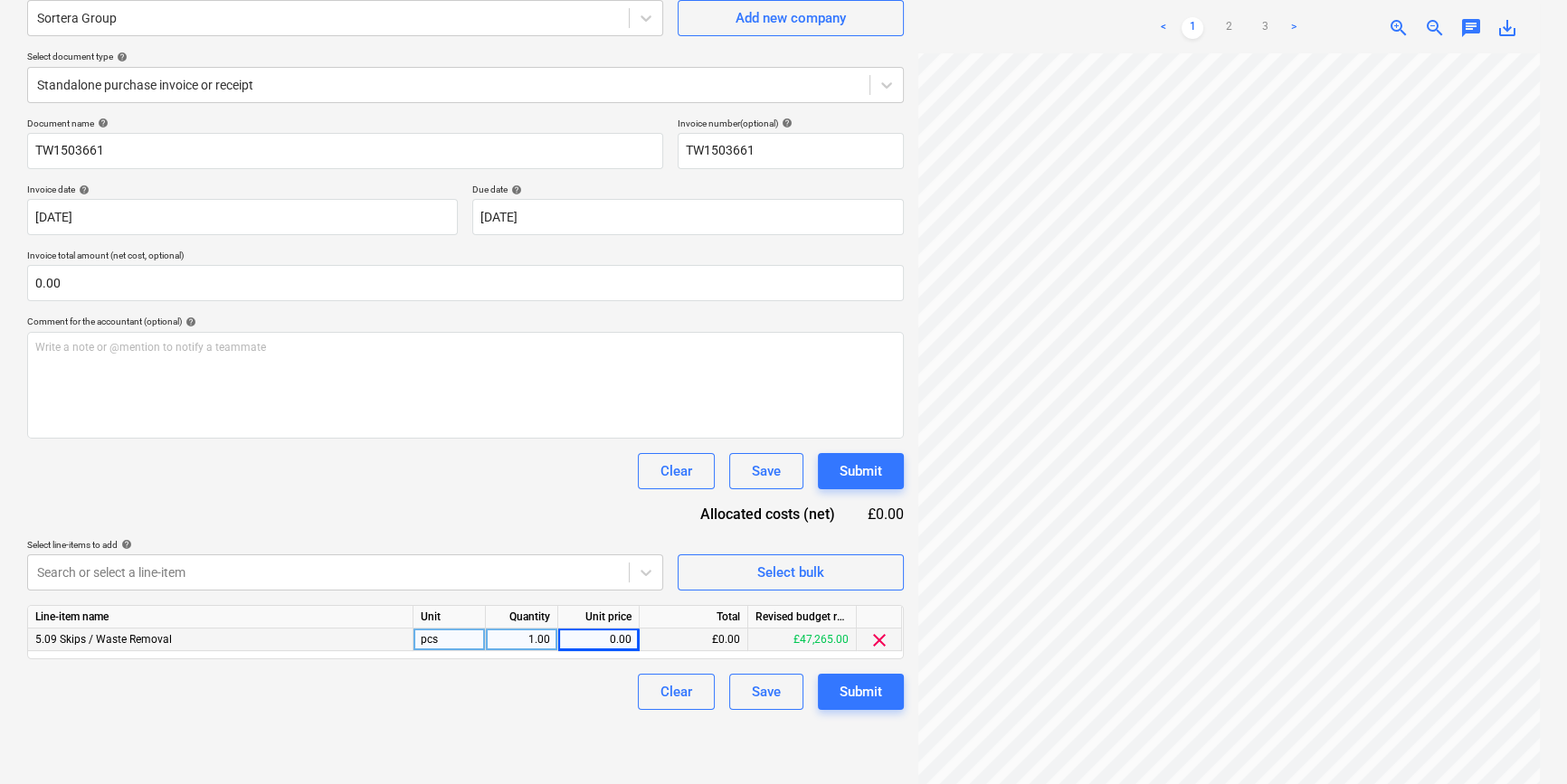 click on "0.00" at bounding box center (598, 639) 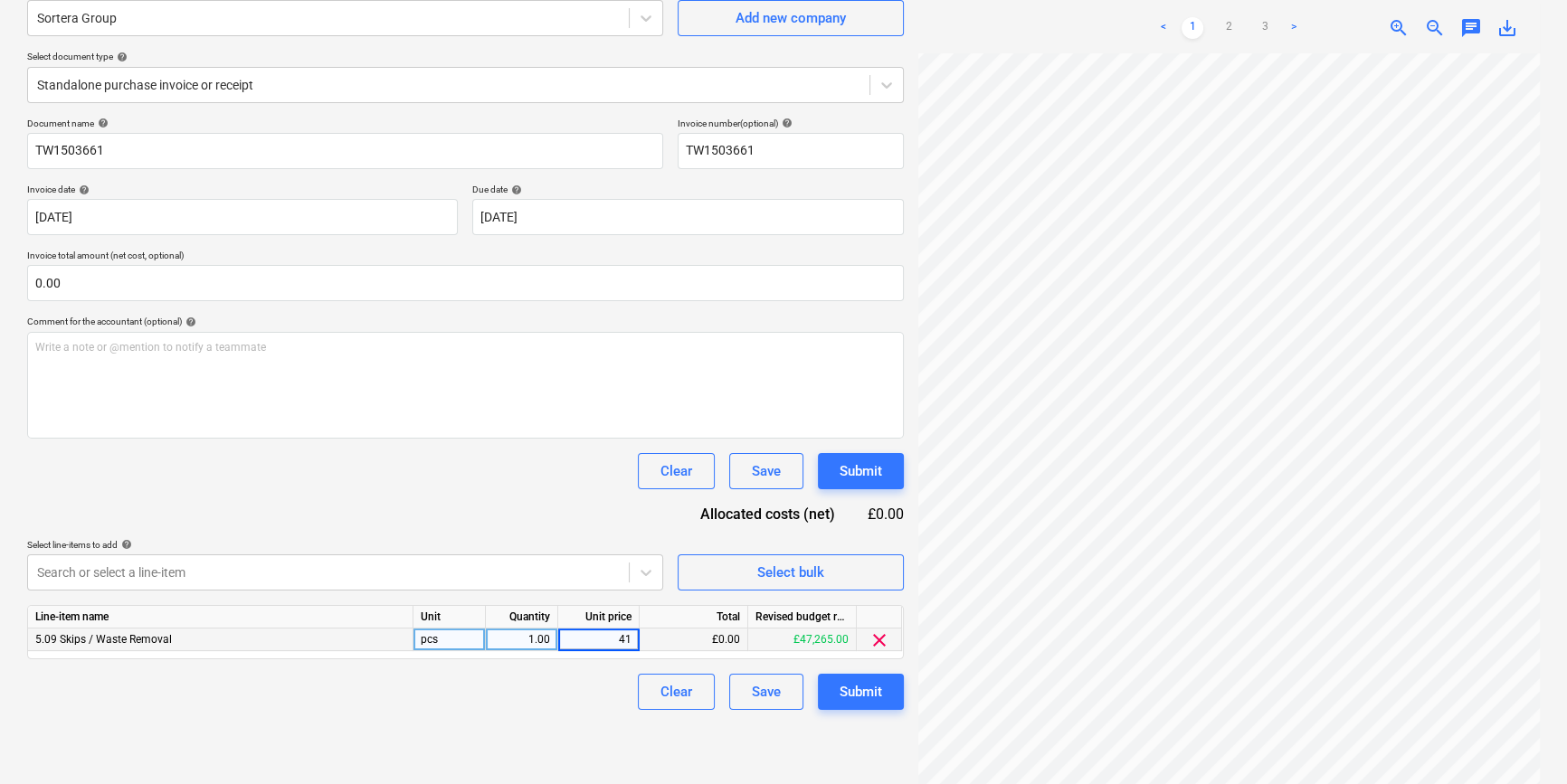 type on "416" 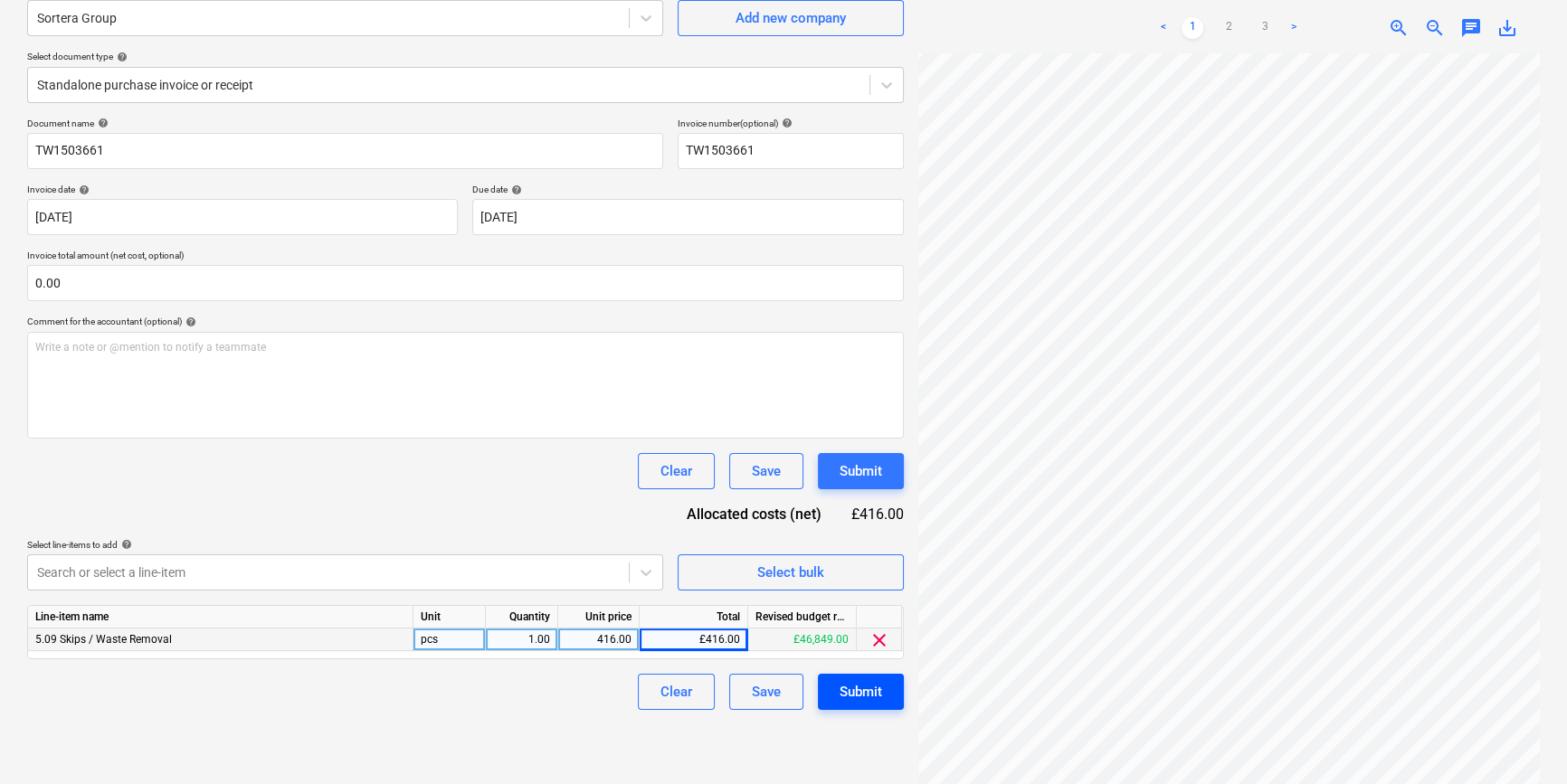 click on "Submit" at bounding box center [860, 692] 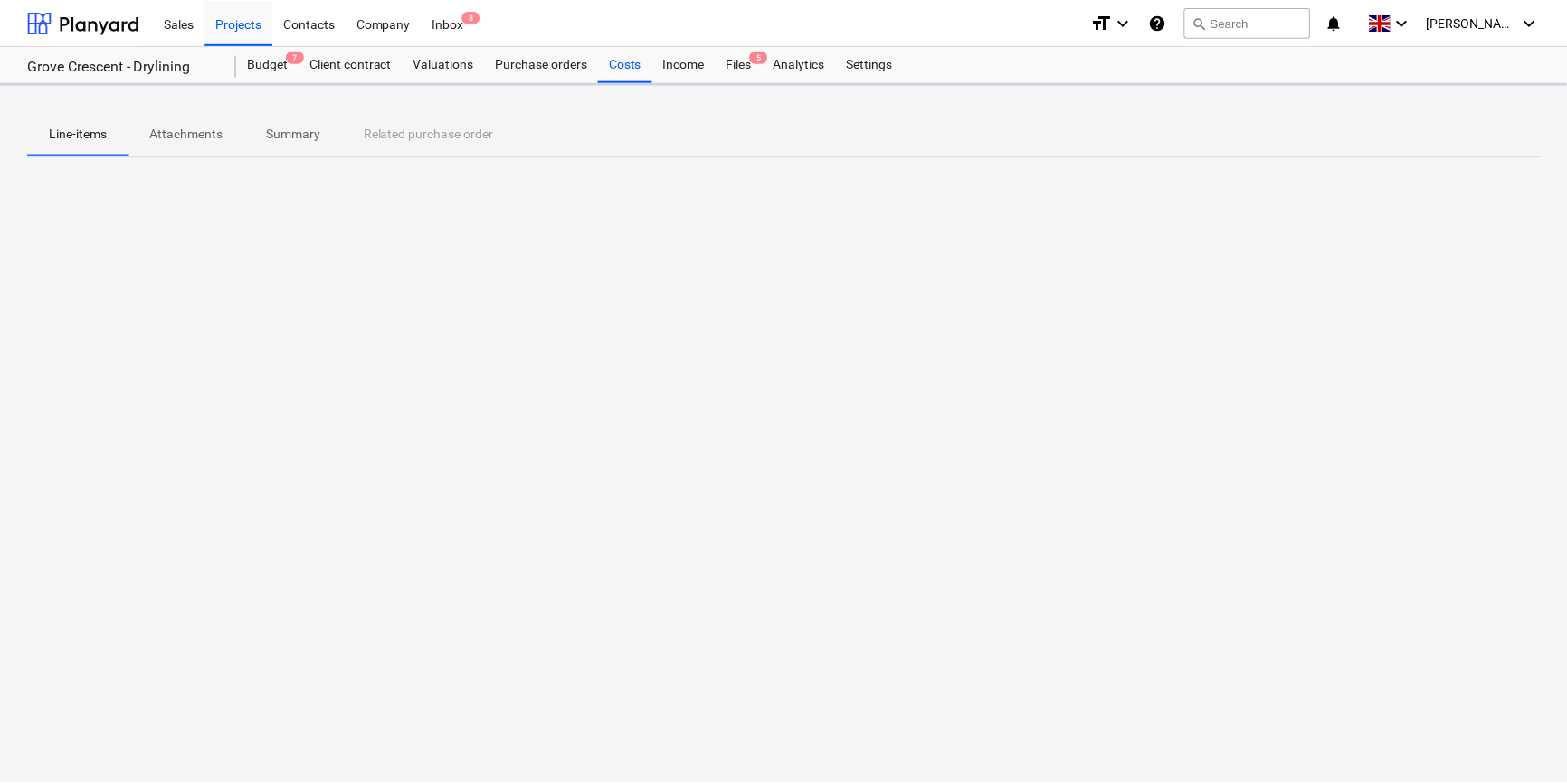 scroll, scrollTop: 0, scrollLeft: 0, axis: both 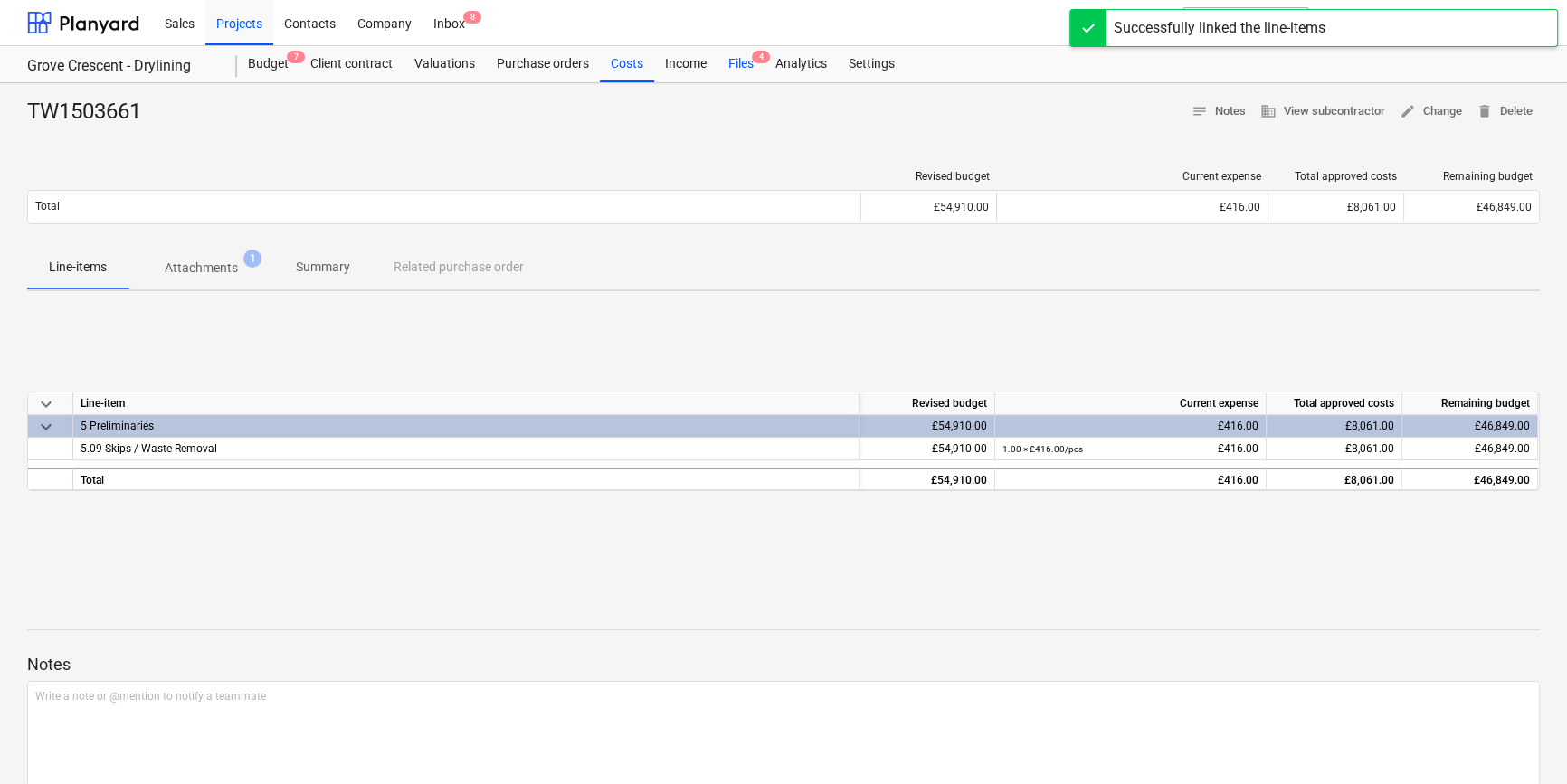 click on "Files 4" at bounding box center (741, 64) 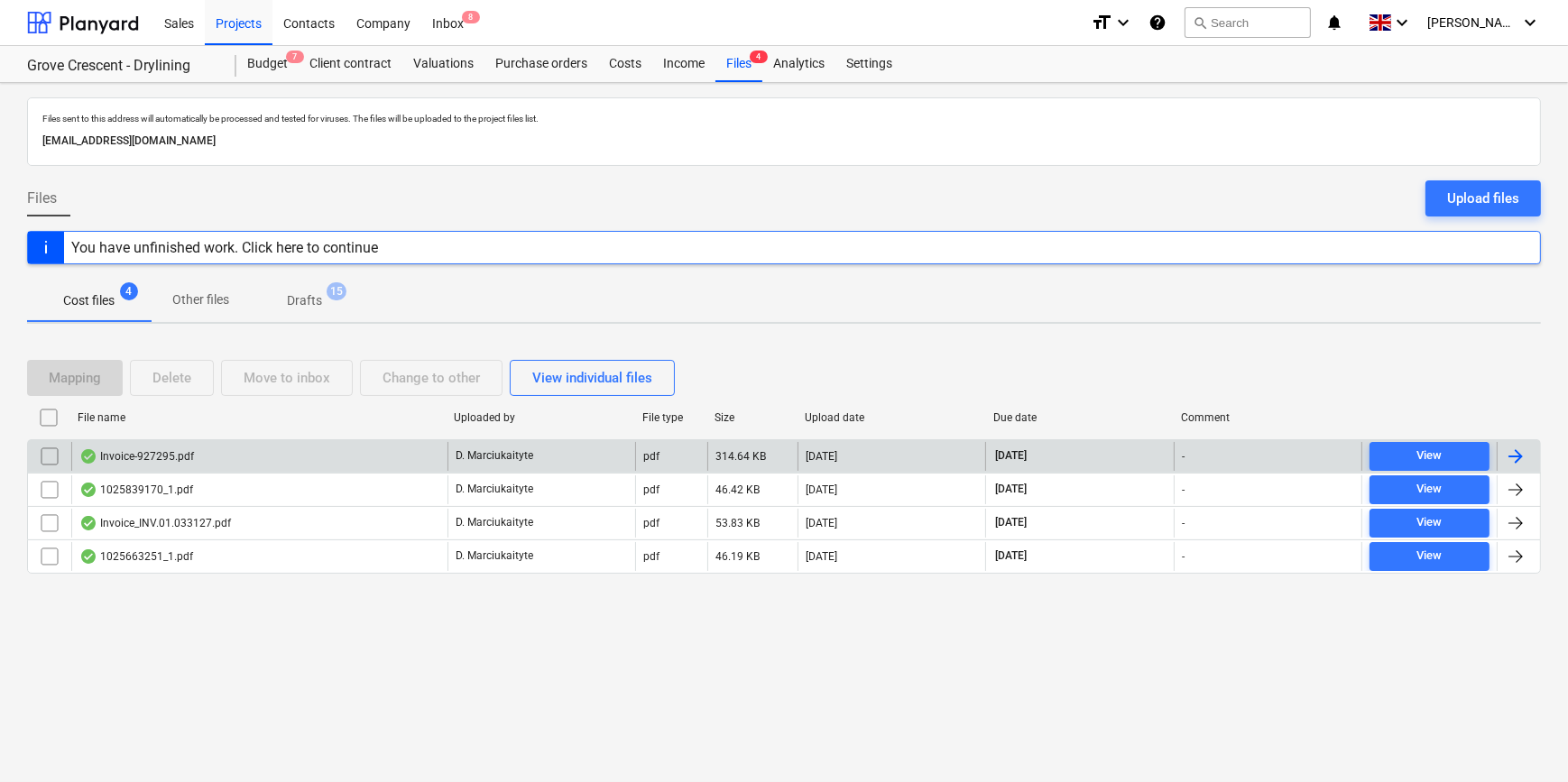 click at bounding box center [1516, 456] 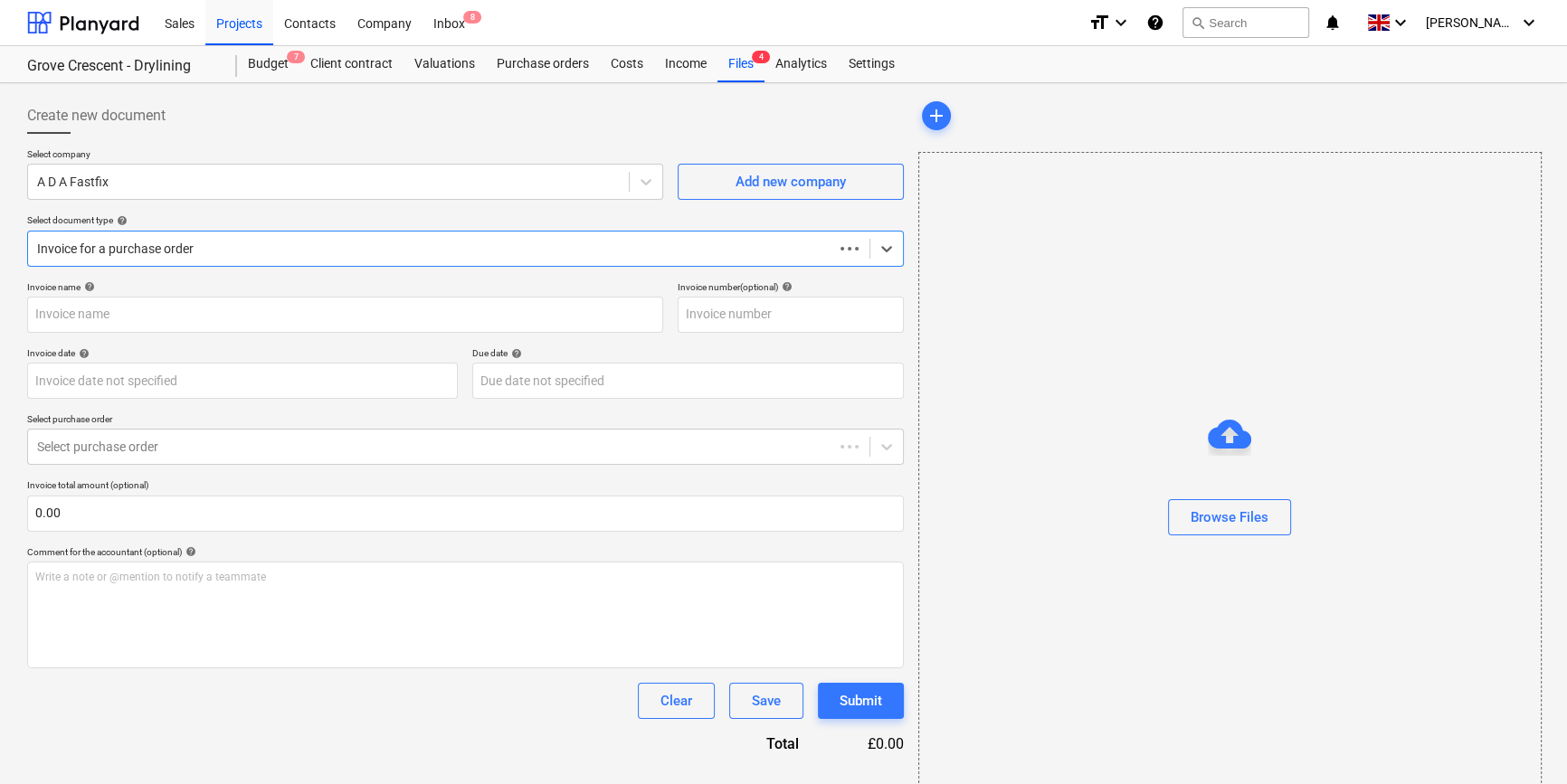 type on "927295" 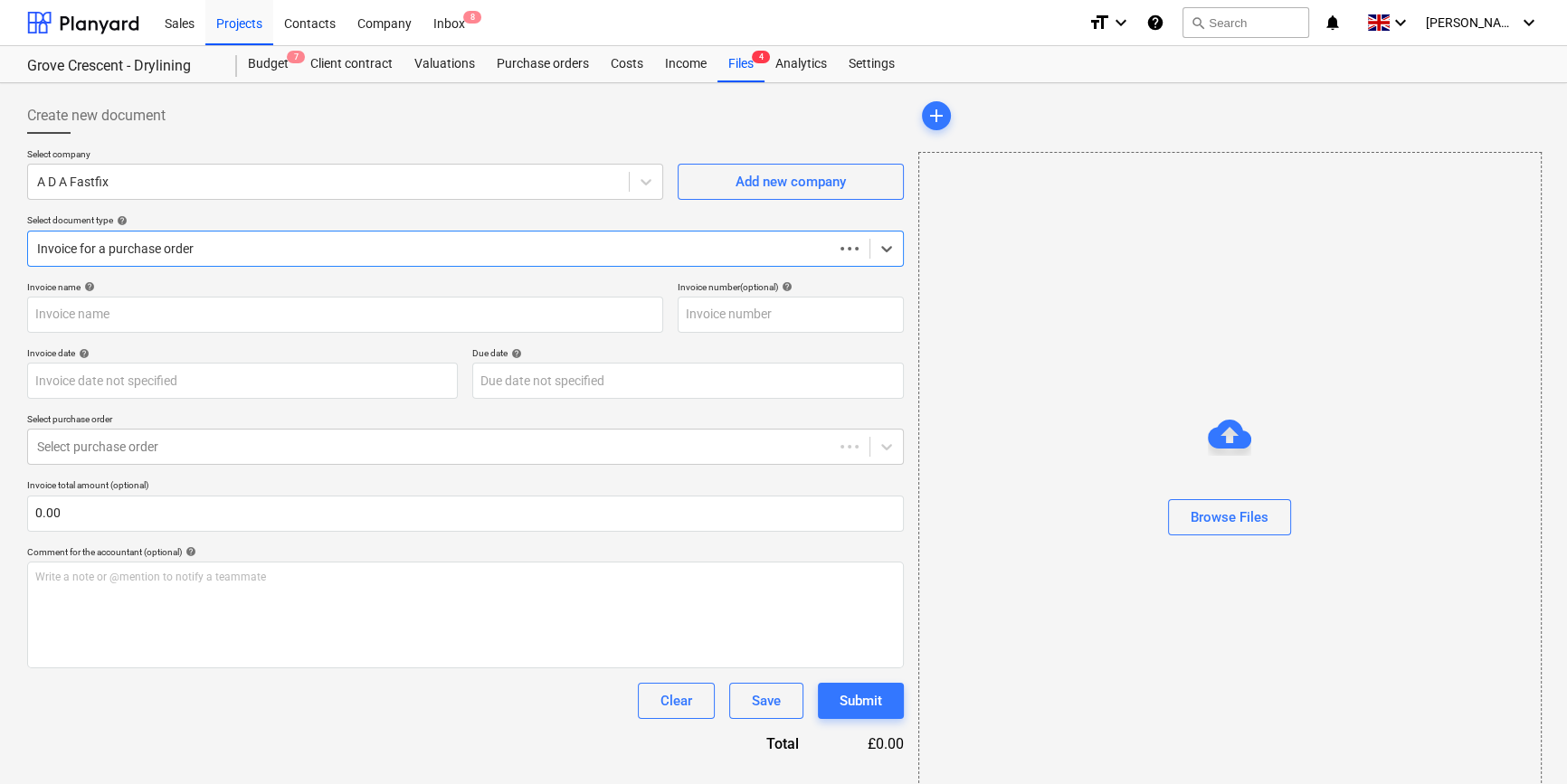 type on "927295" 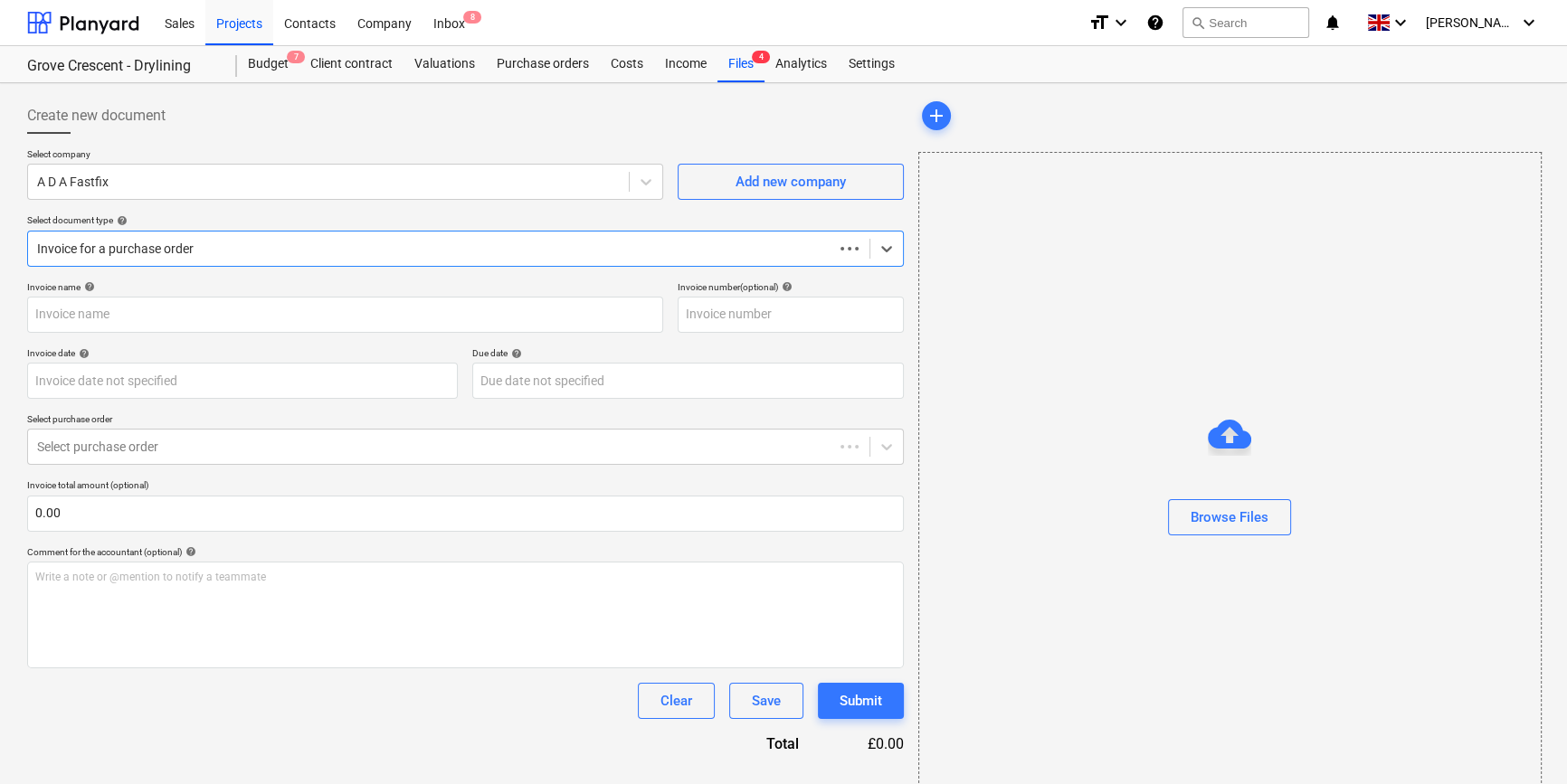 type on "[DATE]" 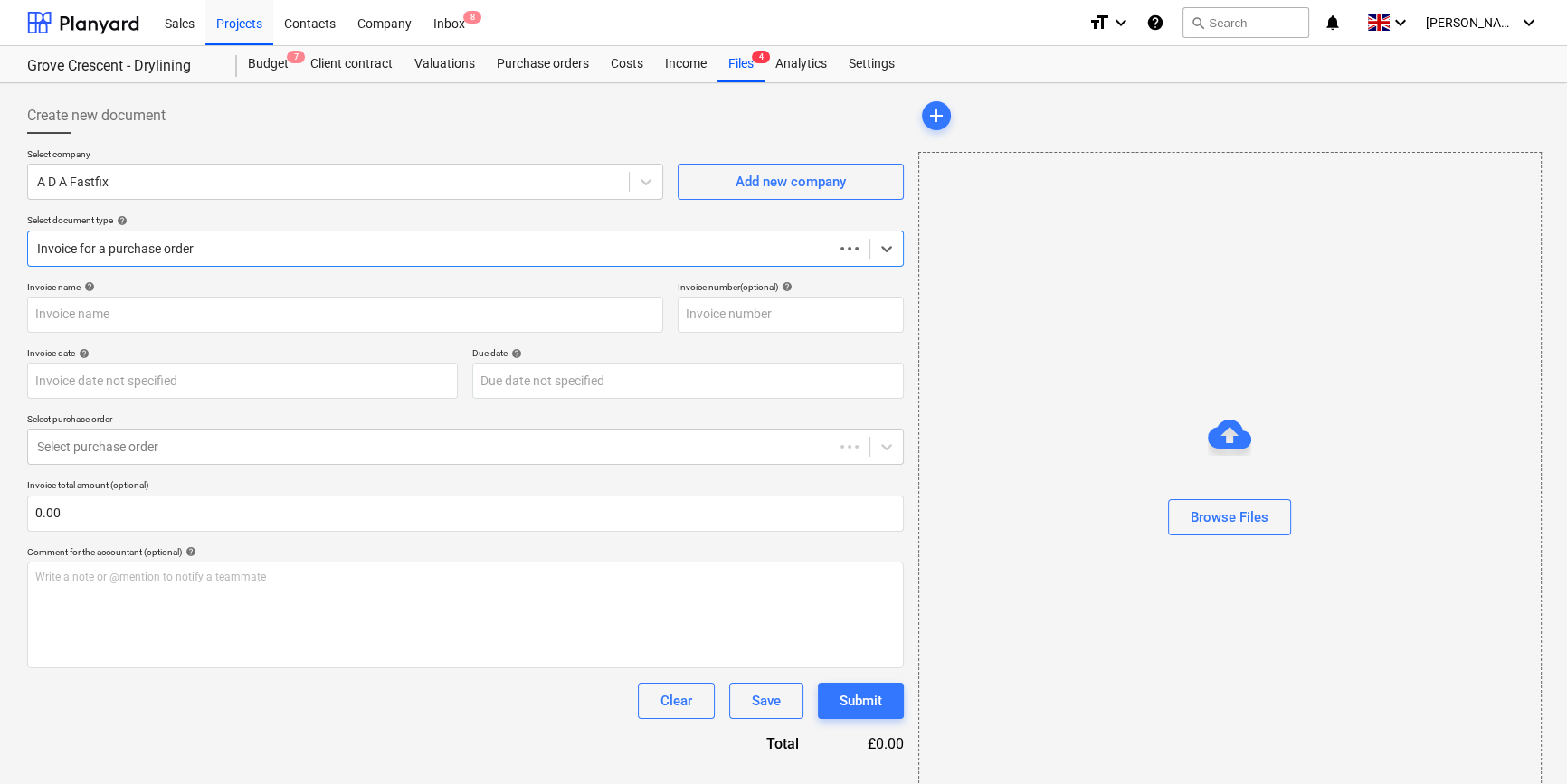 type on "[DATE]" 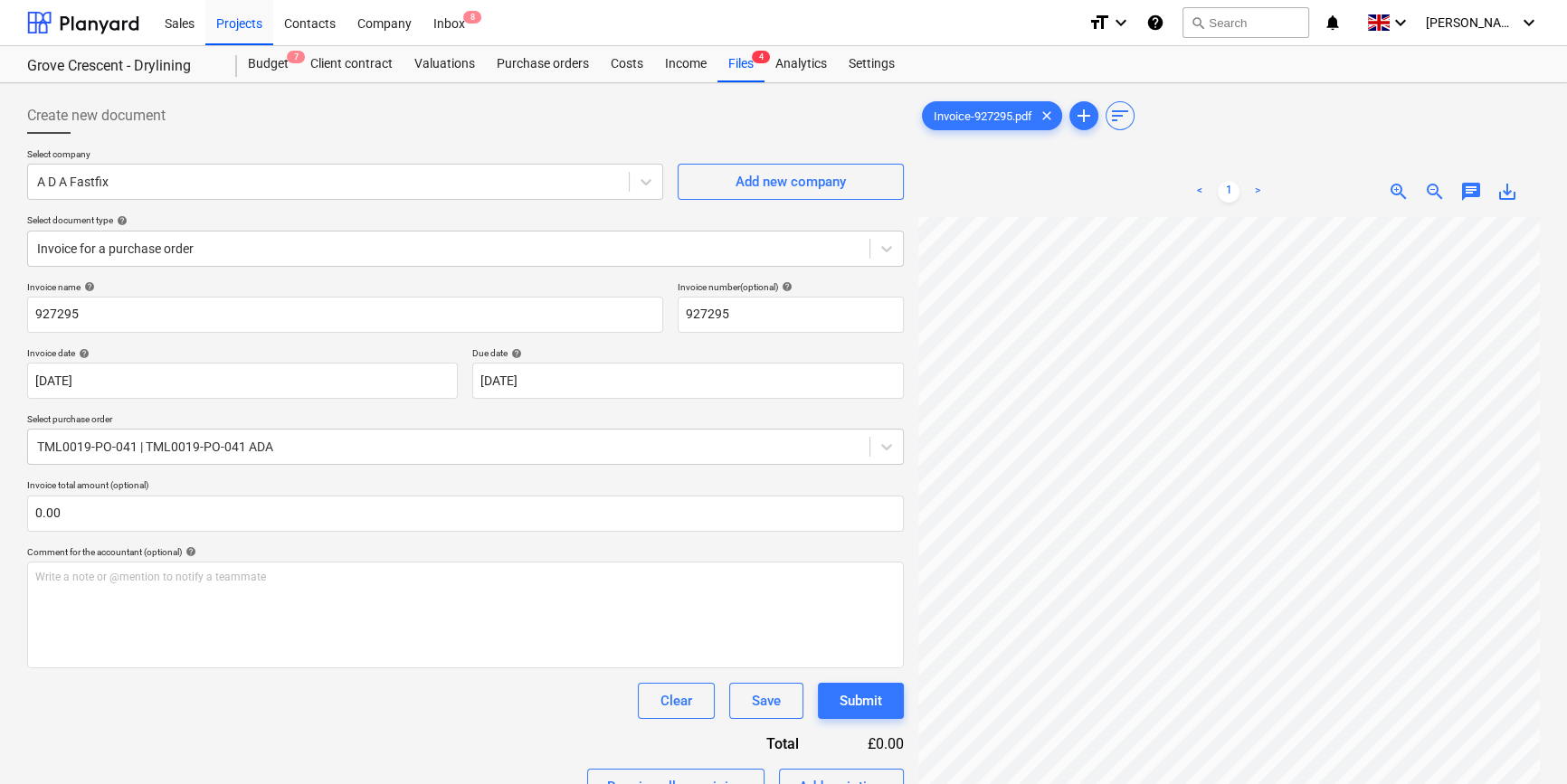 scroll, scrollTop: 301, scrollLeft: 168, axis: both 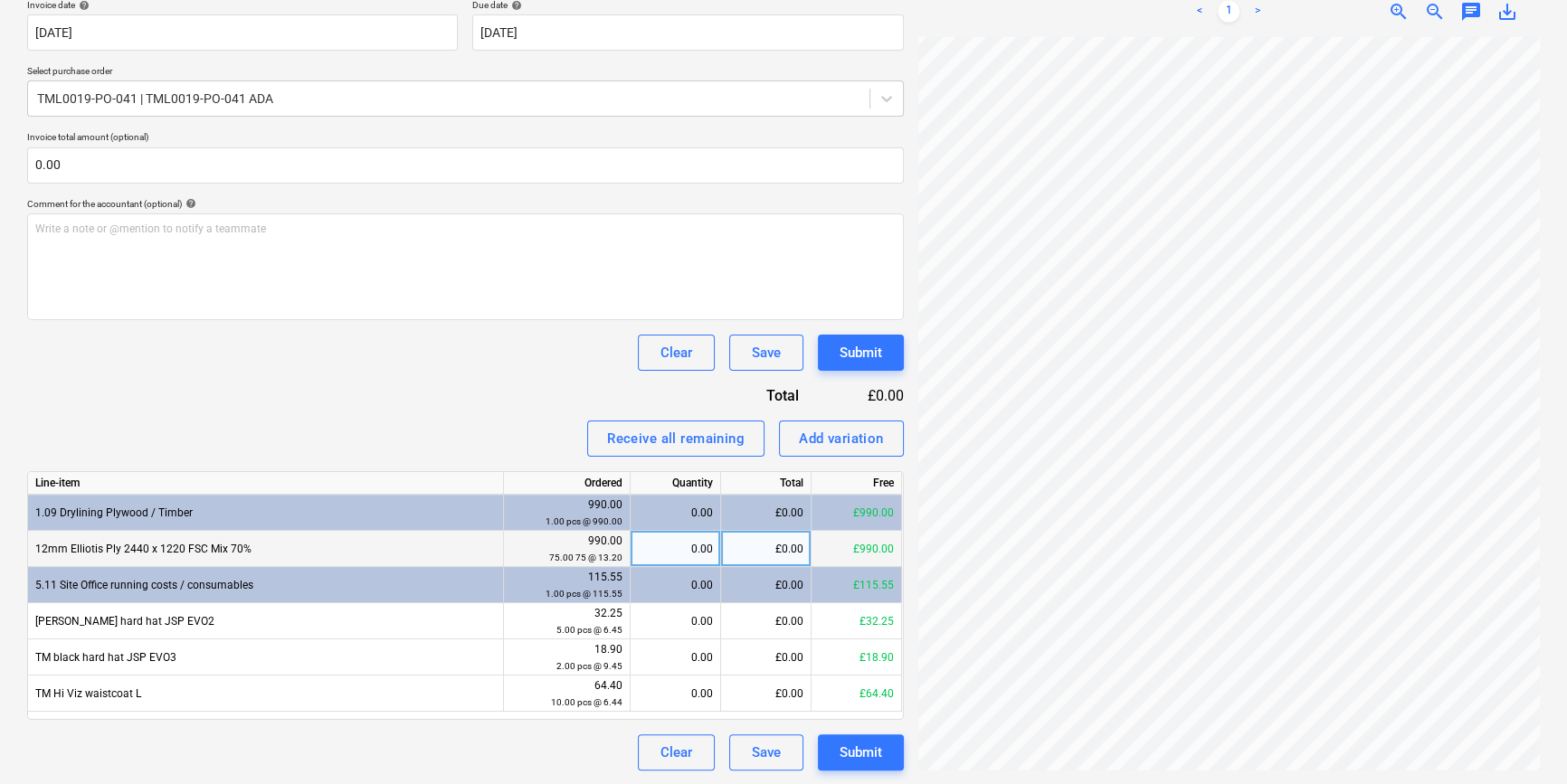 click on "0.00" at bounding box center [675, 549] 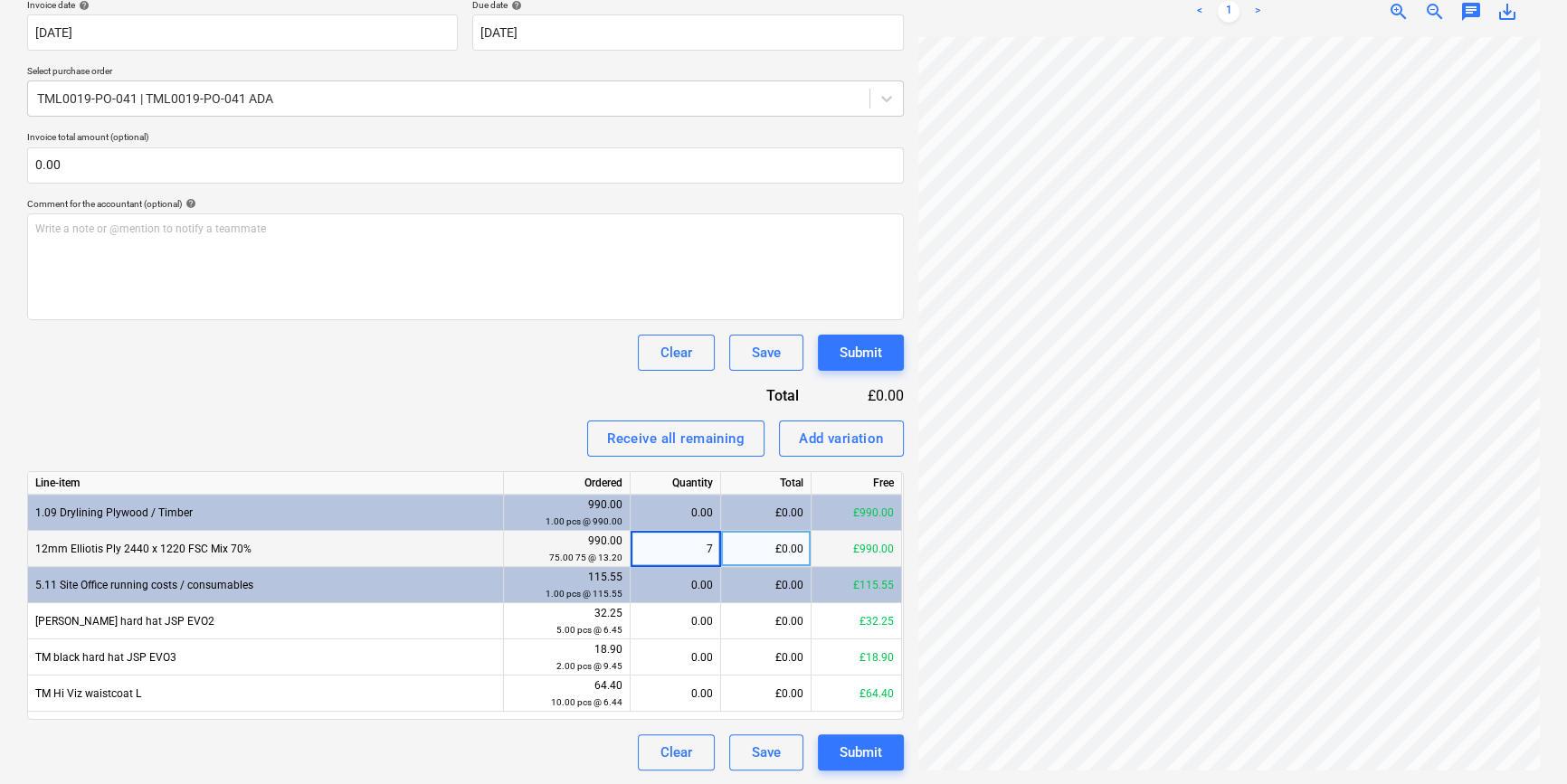 type on "75" 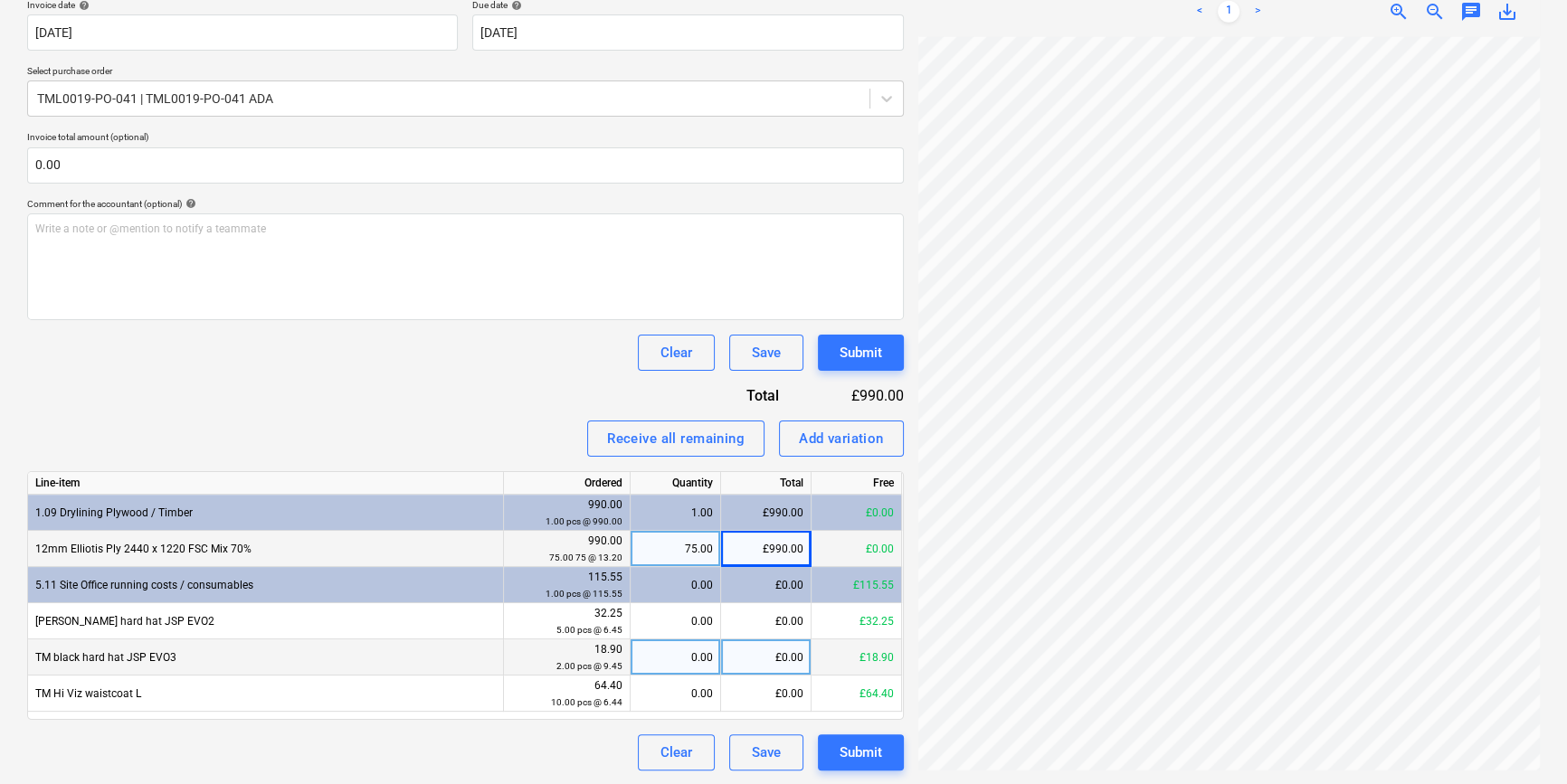 click on "0.00" at bounding box center (675, 657) 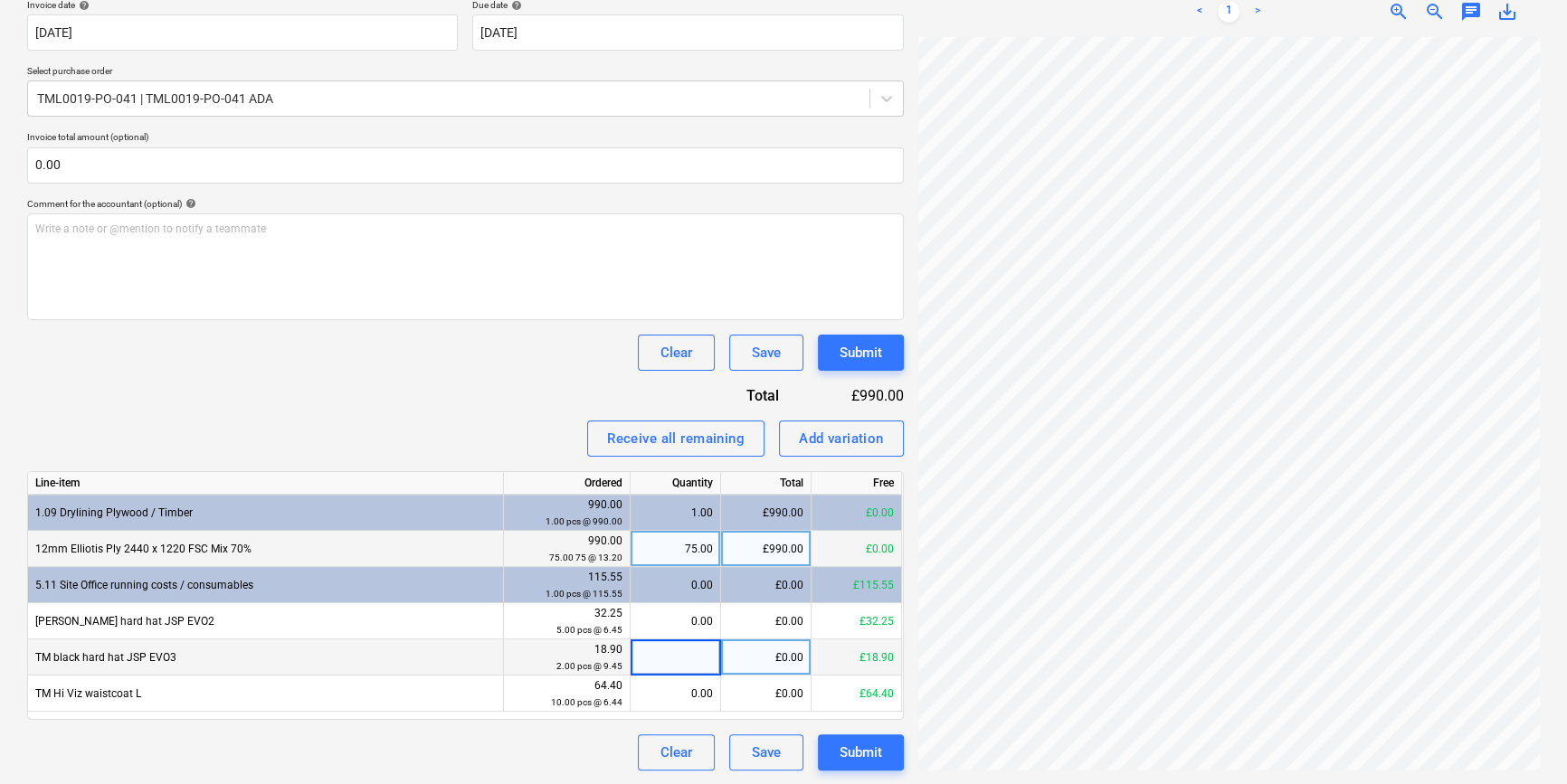 type on "2" 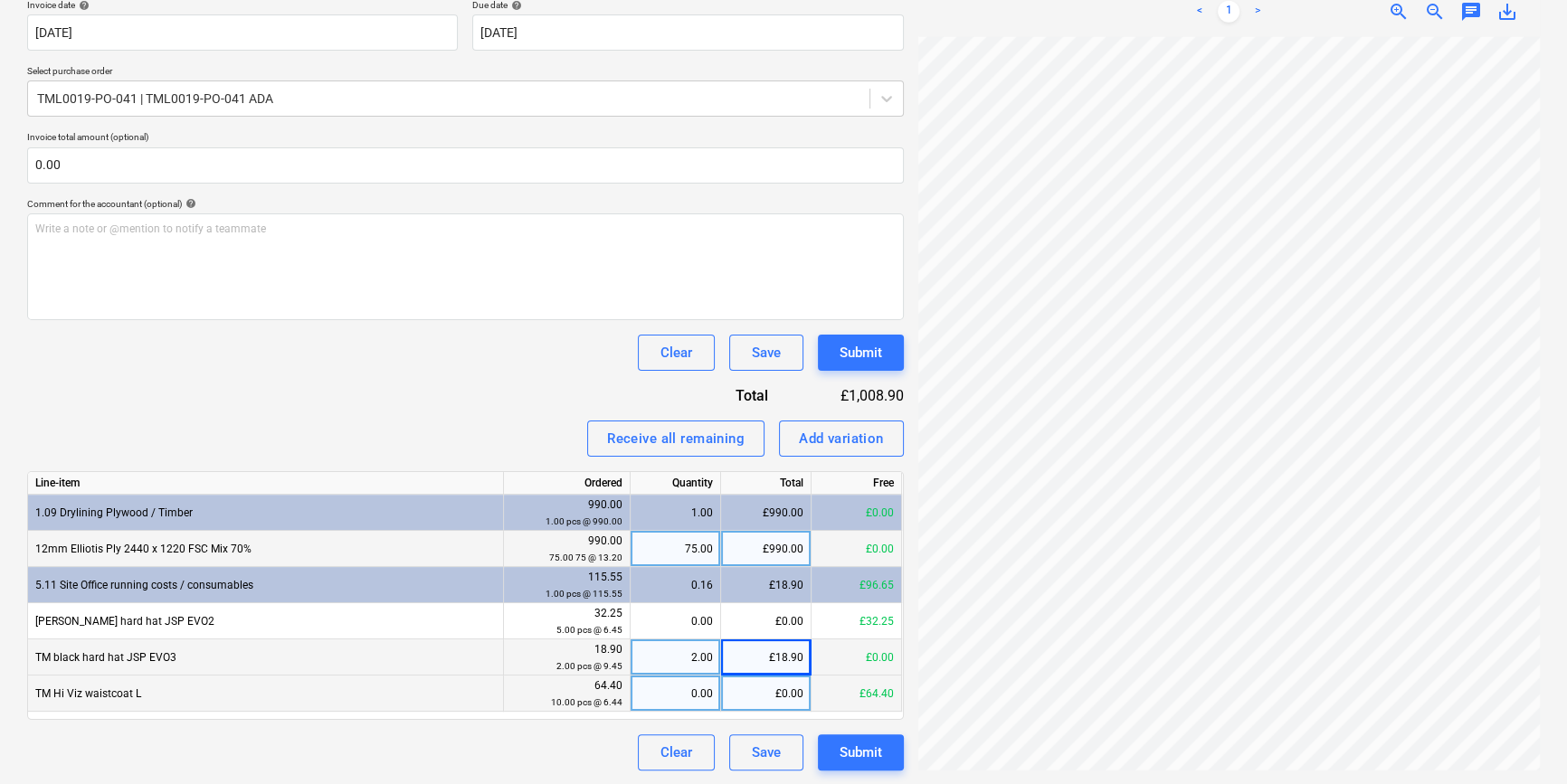 click on "0.00" at bounding box center [675, 694] 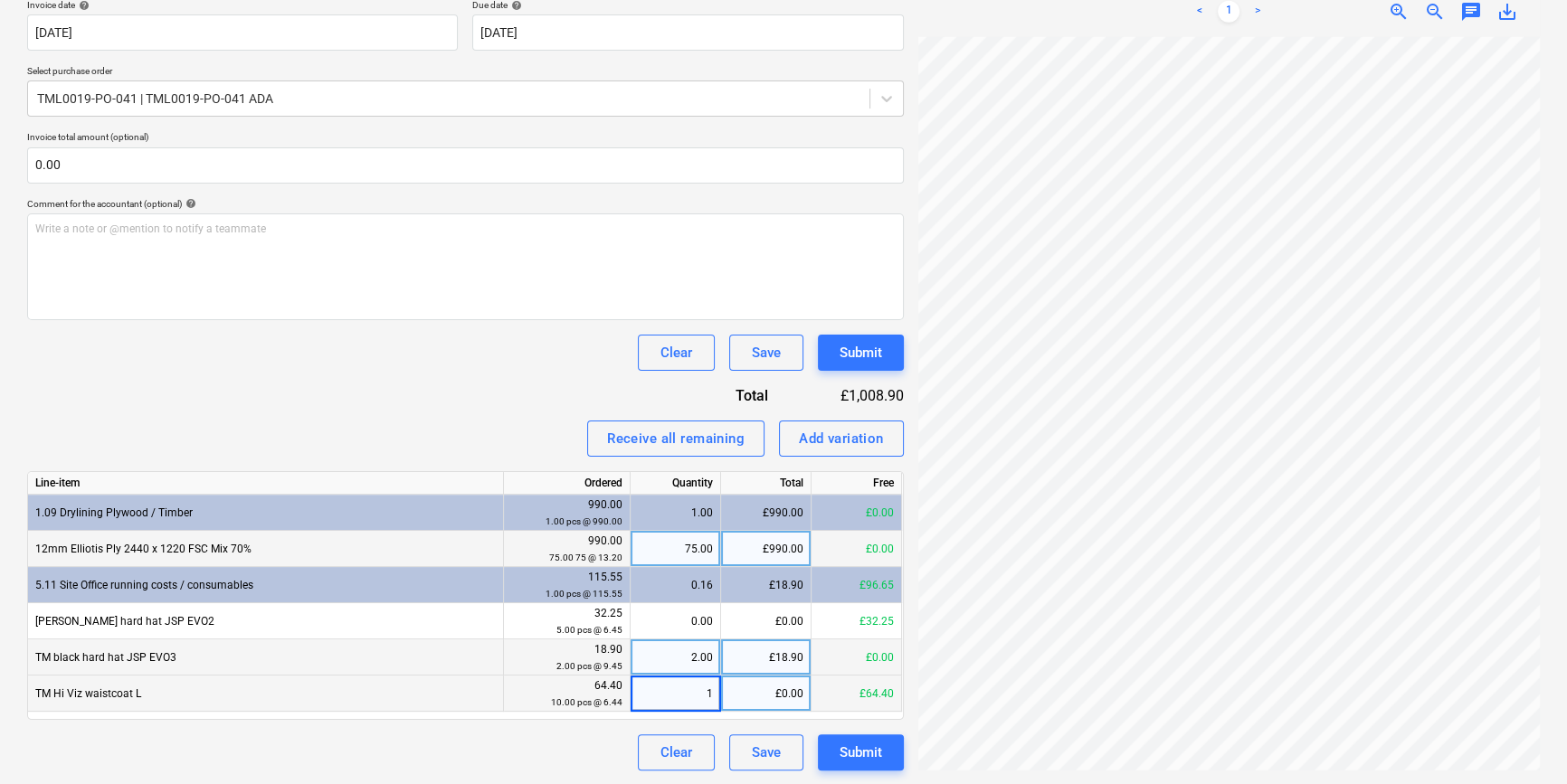 type on "10" 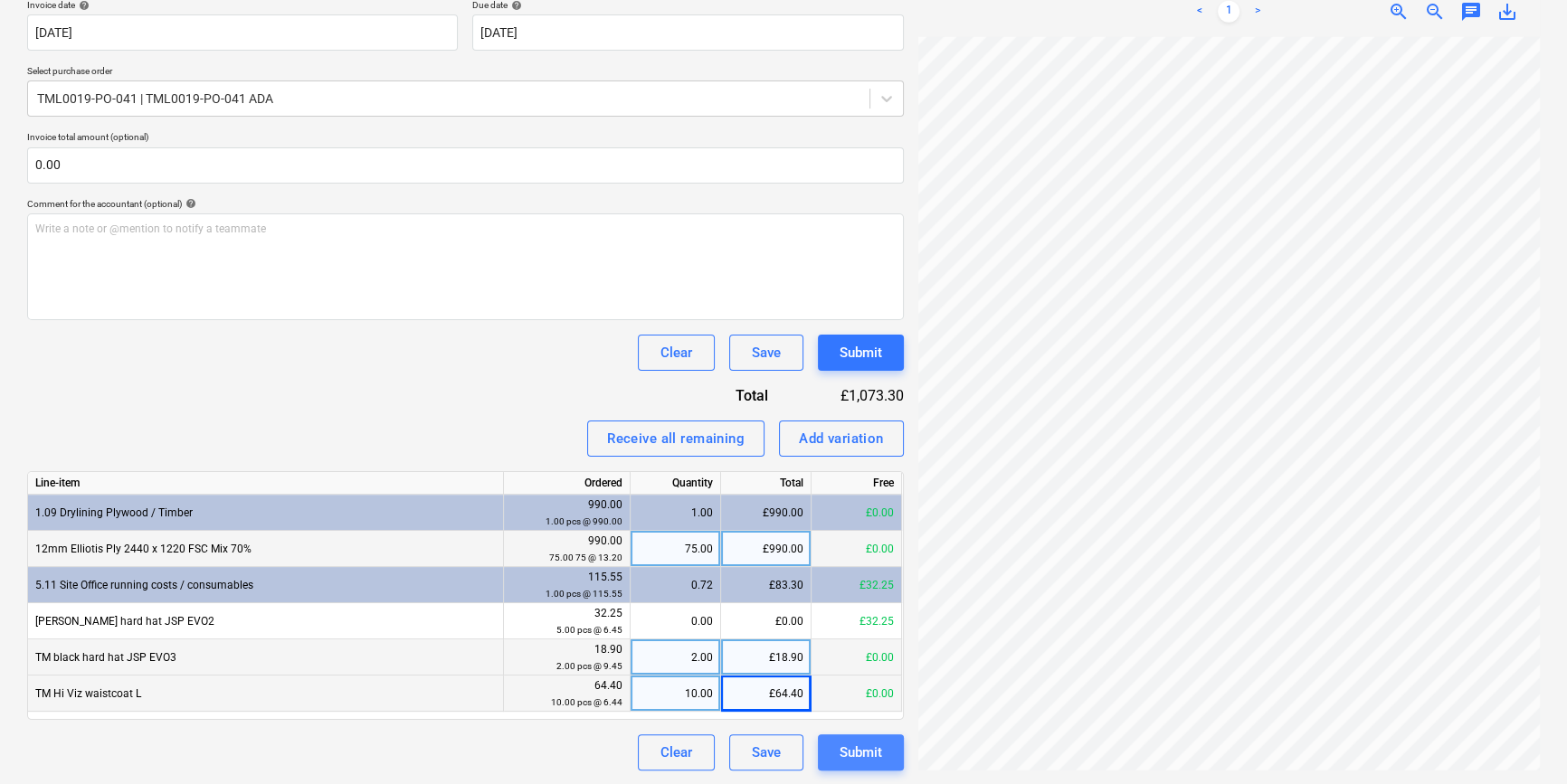 click on "Submit" at bounding box center (860, 752) 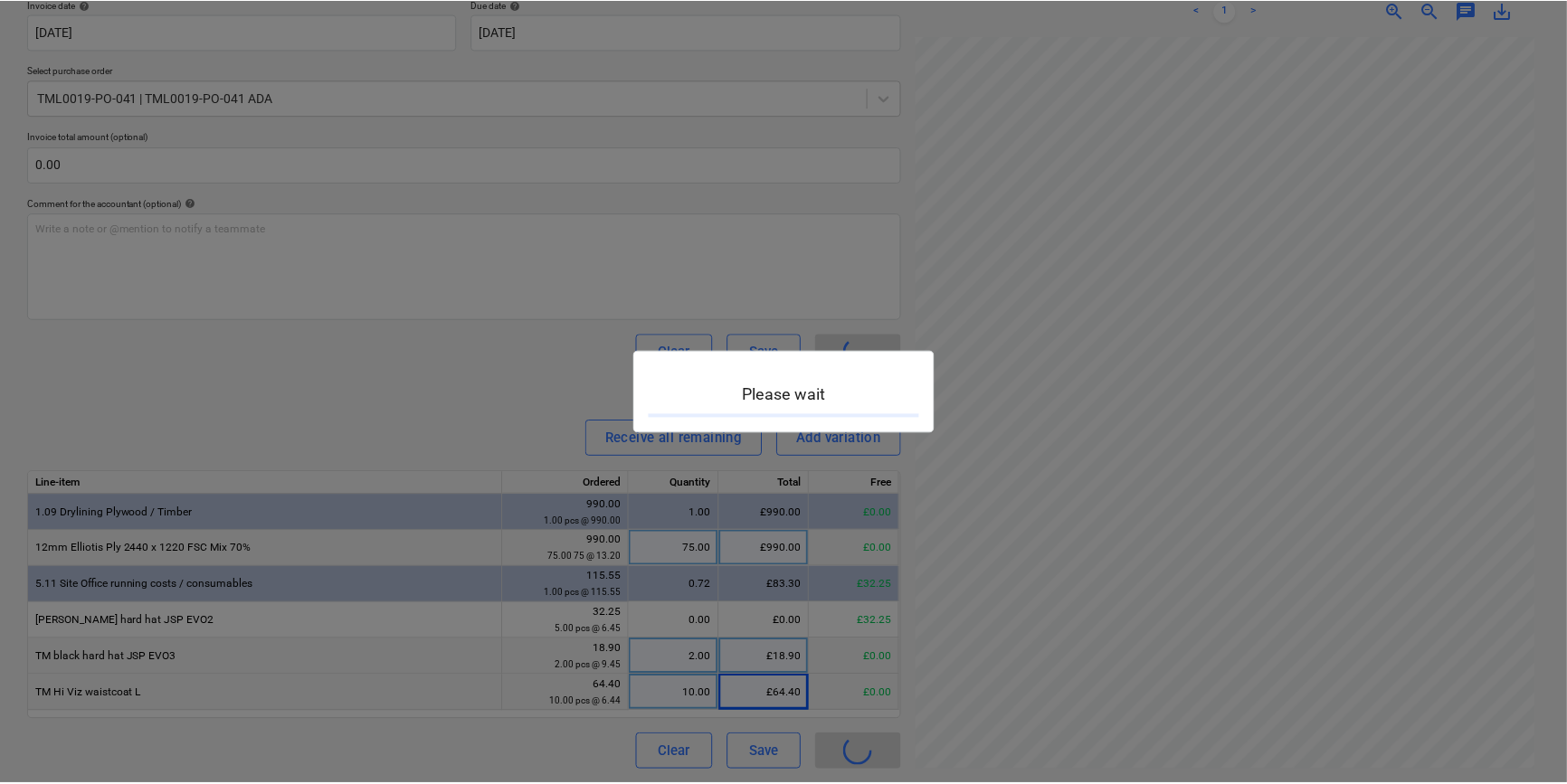 scroll, scrollTop: 0, scrollLeft: 0, axis: both 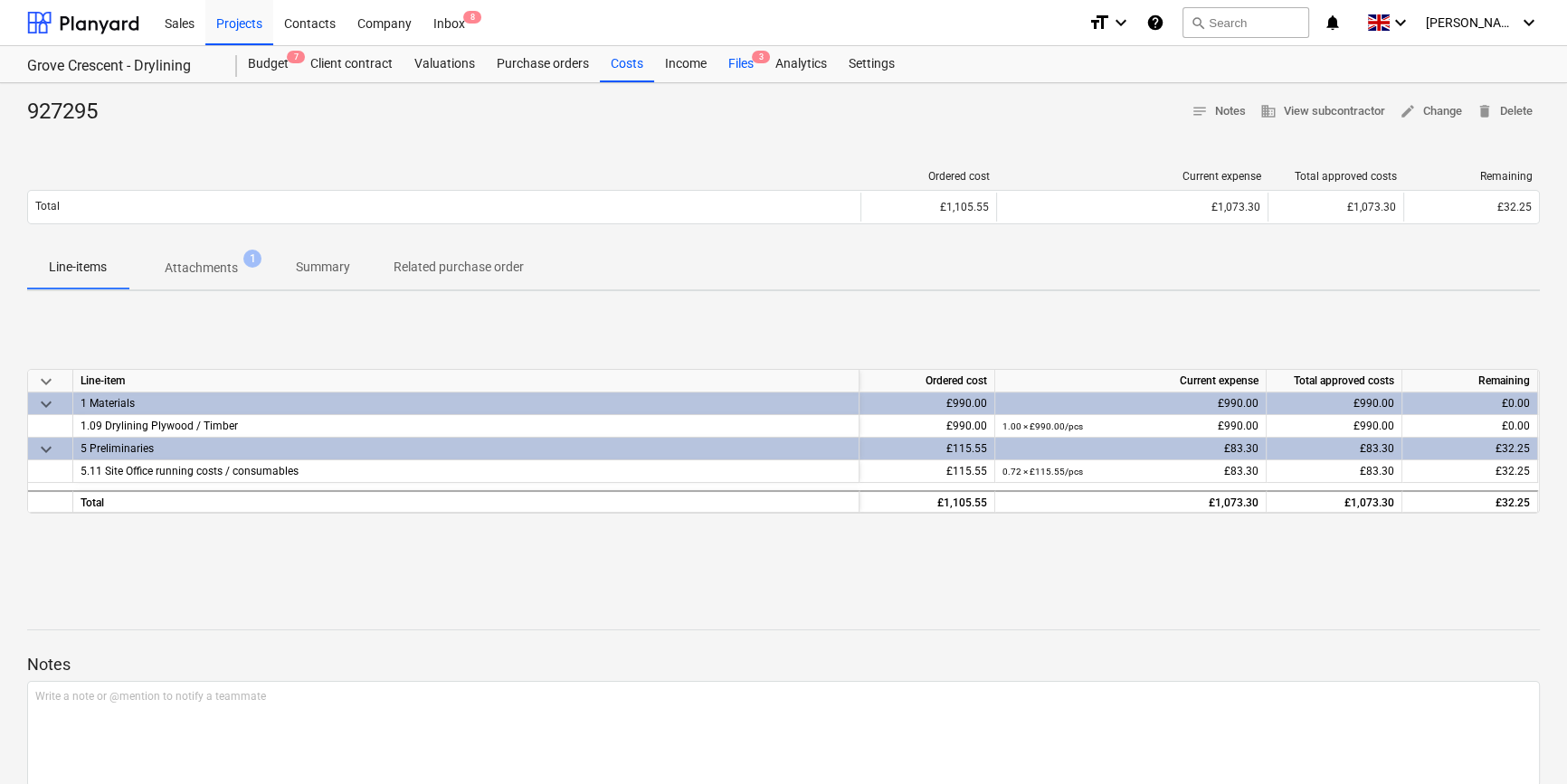 click on "Files 3" at bounding box center (741, 64) 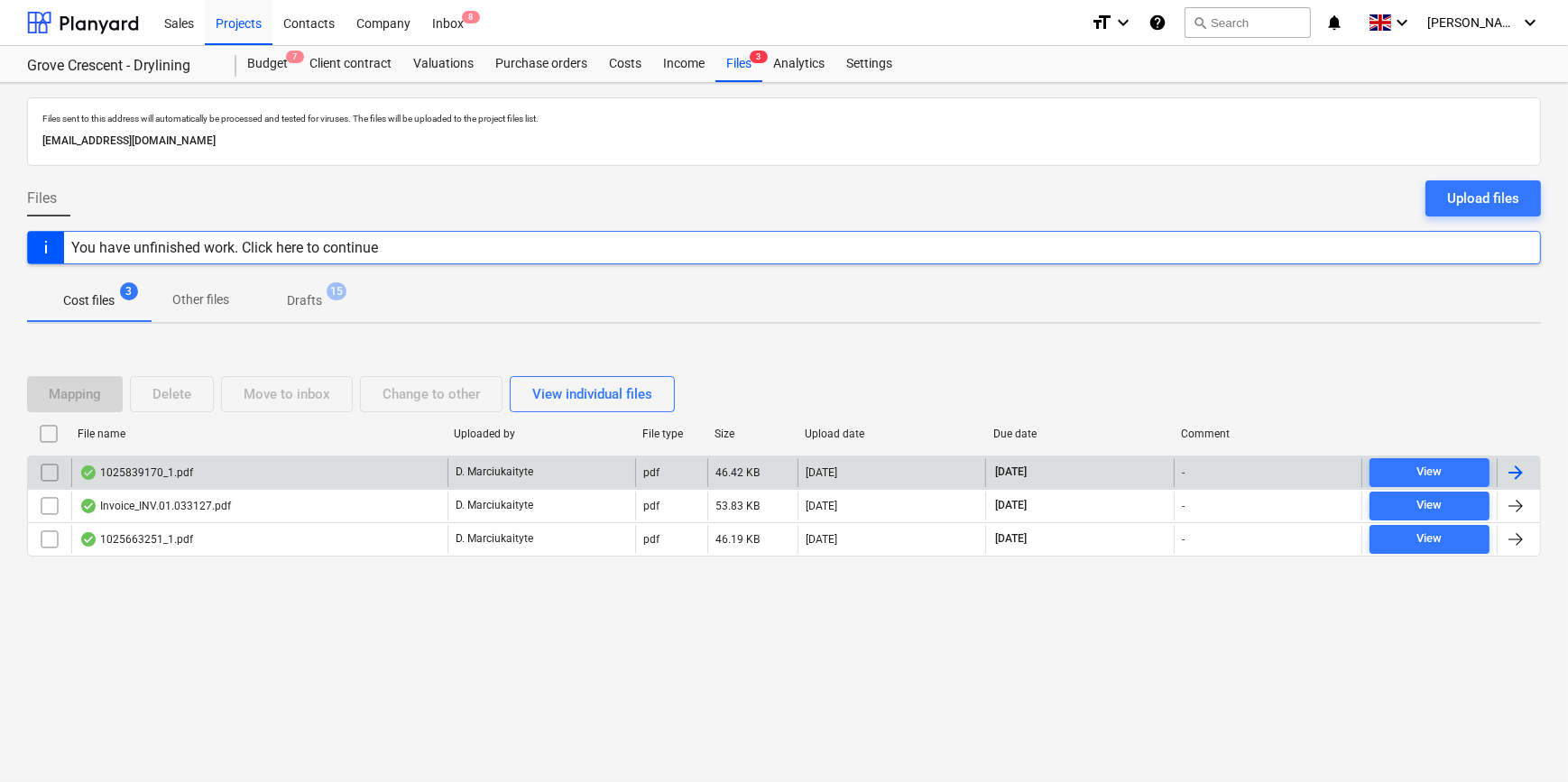 click at bounding box center (1516, 473) 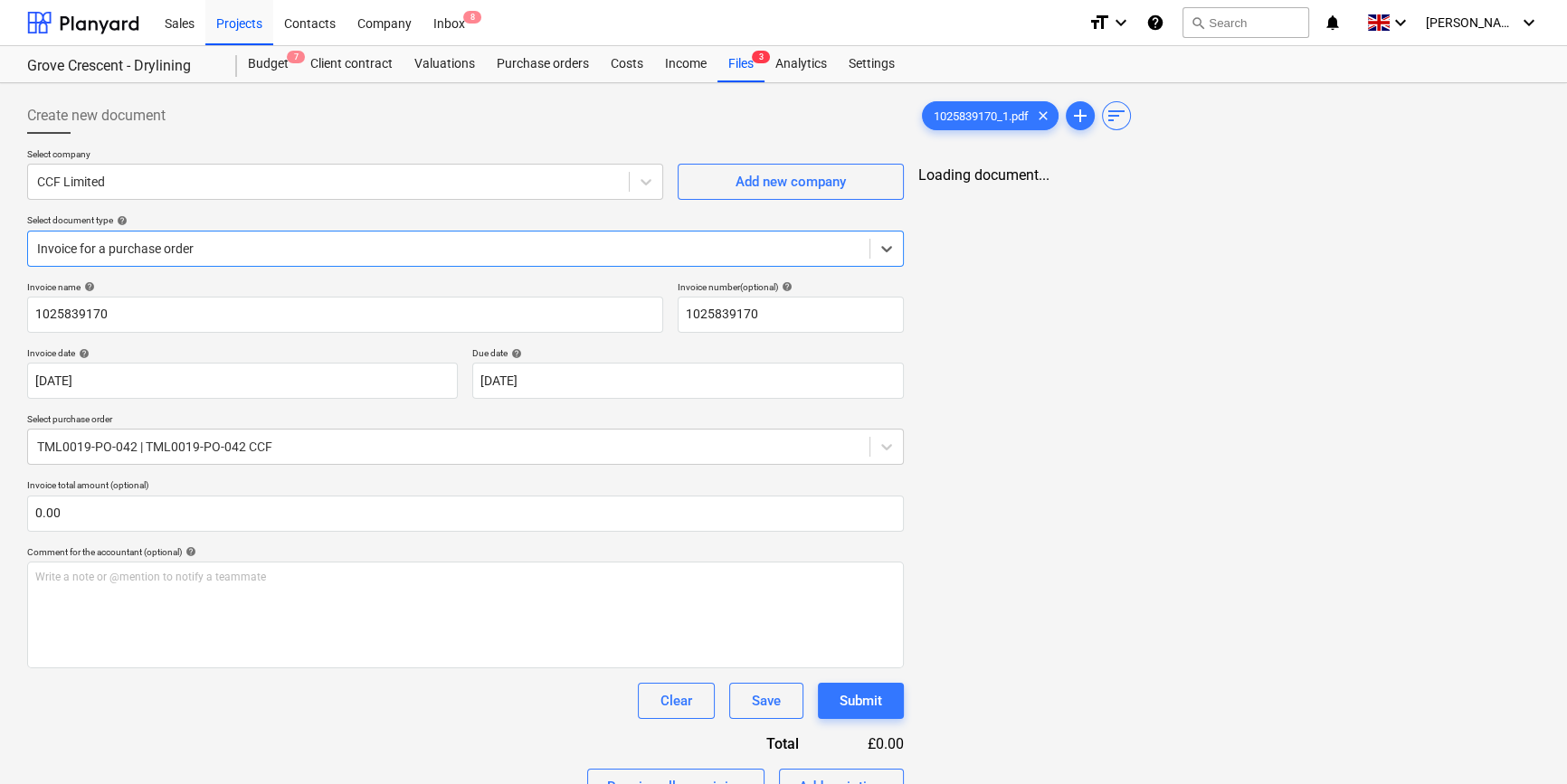 type on "1025839170" 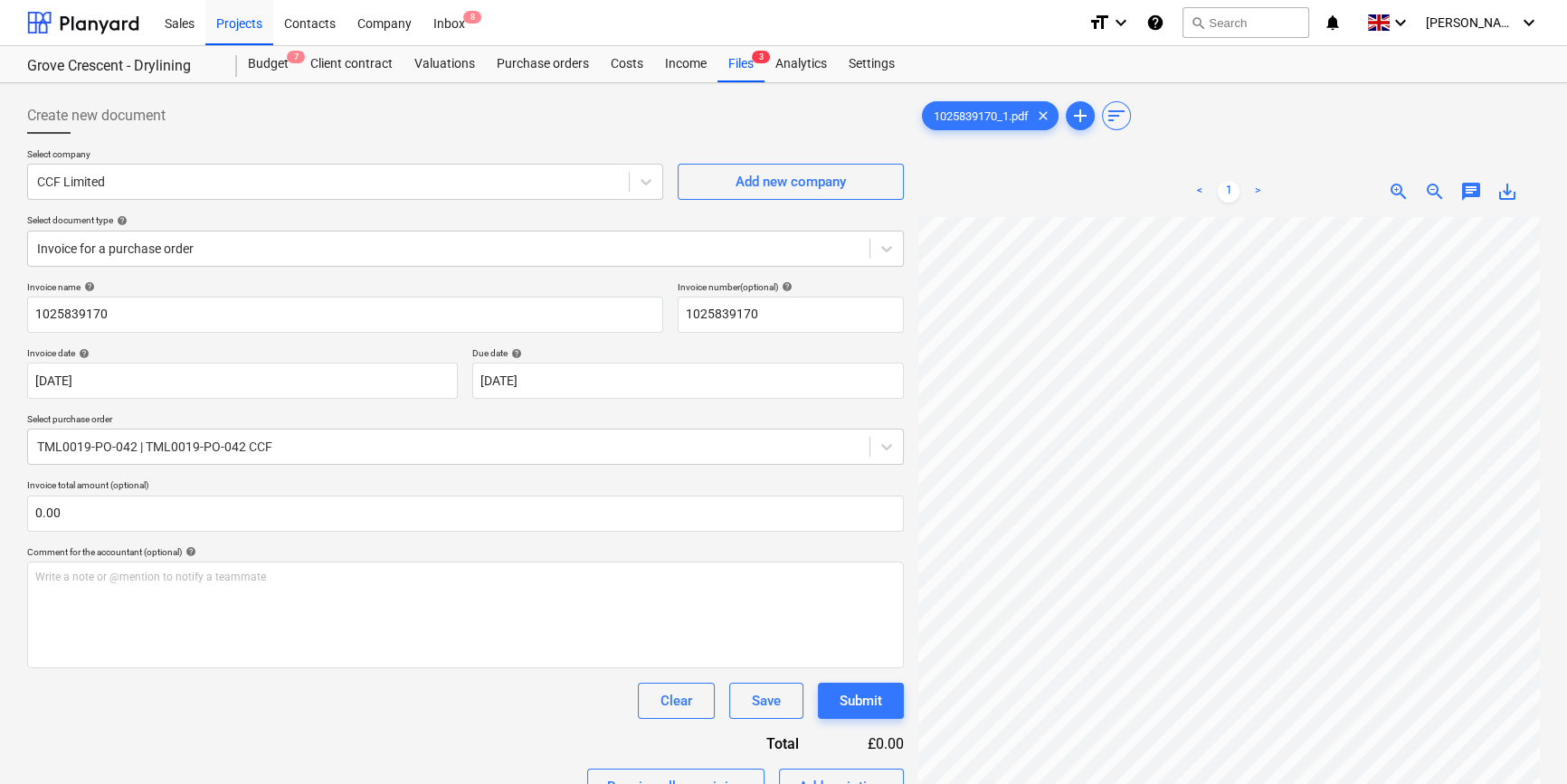 scroll, scrollTop: 262, scrollLeft: 195, axis: both 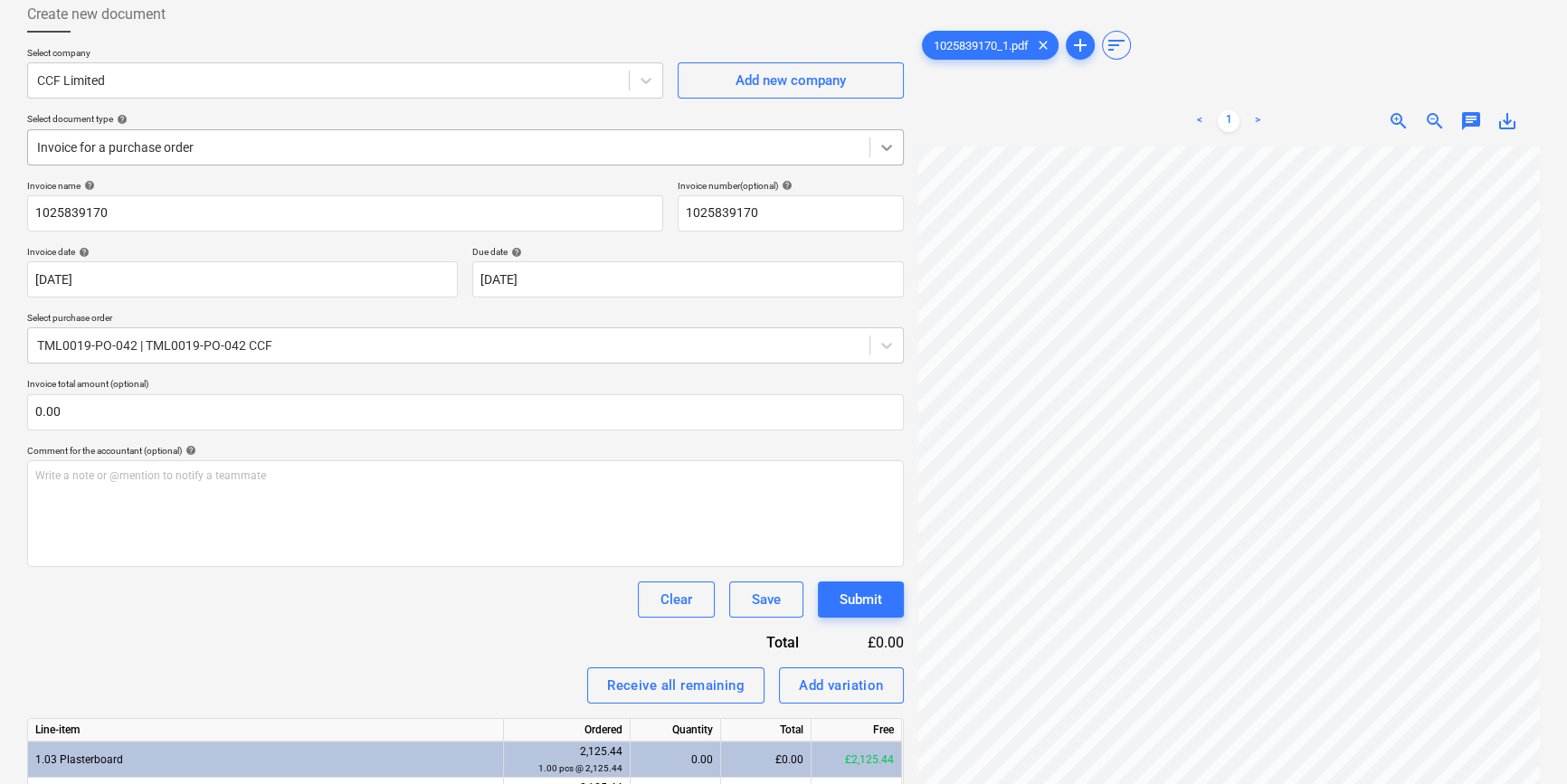 click 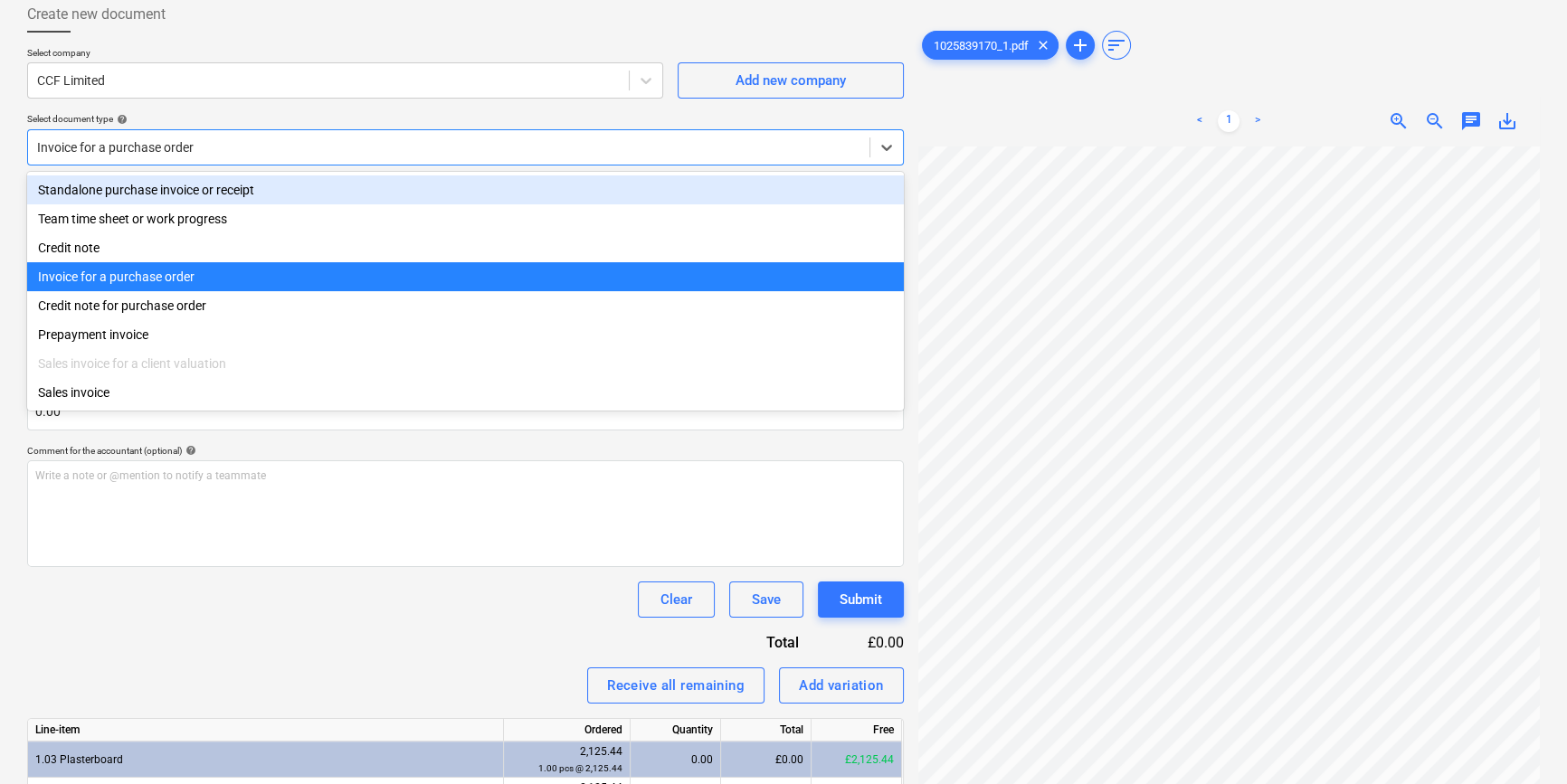 click on "Standalone purchase invoice or receipt" at bounding box center [465, 190] 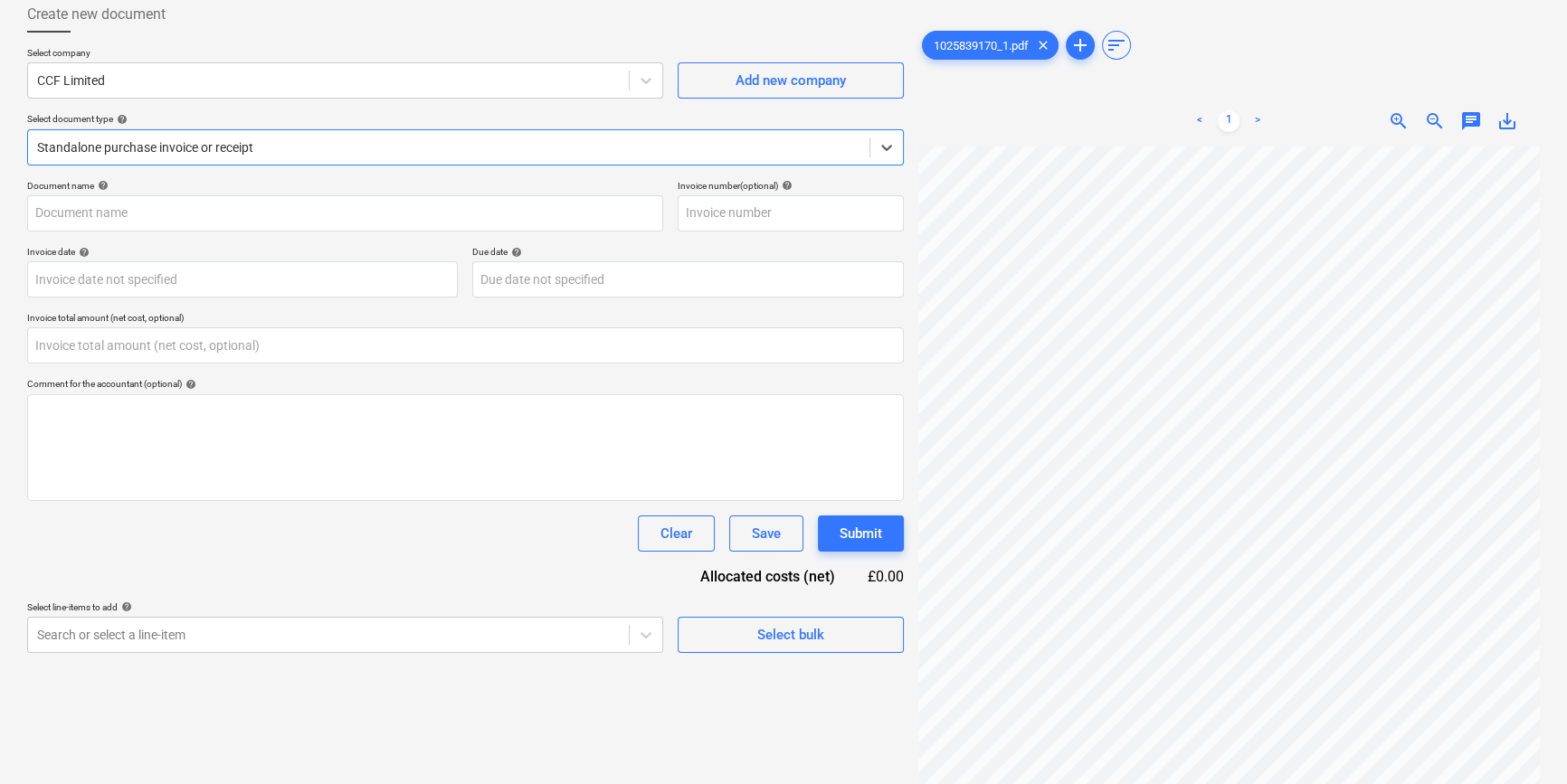 type on "1025839170" 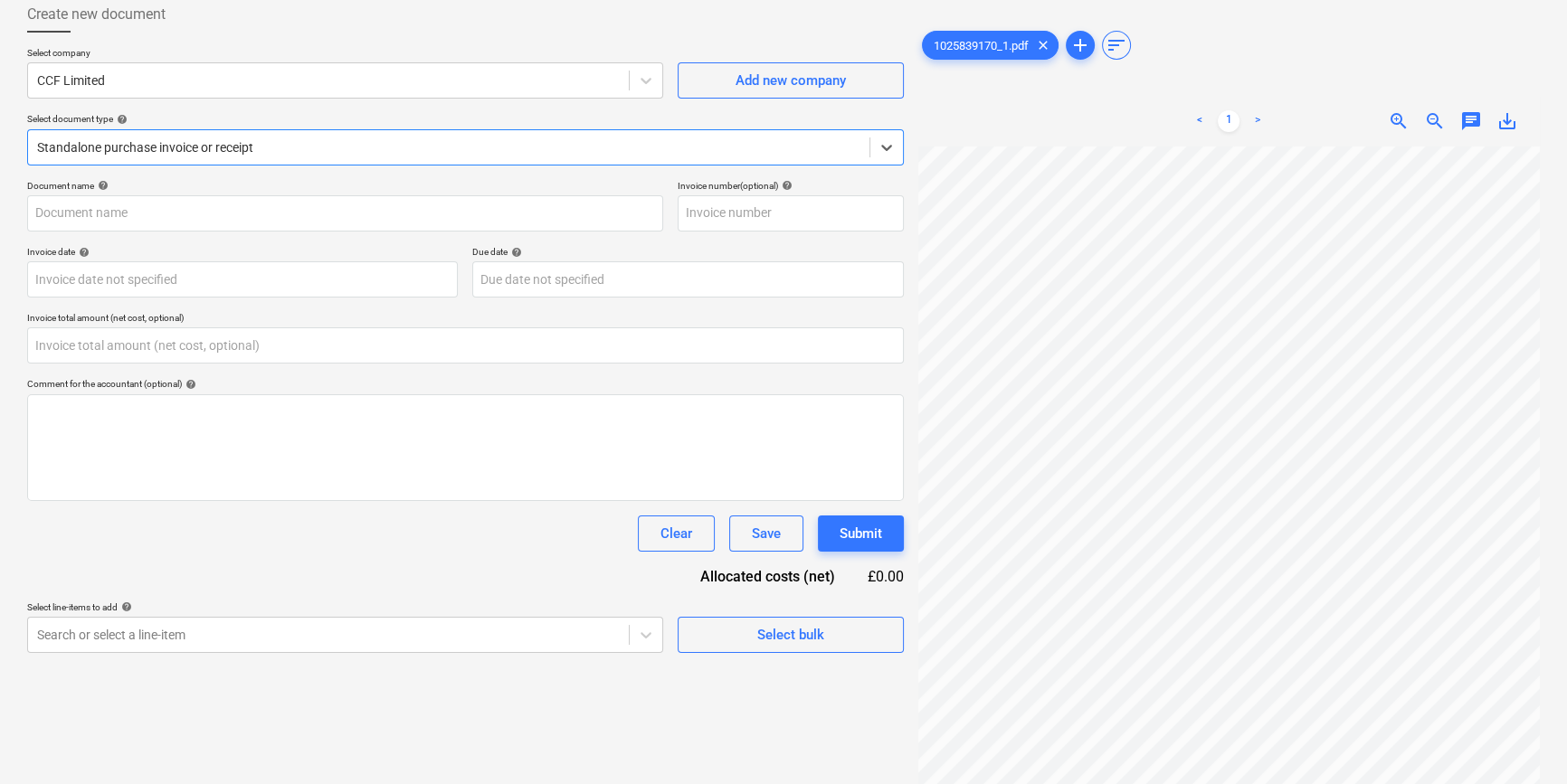 type on "1025839170" 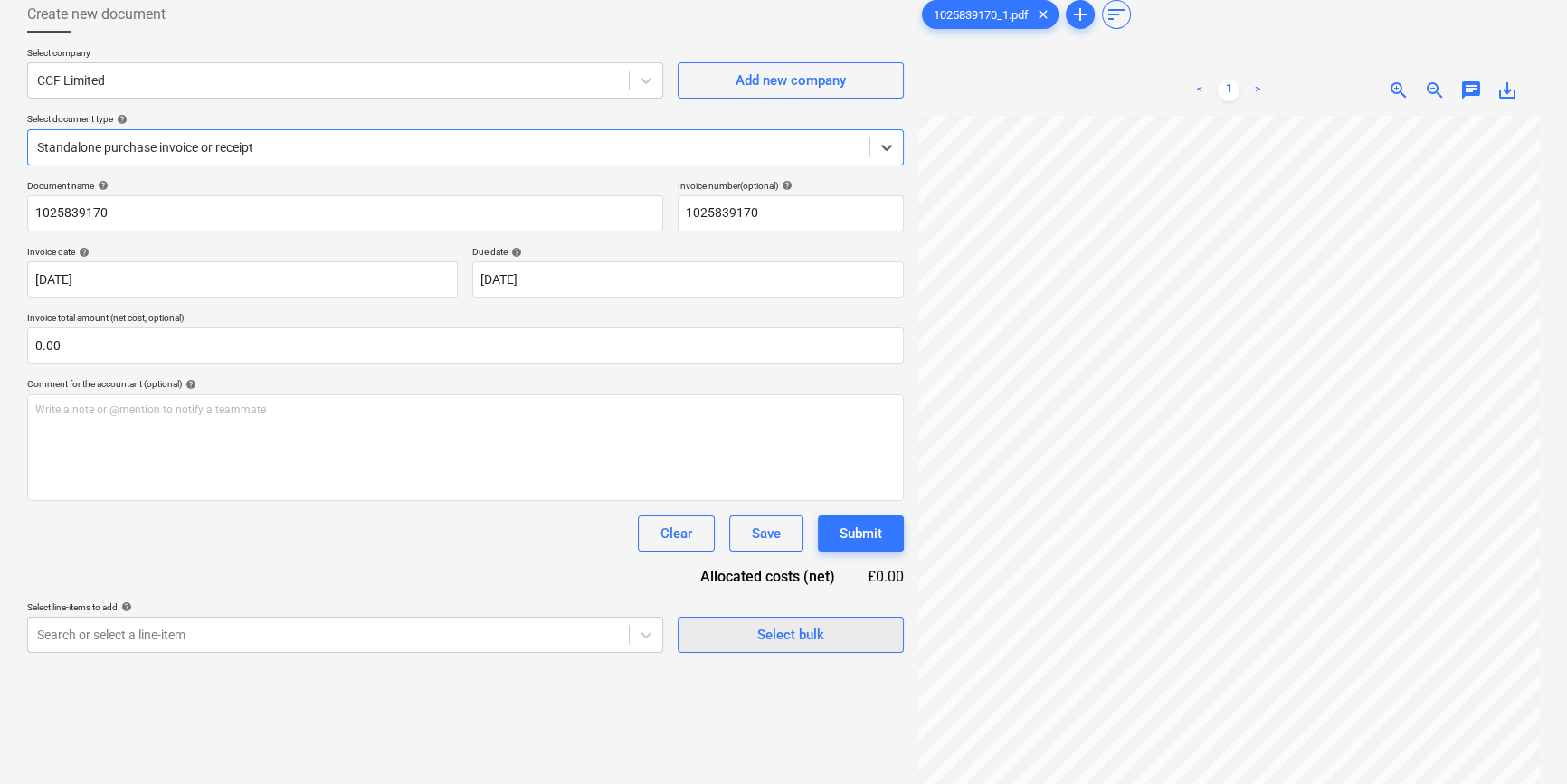 click on "Select bulk" at bounding box center (791, 635) 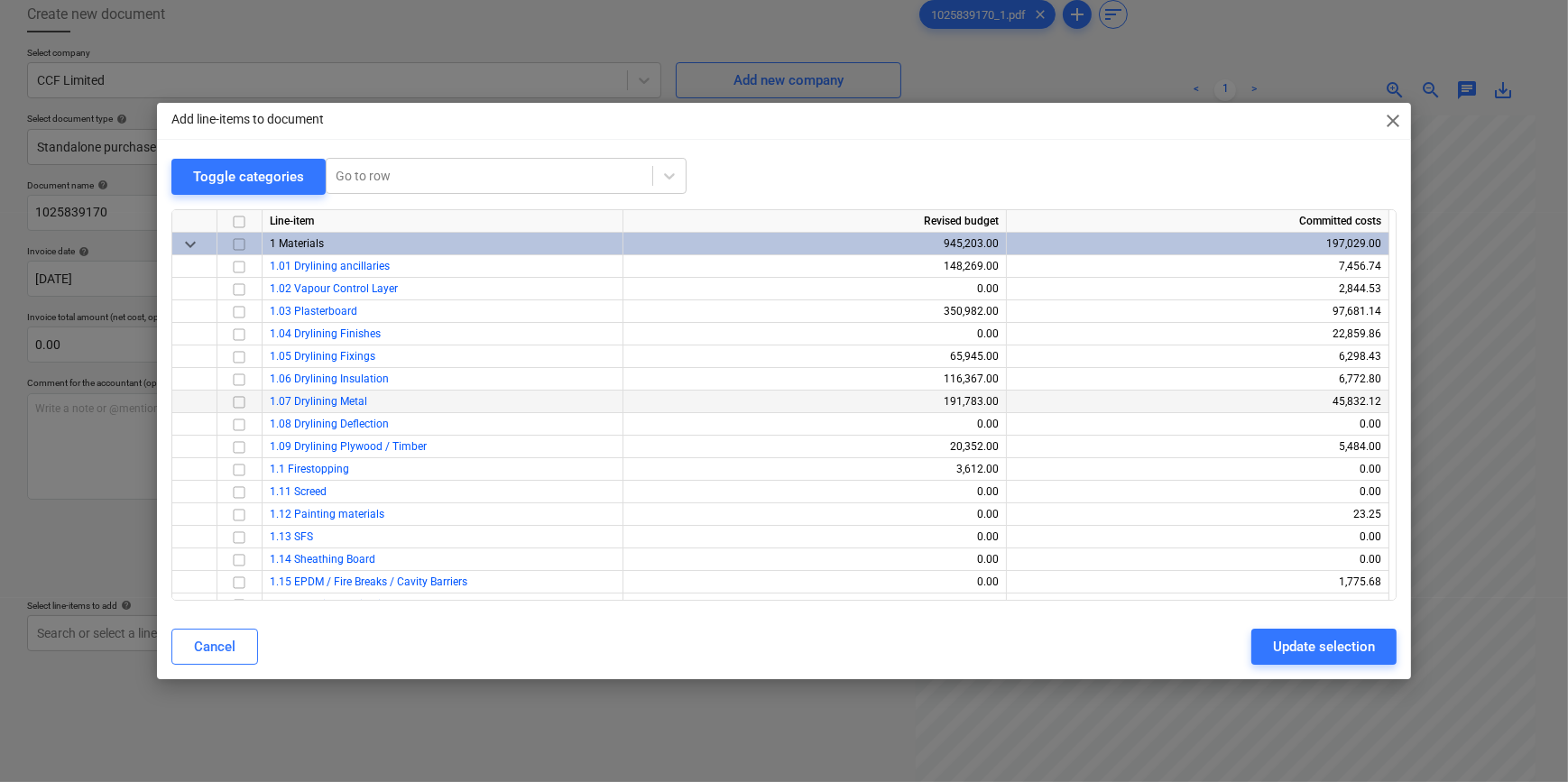 click at bounding box center [239, 401] 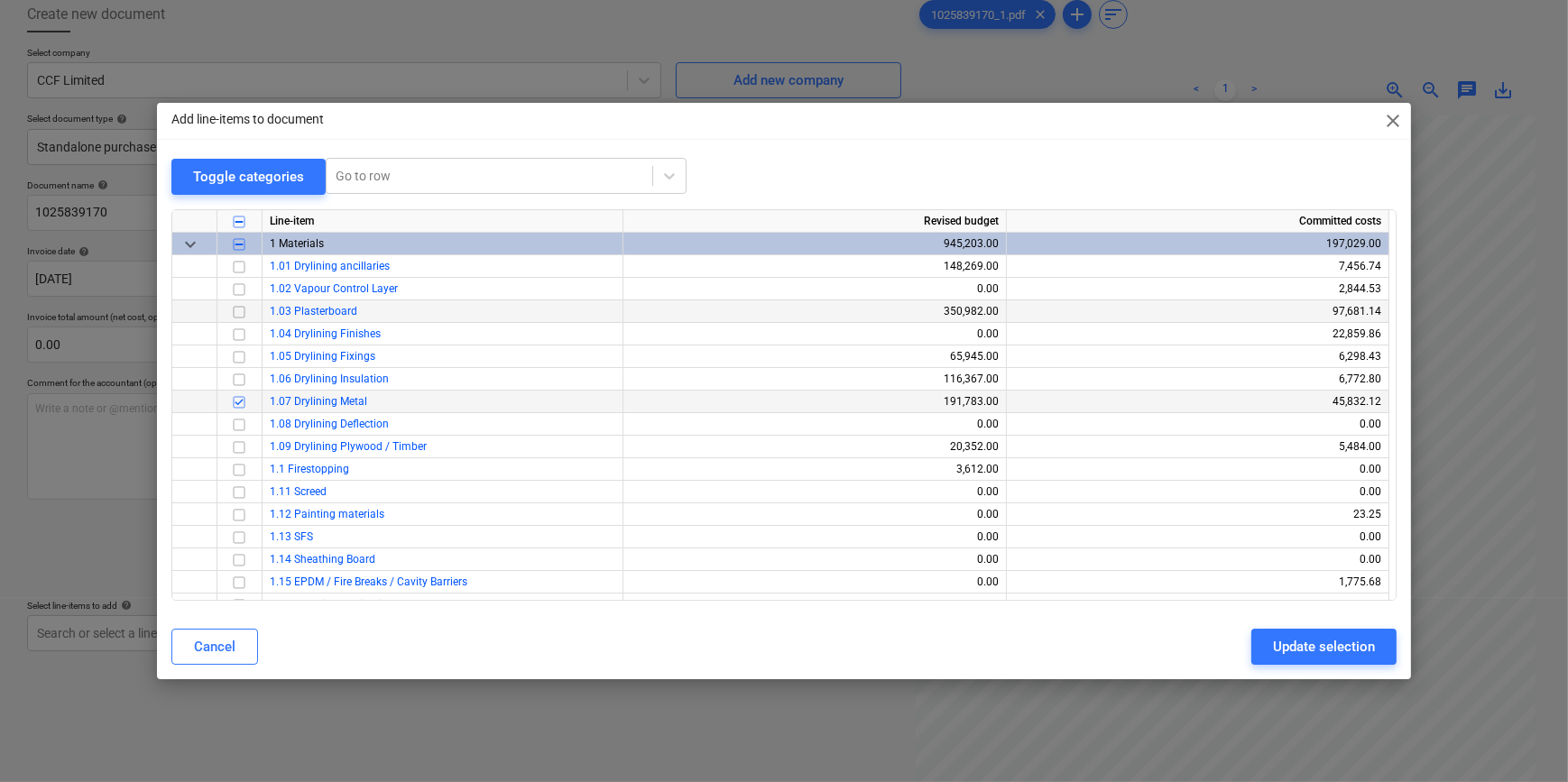 click at bounding box center [239, 311] 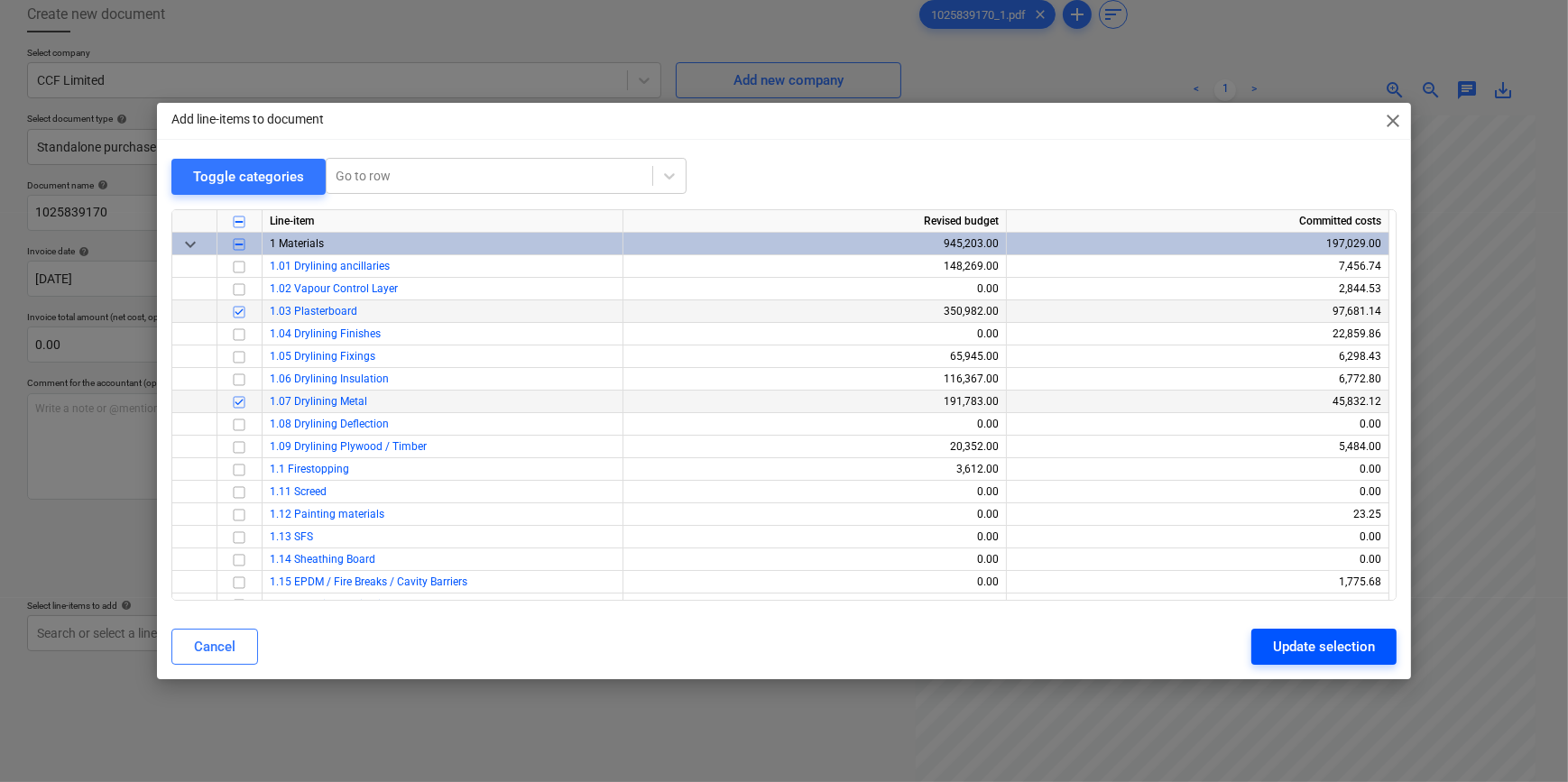 click on "Update selection" at bounding box center (1324, 647) 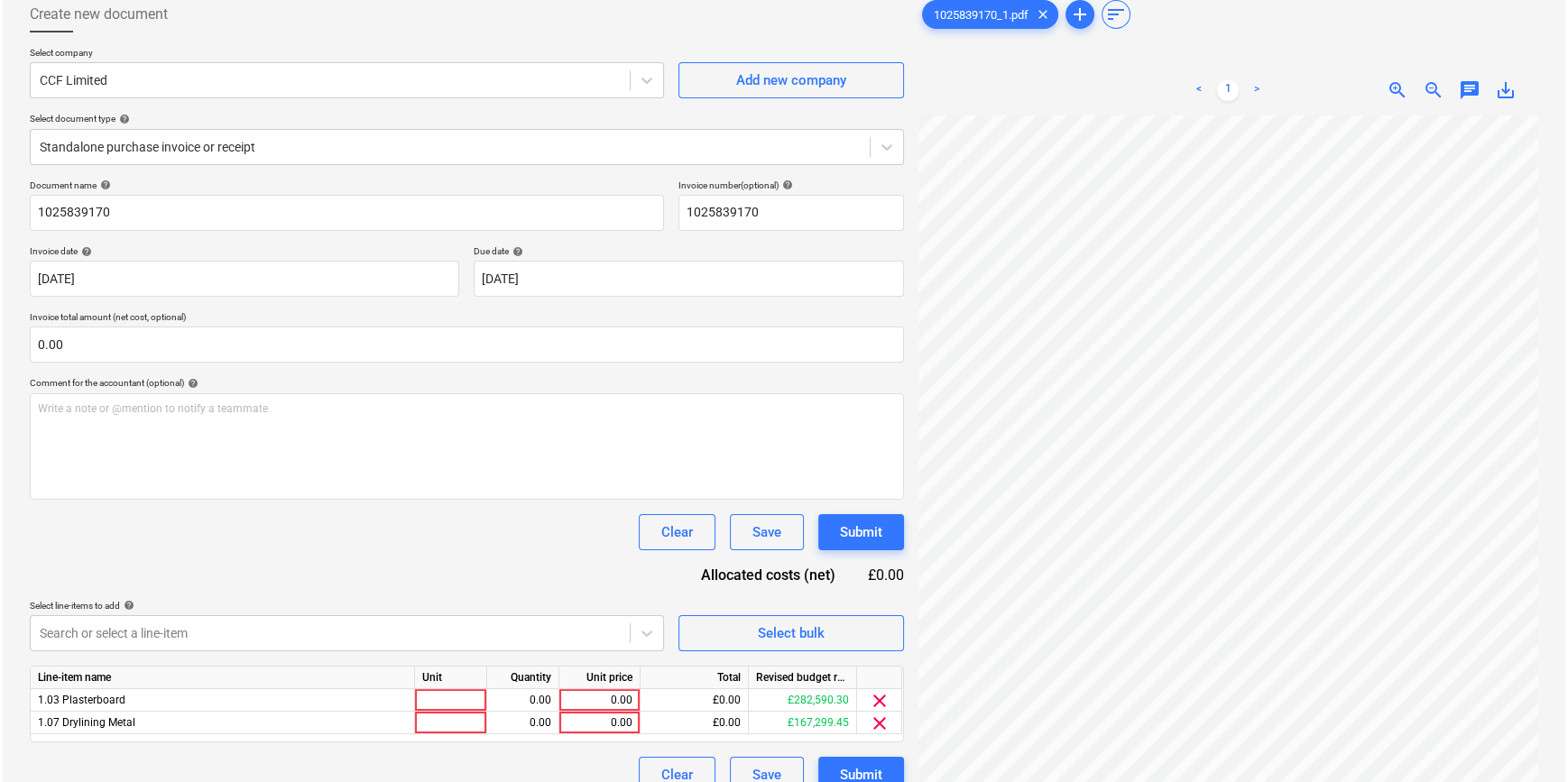 scroll, scrollTop: 262, scrollLeft: 192, axis: both 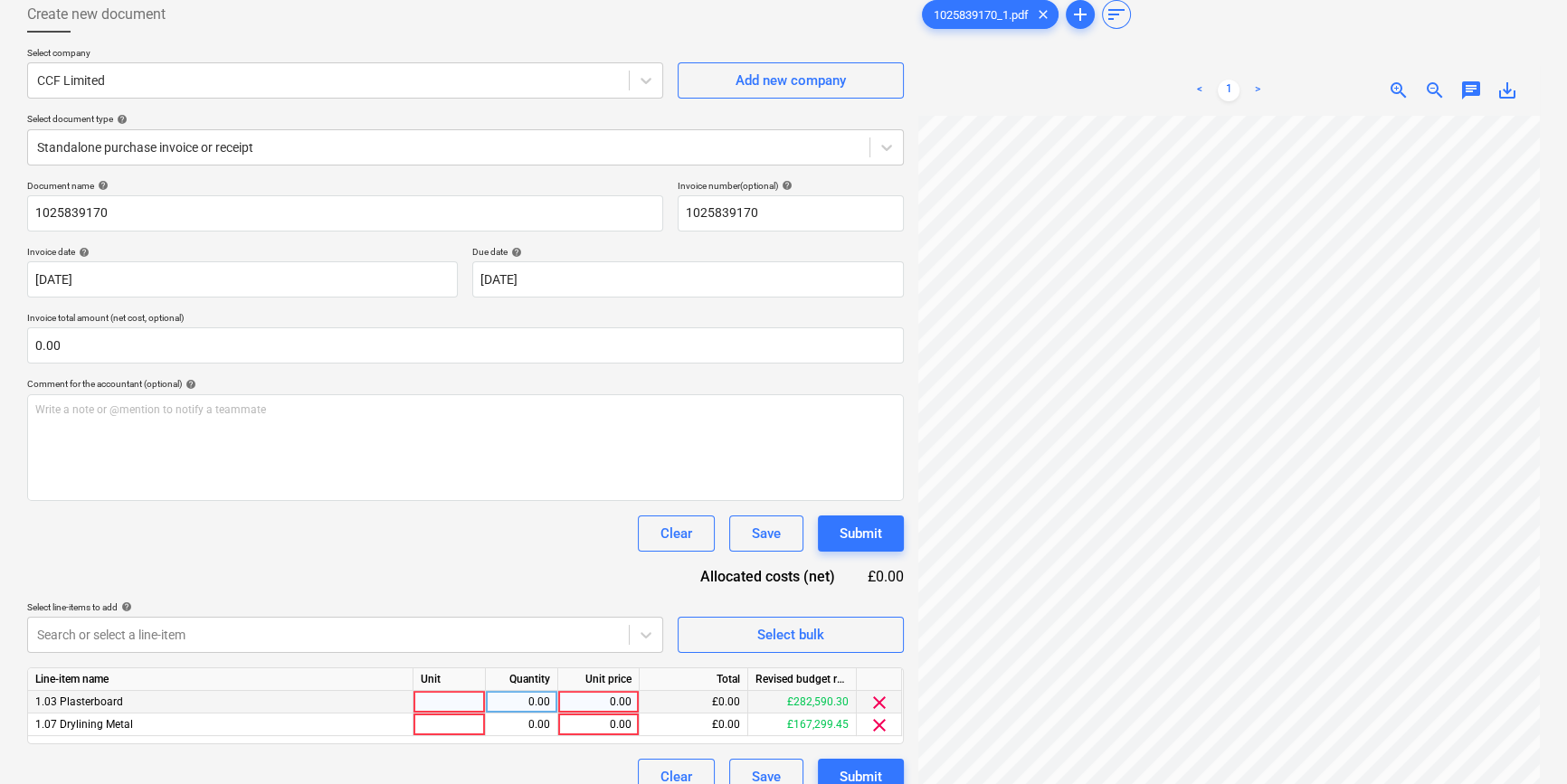 click at bounding box center [450, 702] 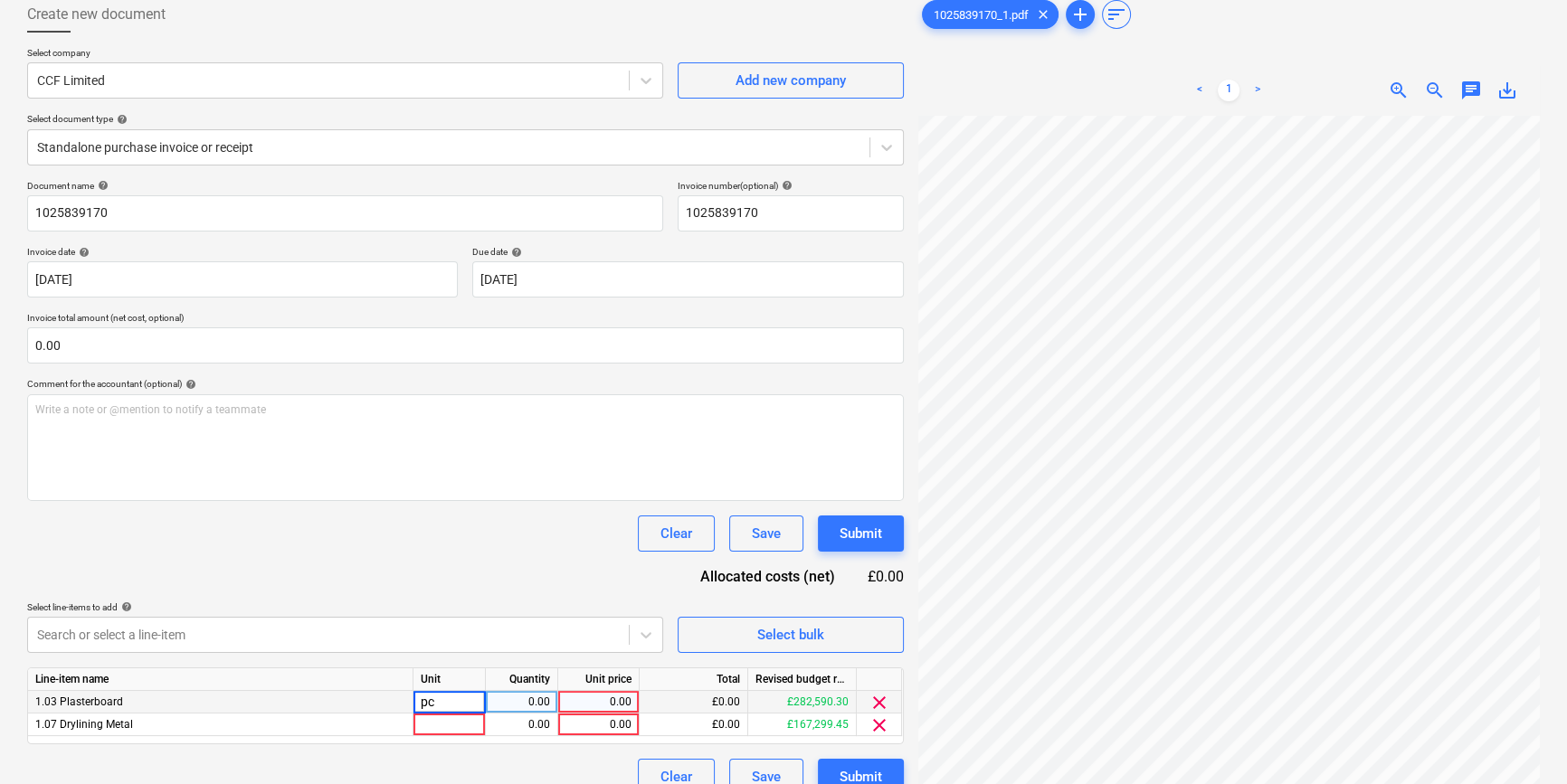 type on "pcs" 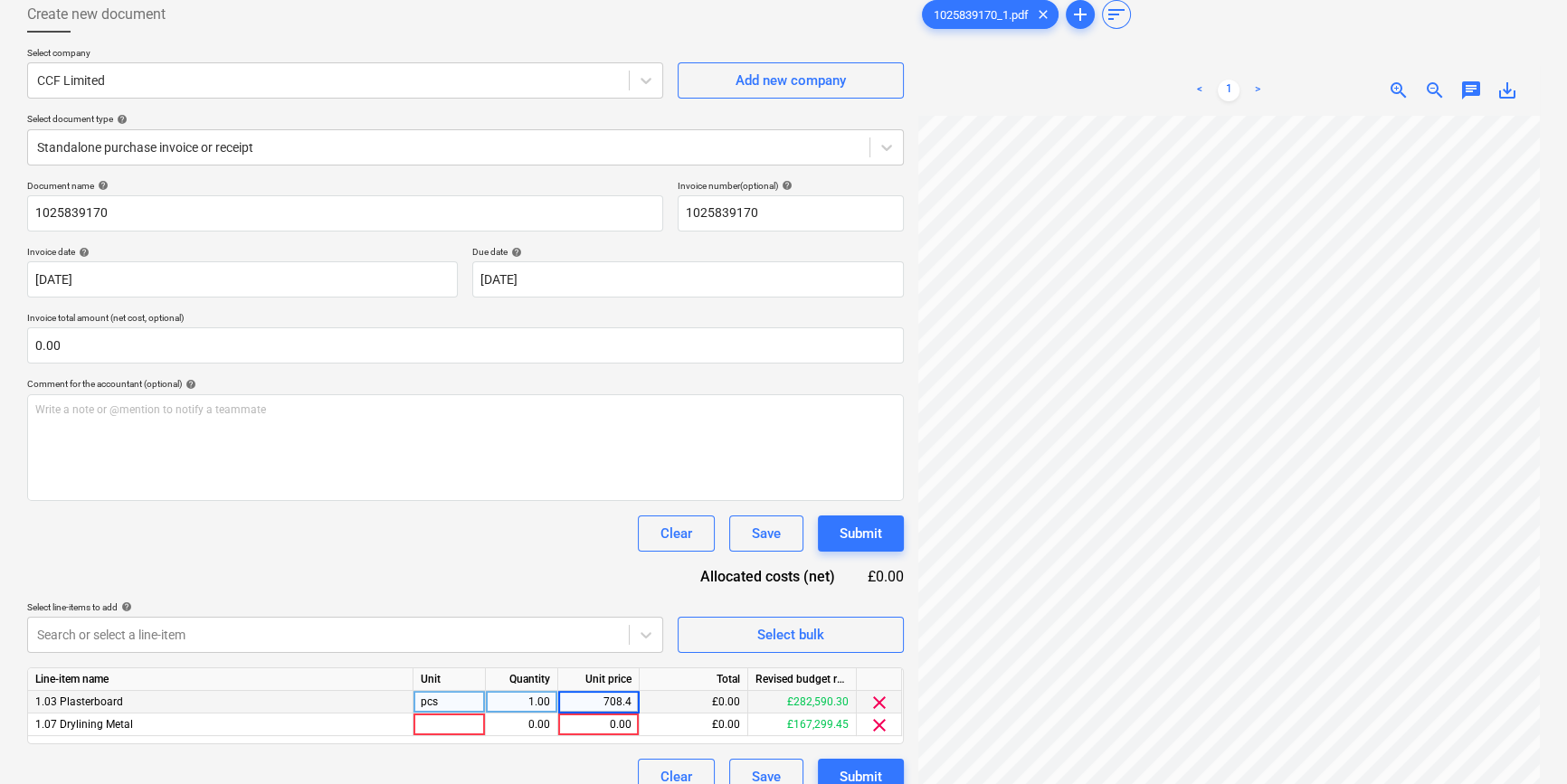 type on "708.48" 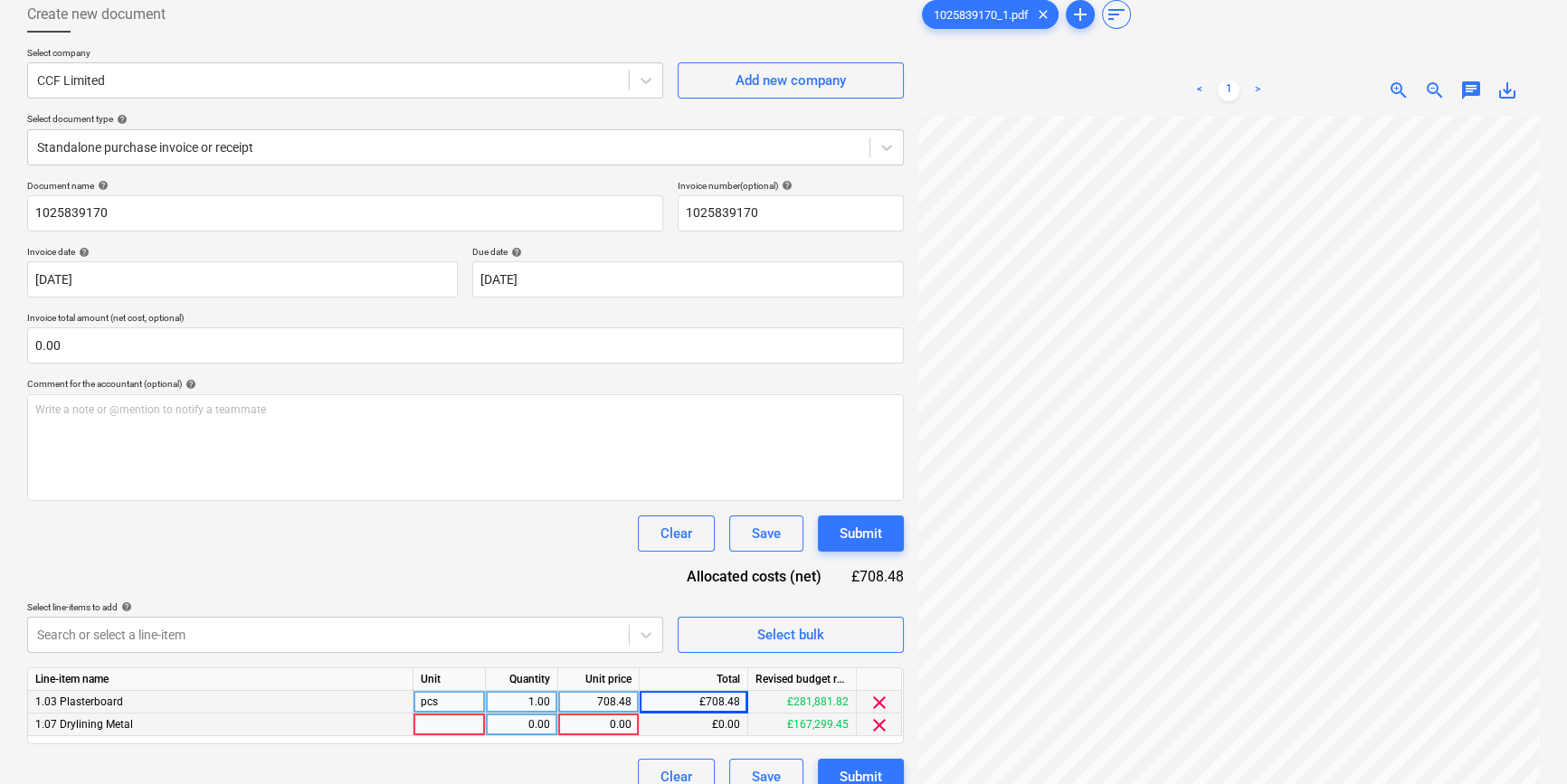 click at bounding box center [450, 724] 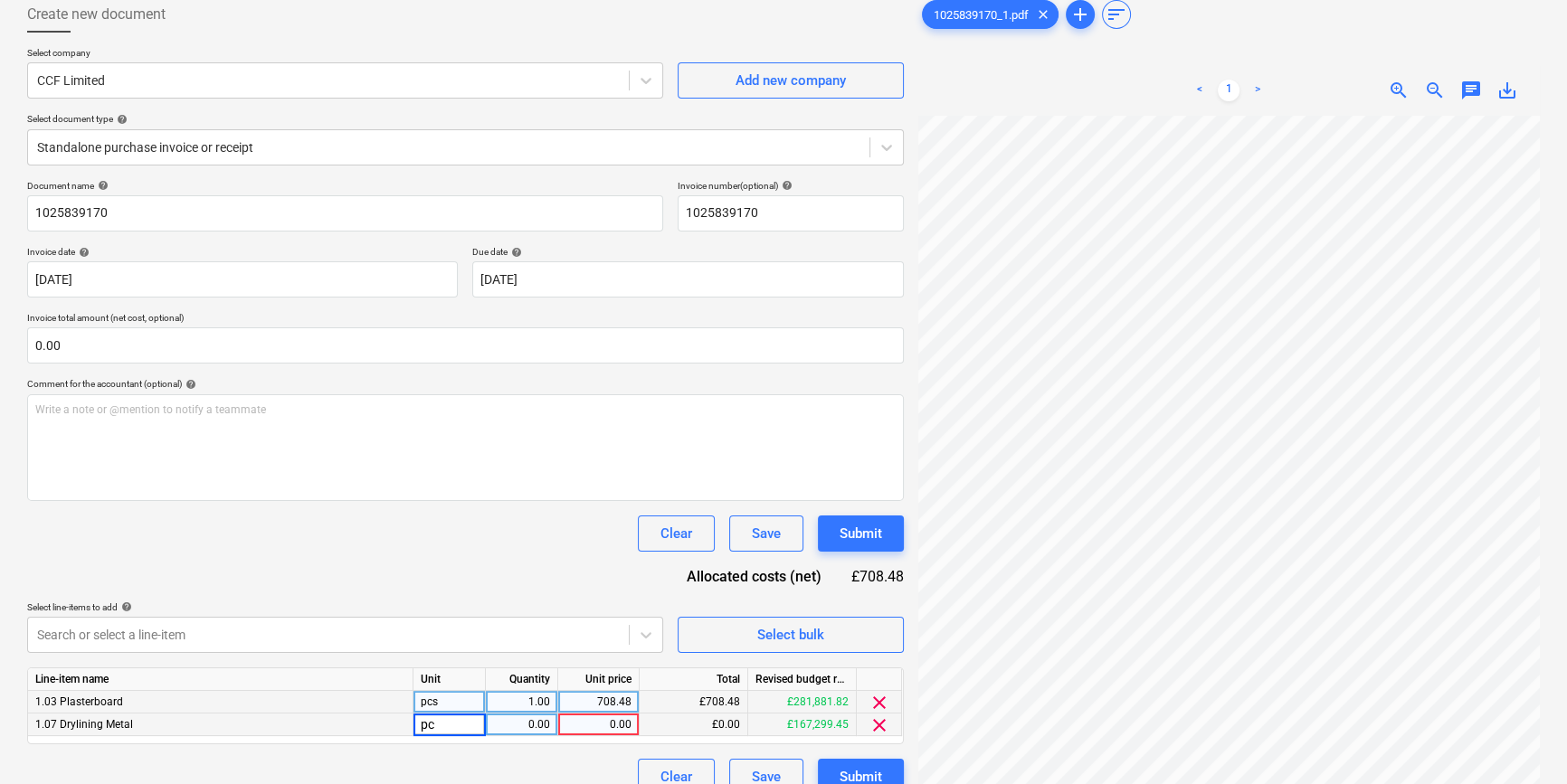 type on "pcs" 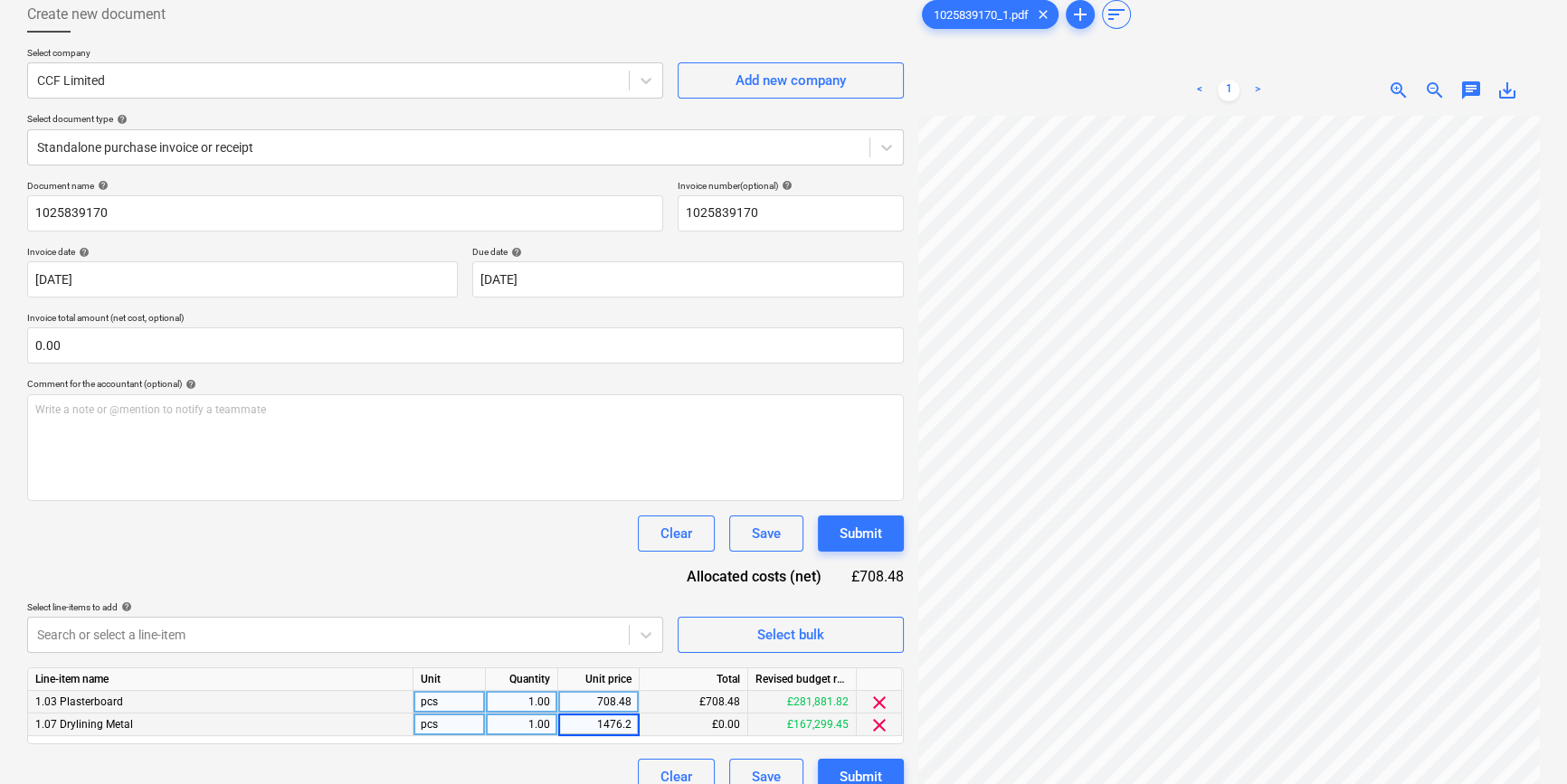 type on "1476.23" 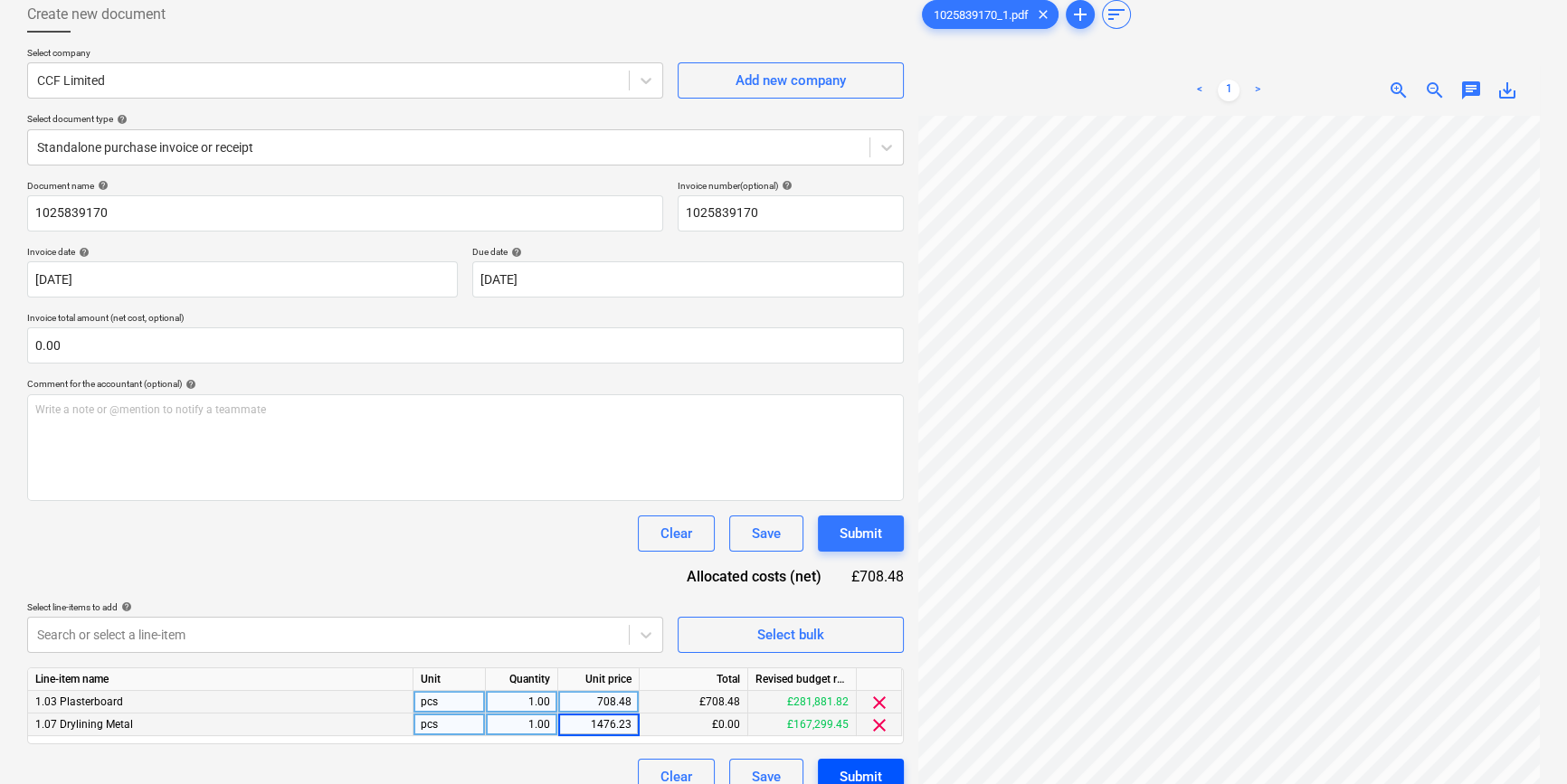 click on "Submit" at bounding box center (860, 777) 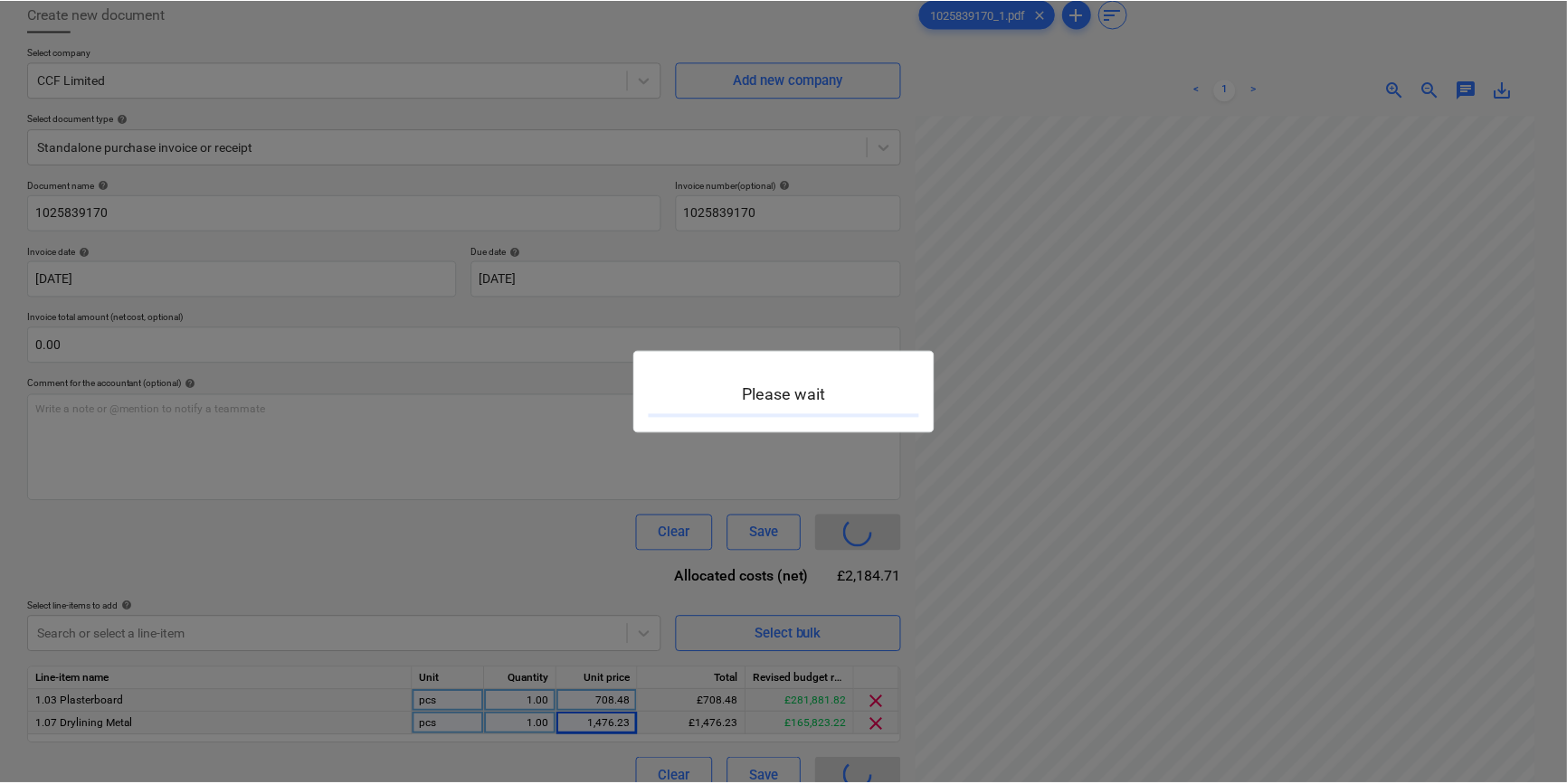 scroll, scrollTop: 0, scrollLeft: 0, axis: both 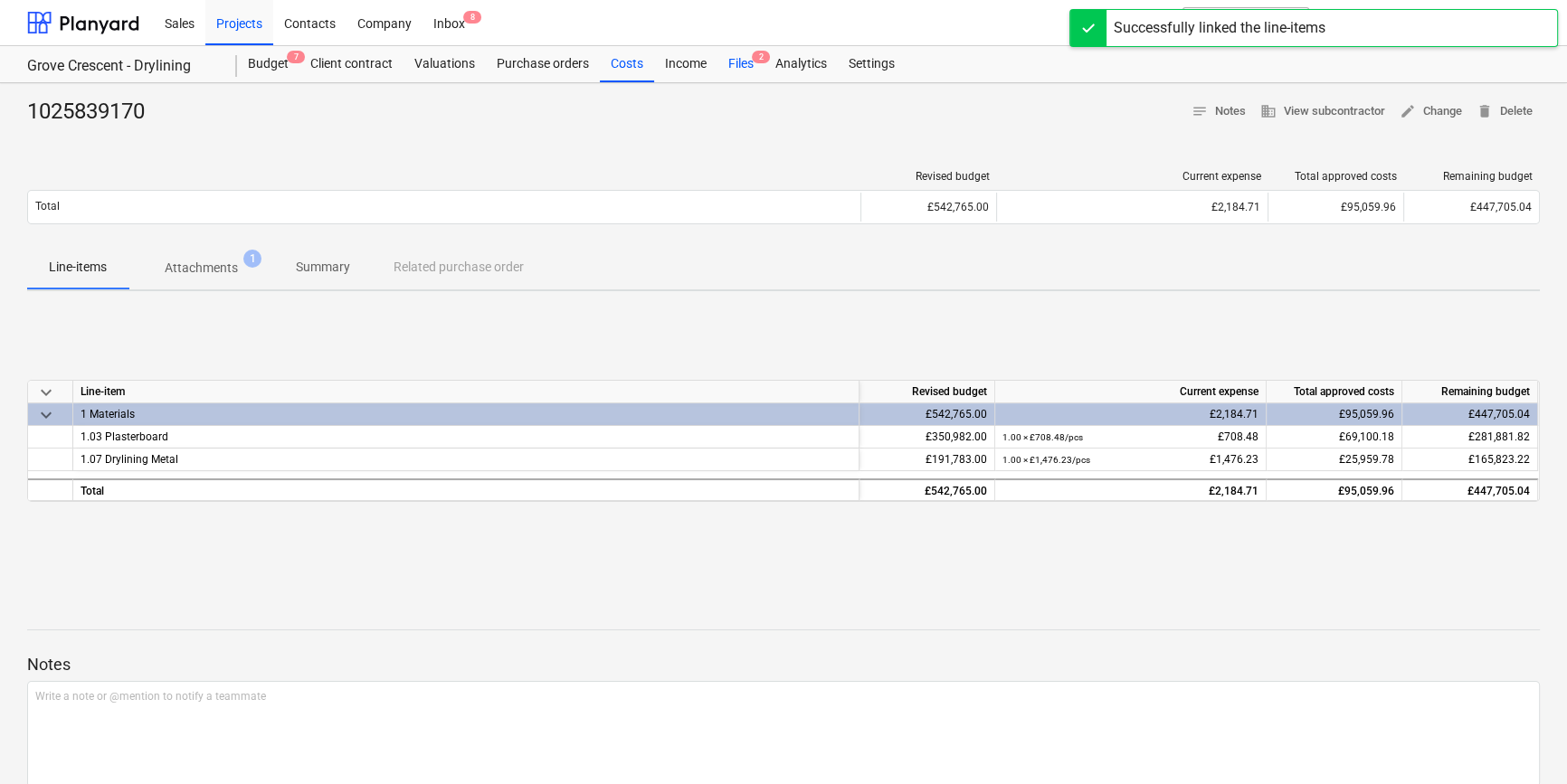 click on "Files 2" at bounding box center (741, 64) 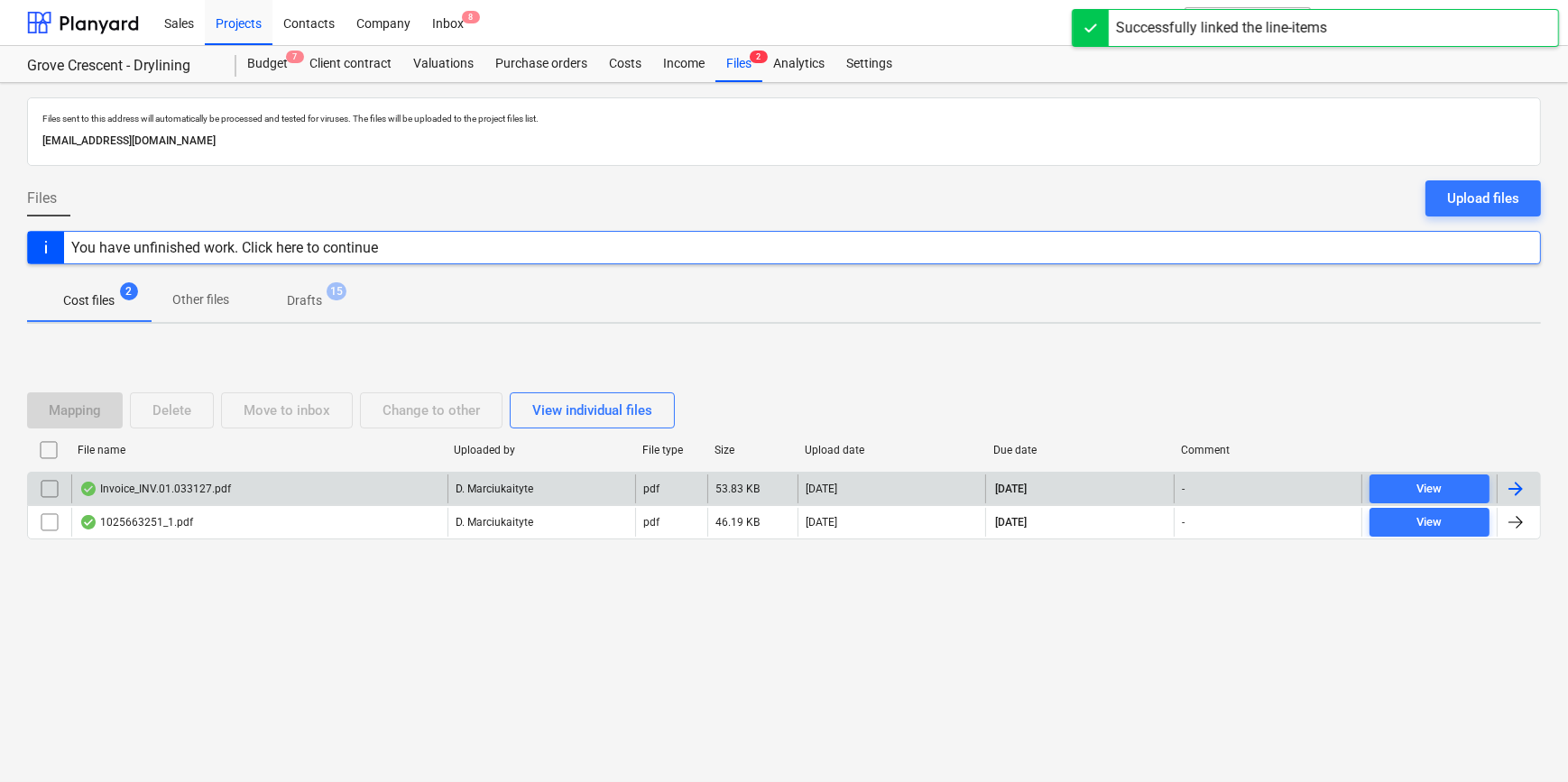 click at bounding box center [1516, 489] 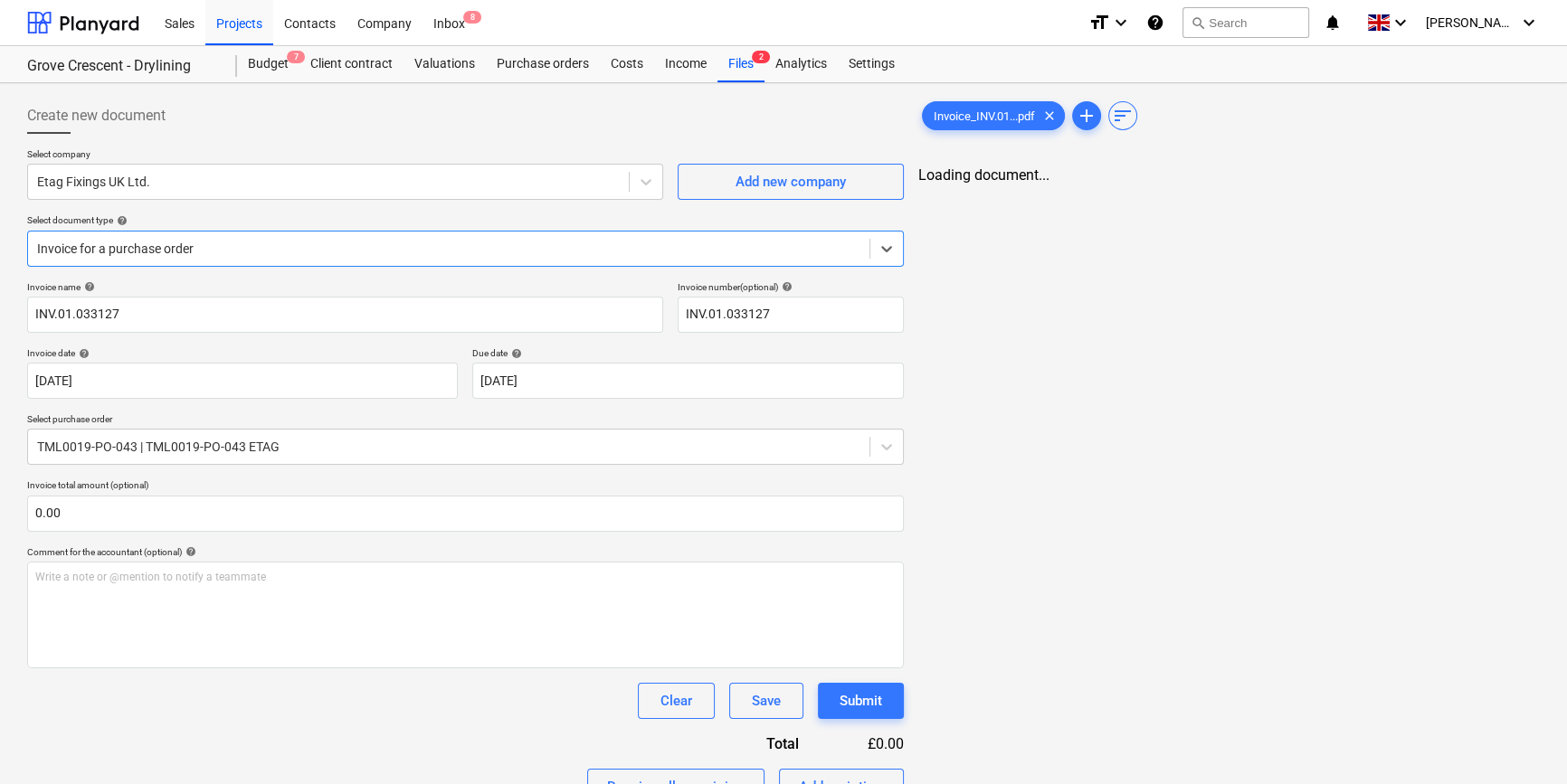 type on "INV.01.033127" 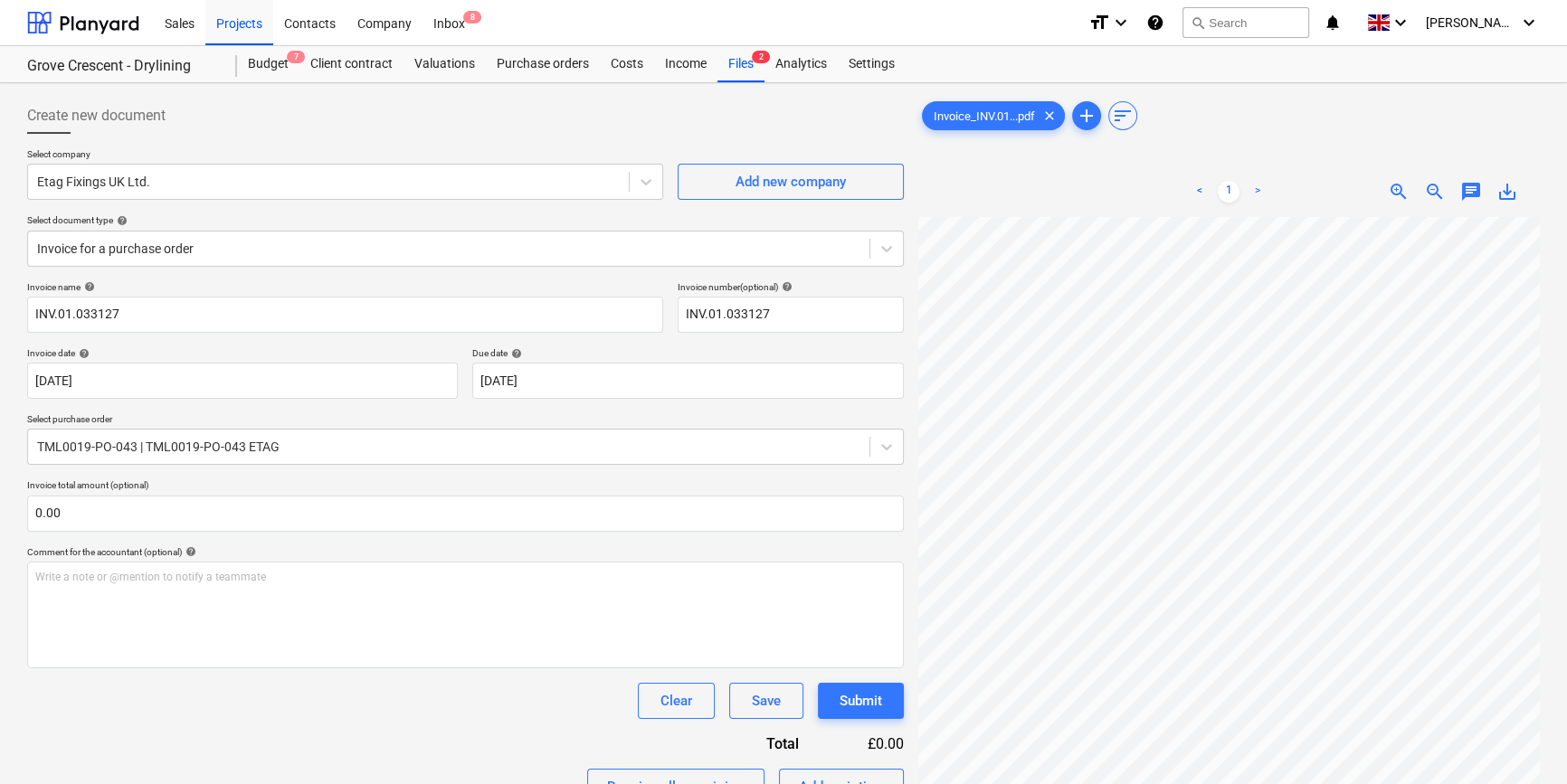 scroll, scrollTop: 182, scrollLeft: 197, axis: both 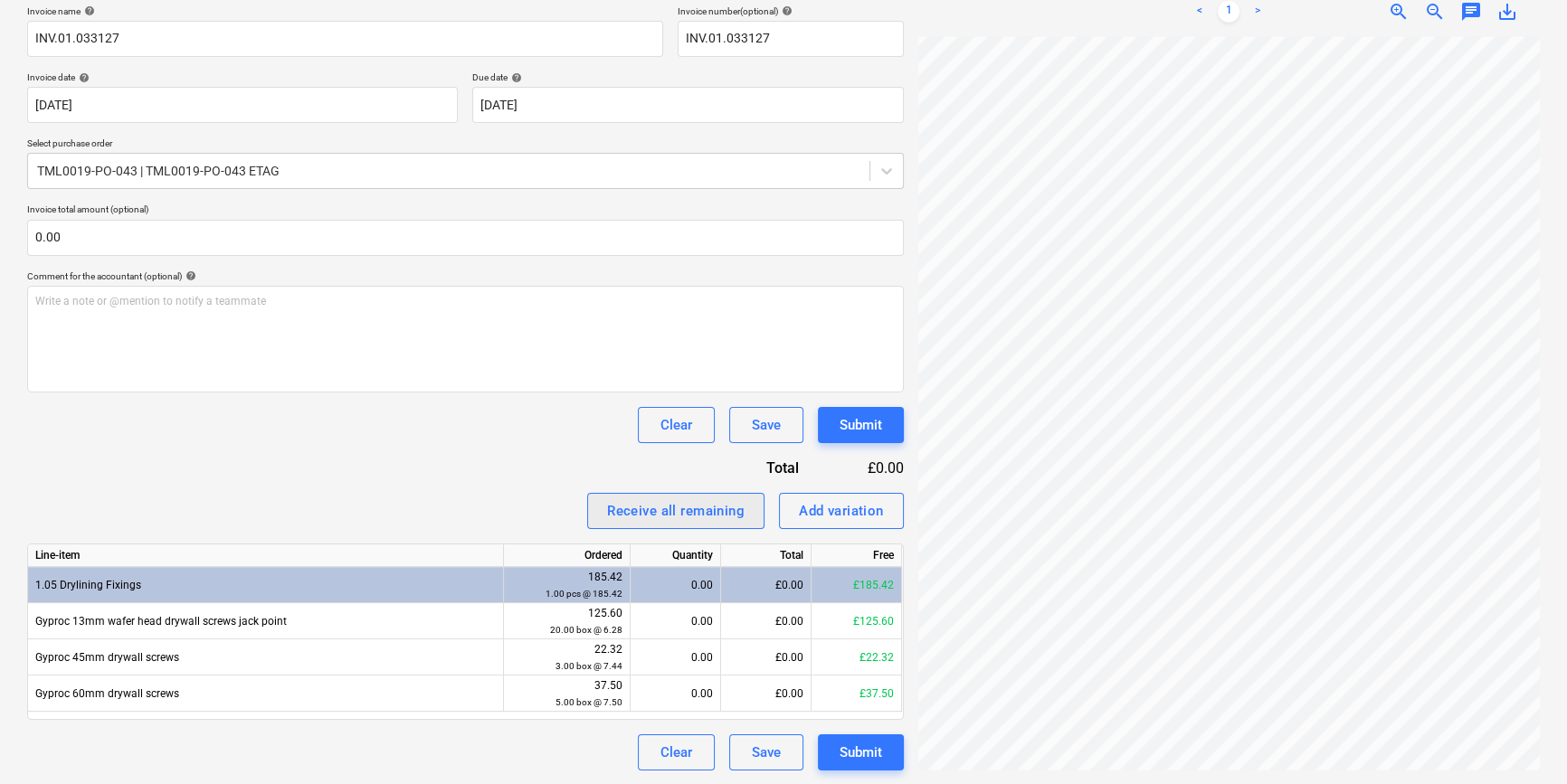 click on "Receive all remaining" at bounding box center (676, 511) 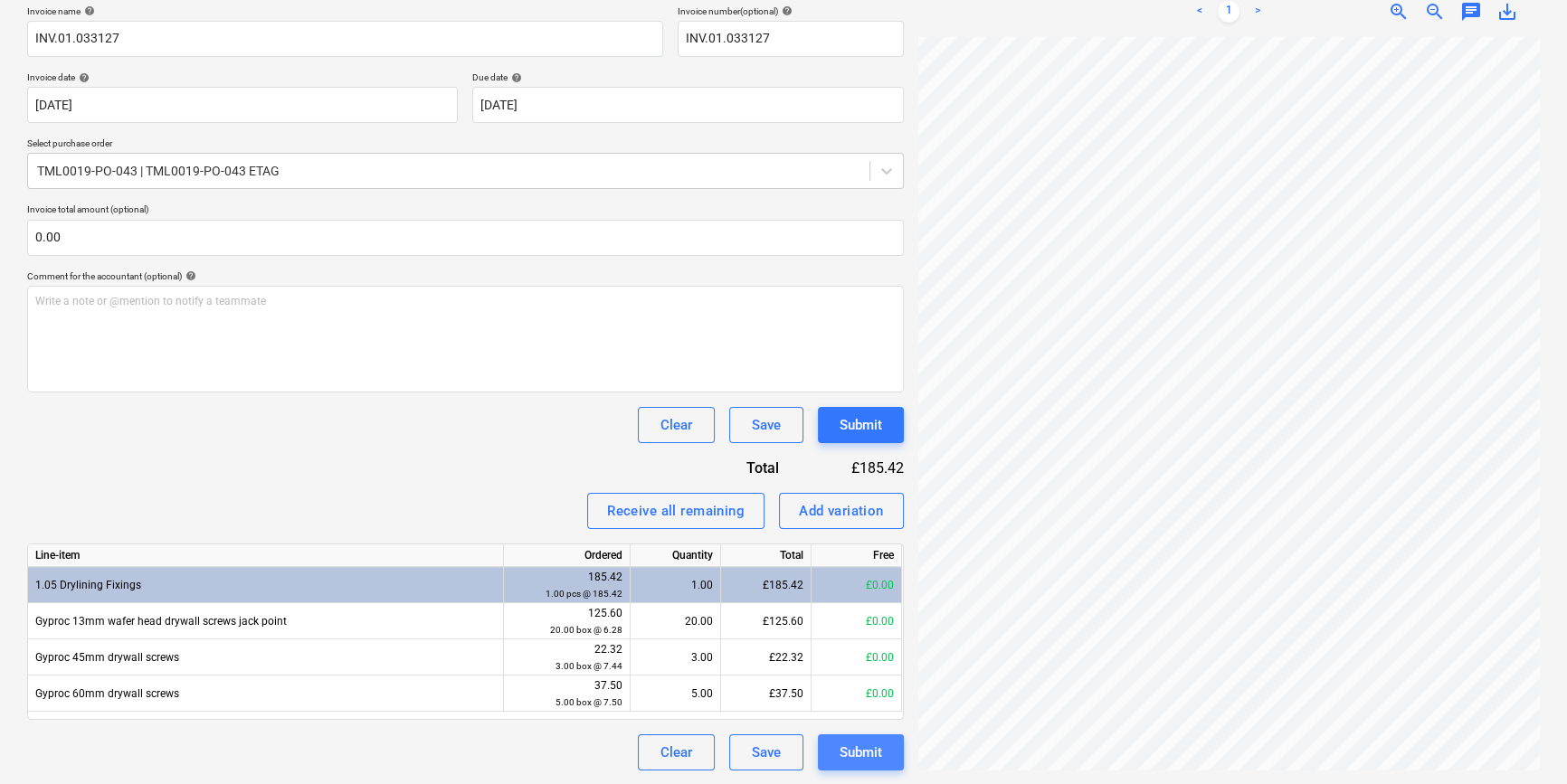 click on "Submit" at bounding box center (860, 752) 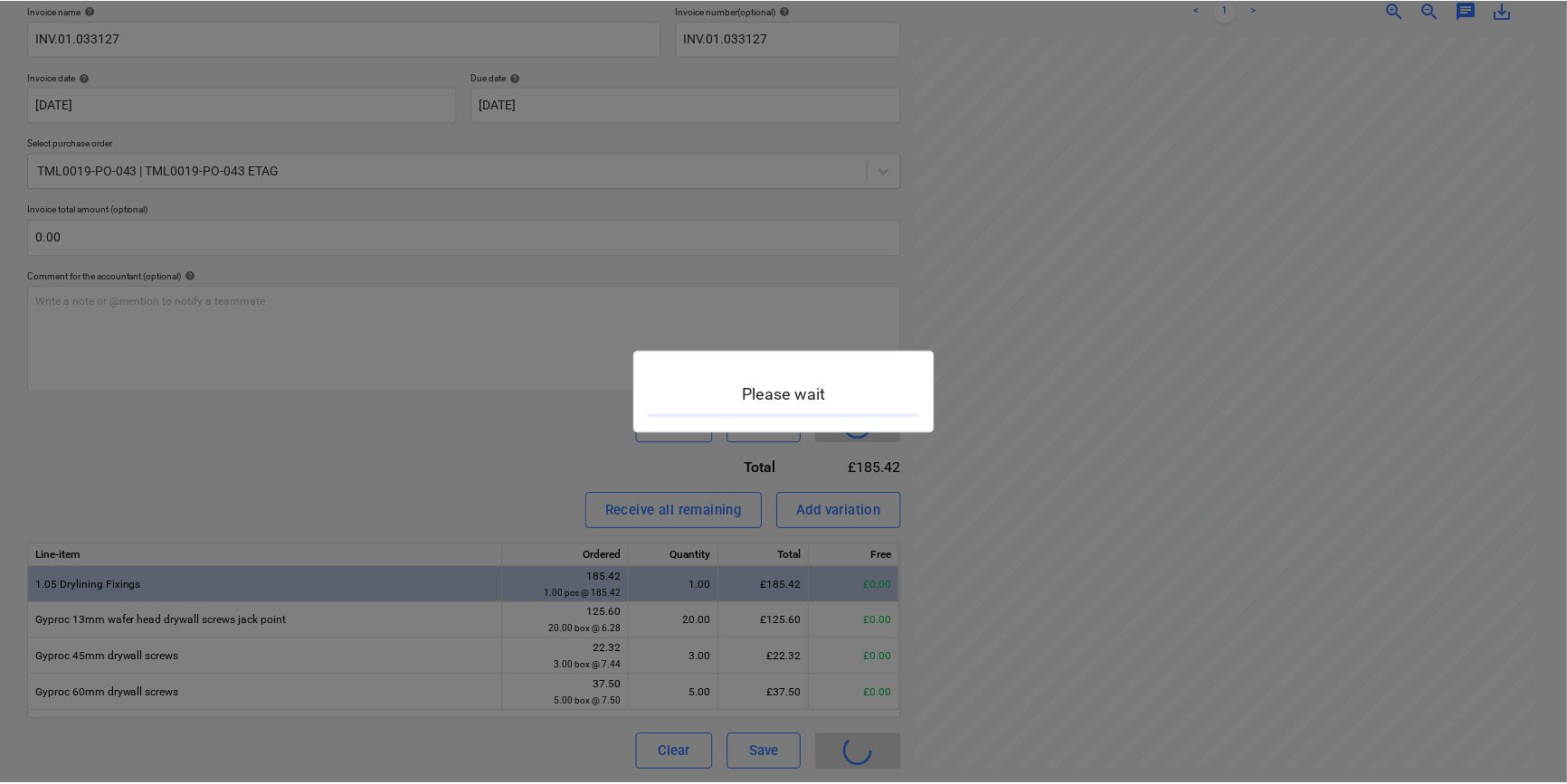 scroll, scrollTop: 0, scrollLeft: 0, axis: both 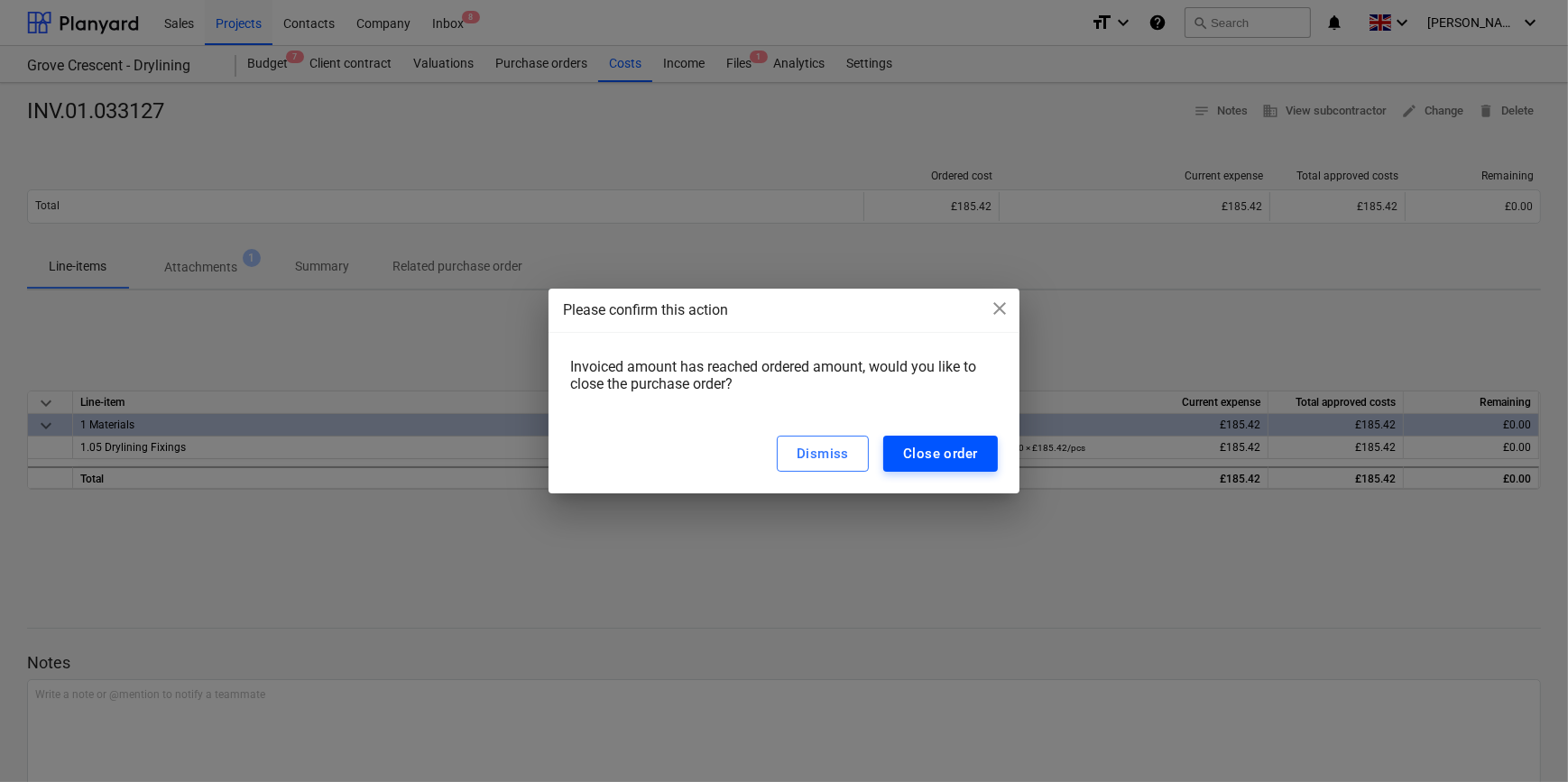 click on "Close order" at bounding box center (940, 454) 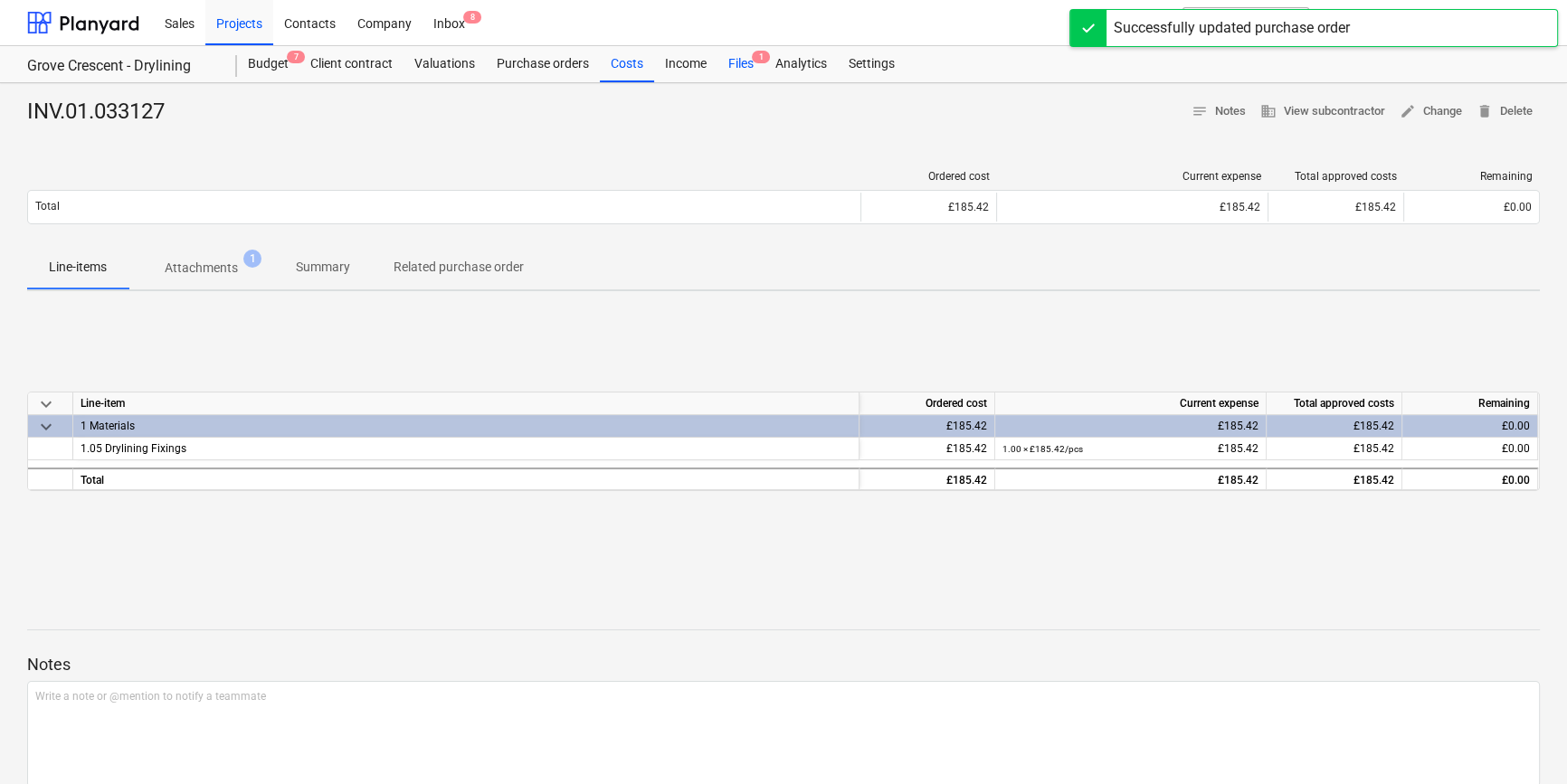 click on "Files 1" at bounding box center (741, 64) 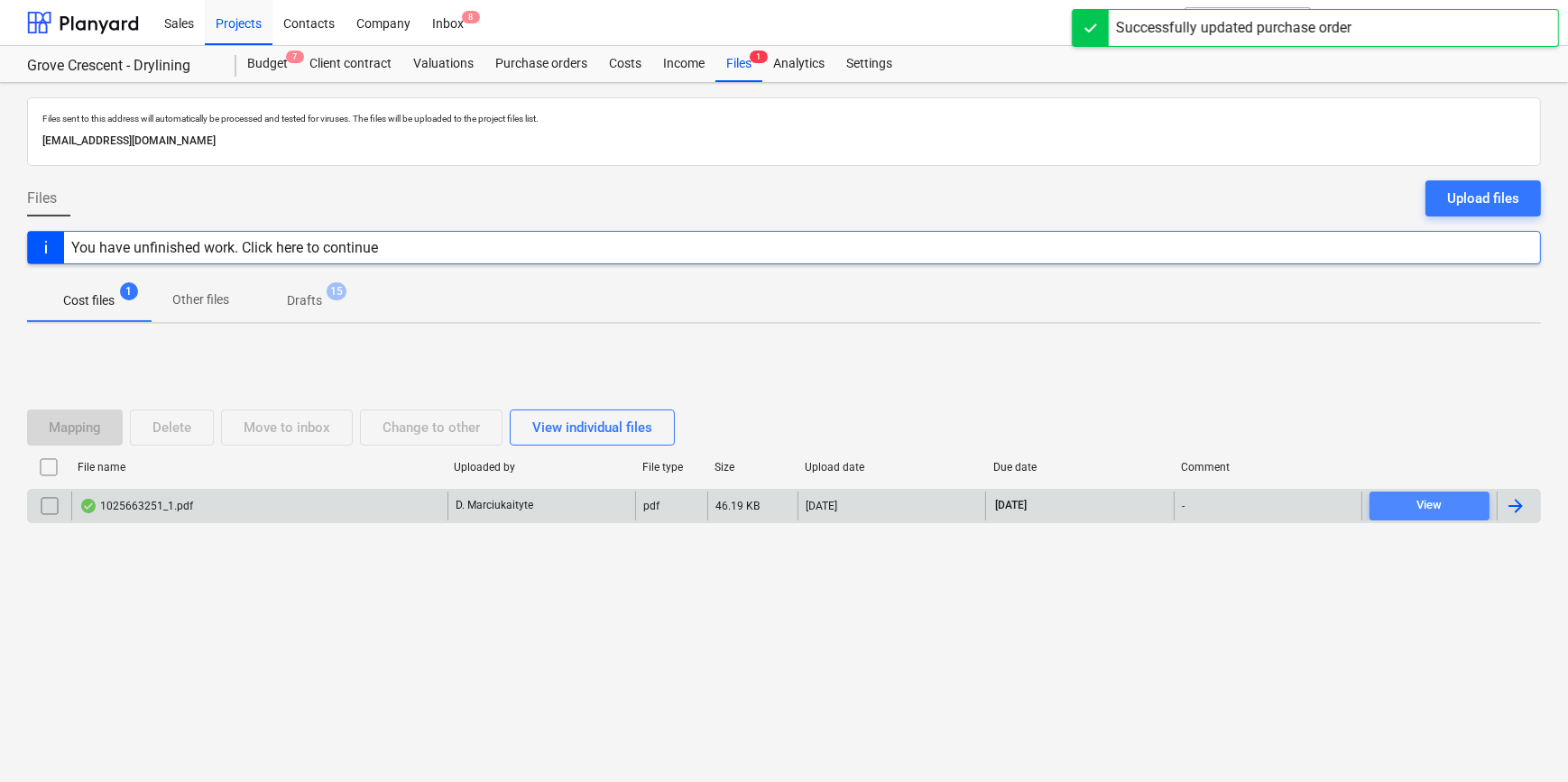 click on "View" at bounding box center [1429, 505] 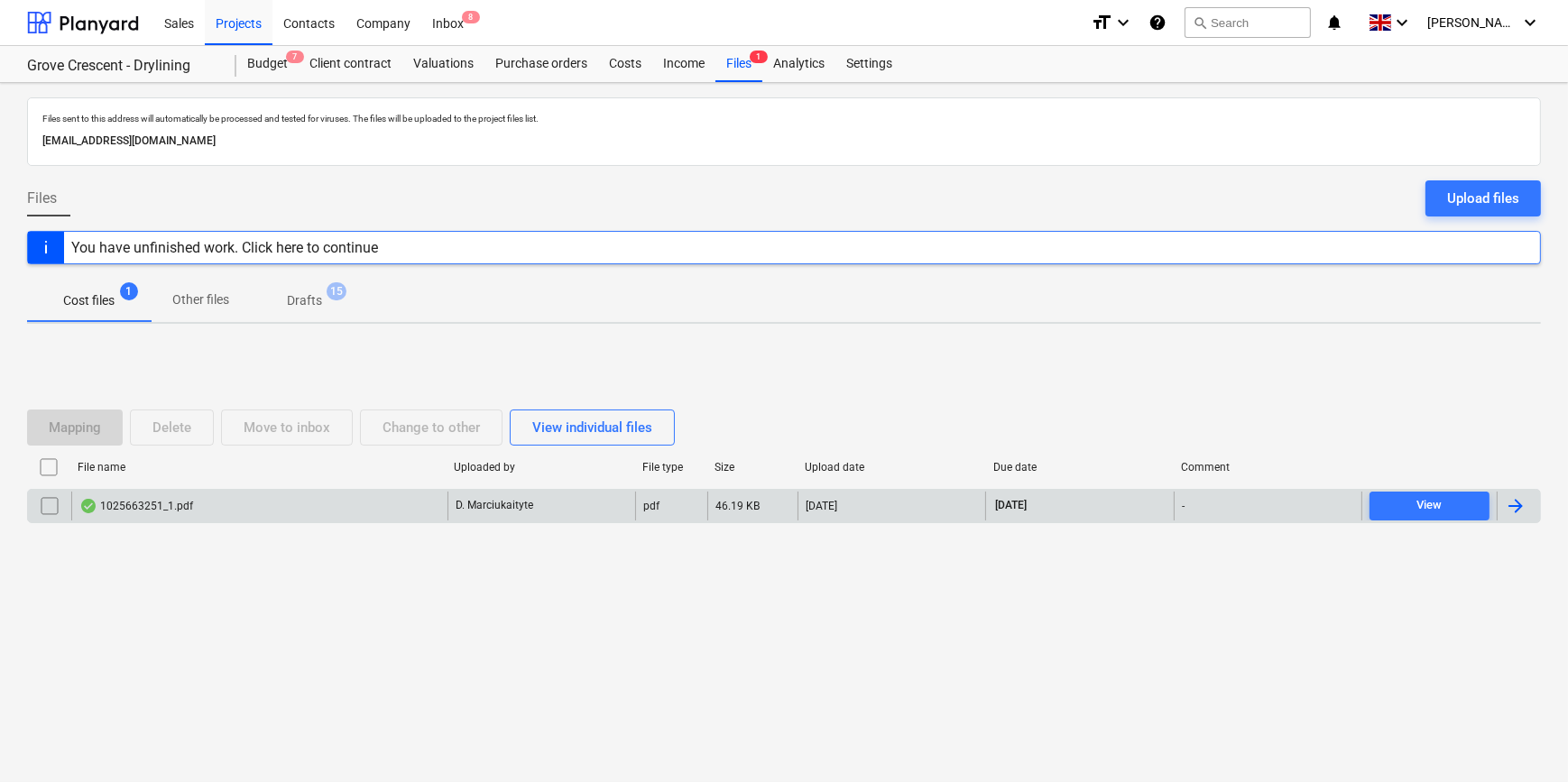 click on "View" at bounding box center [1429, 505] 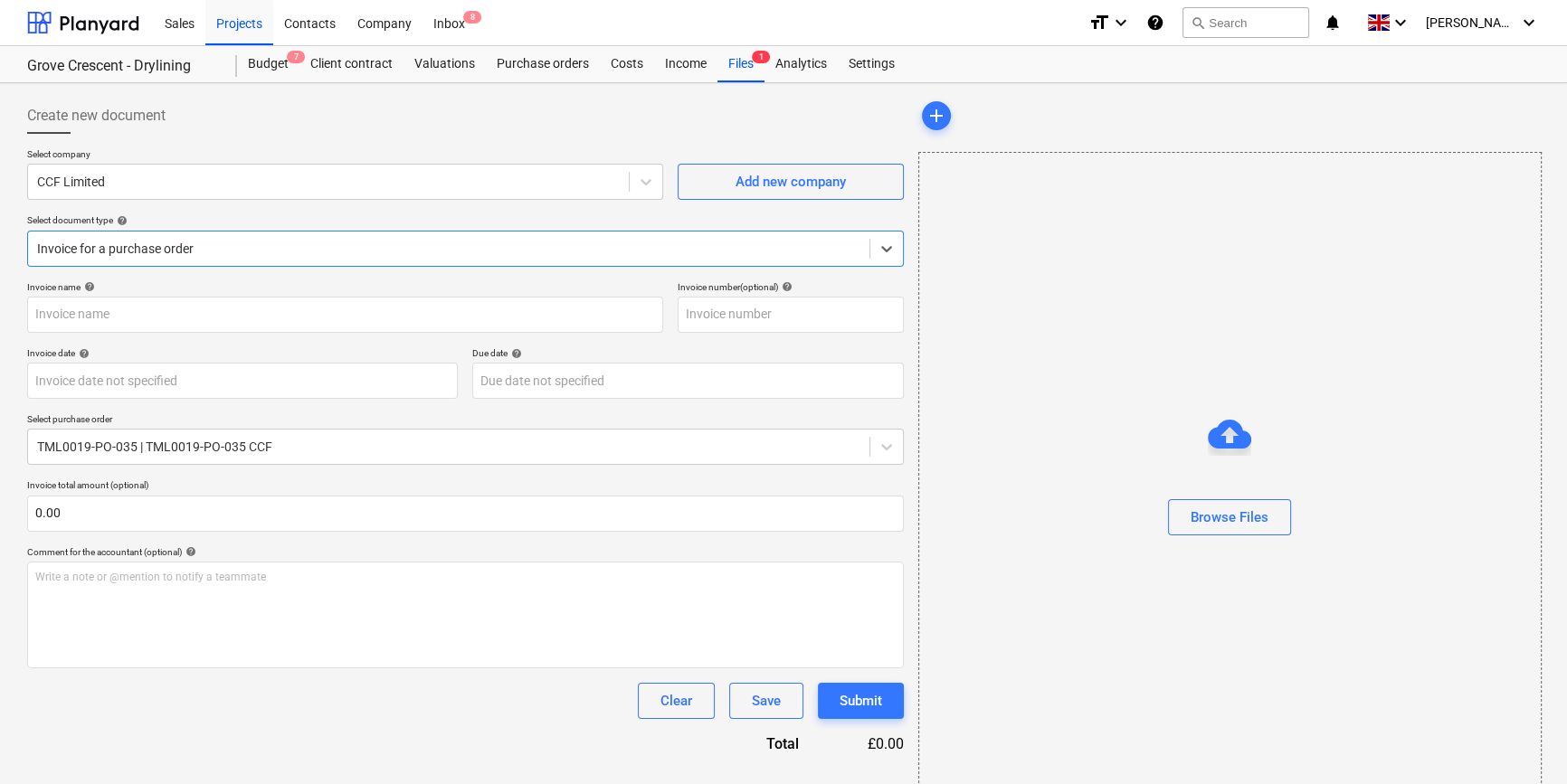 type on "1025663251" 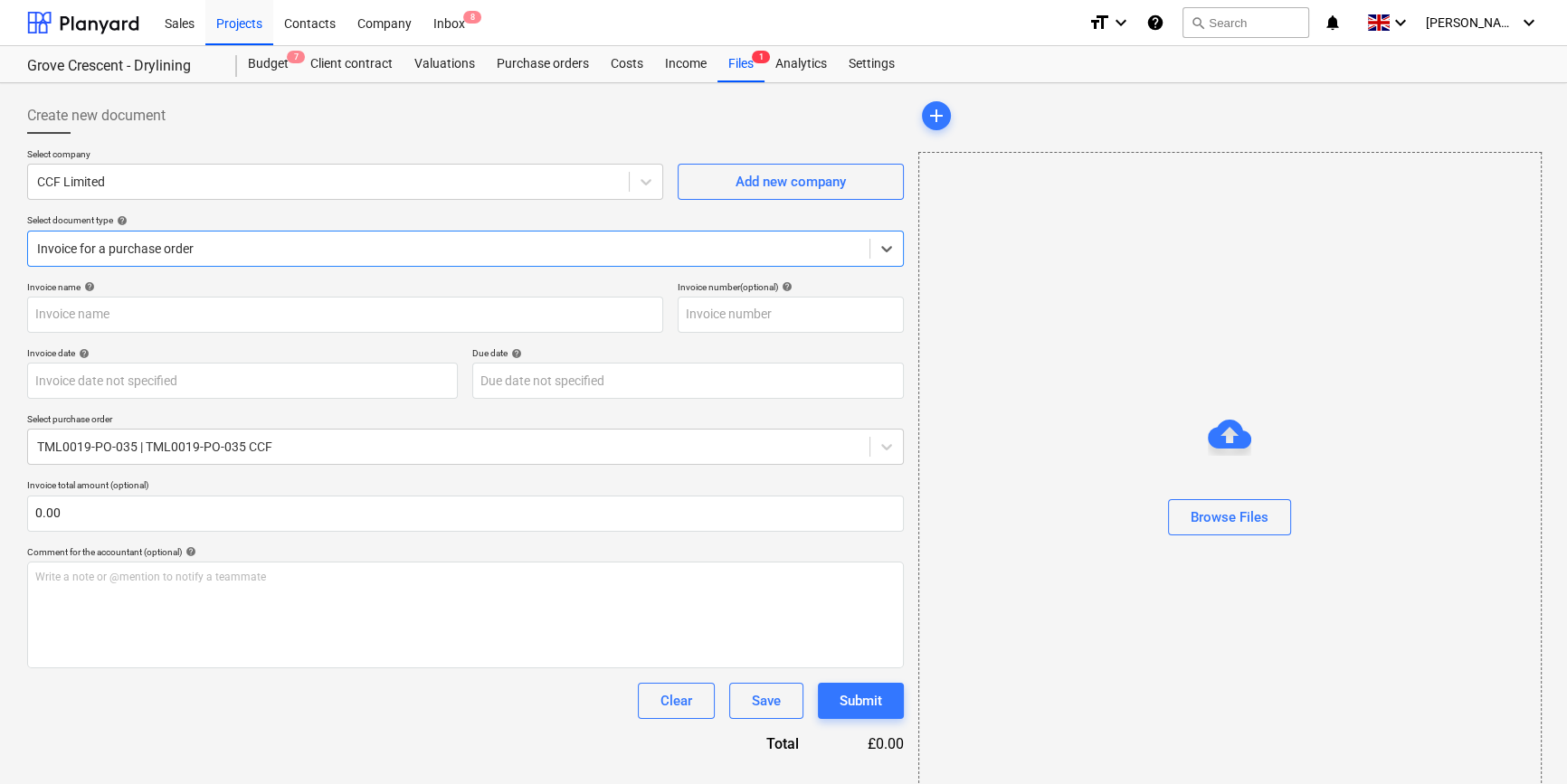 type on "1025663251" 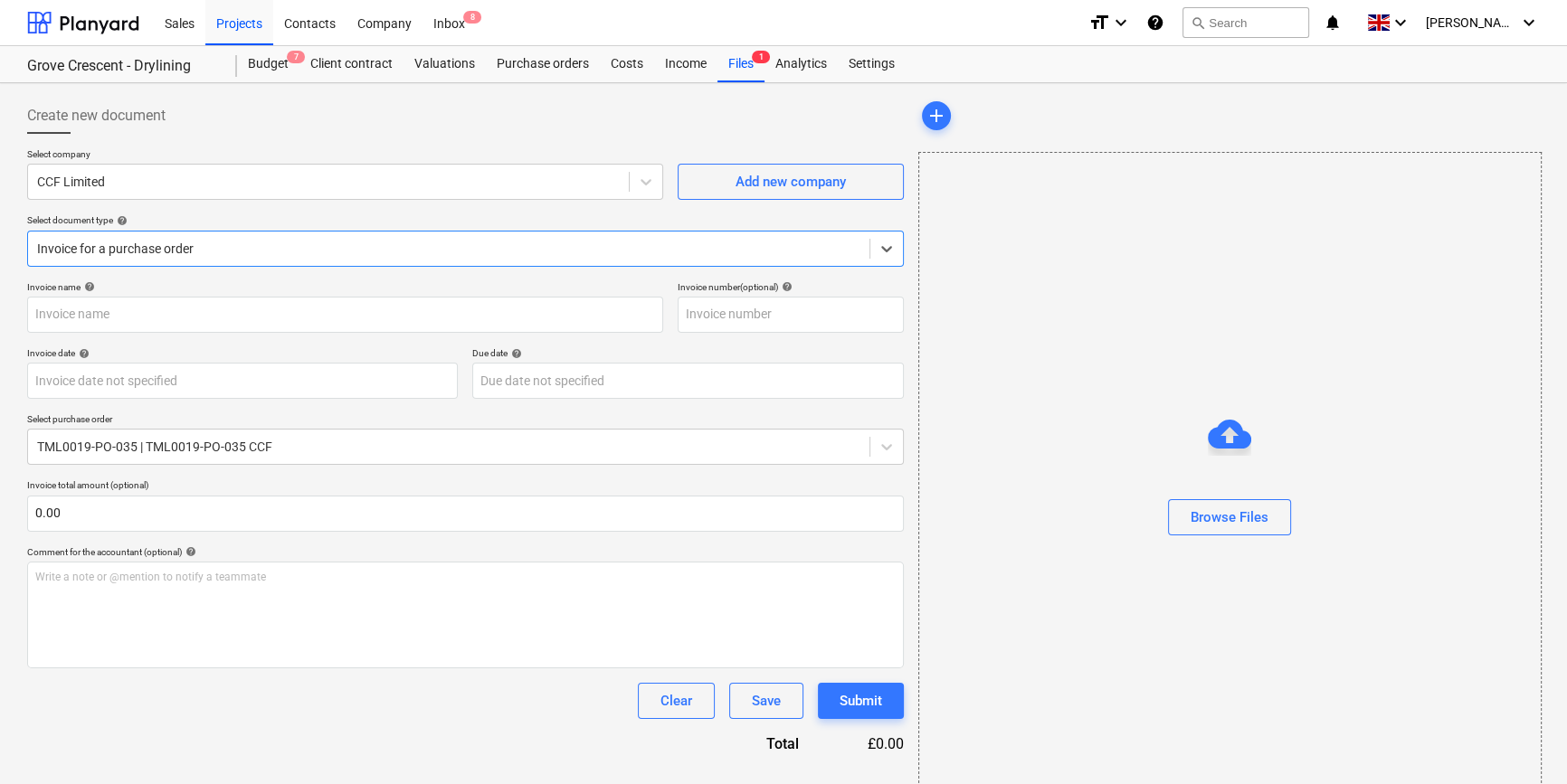 type on "[DATE]" 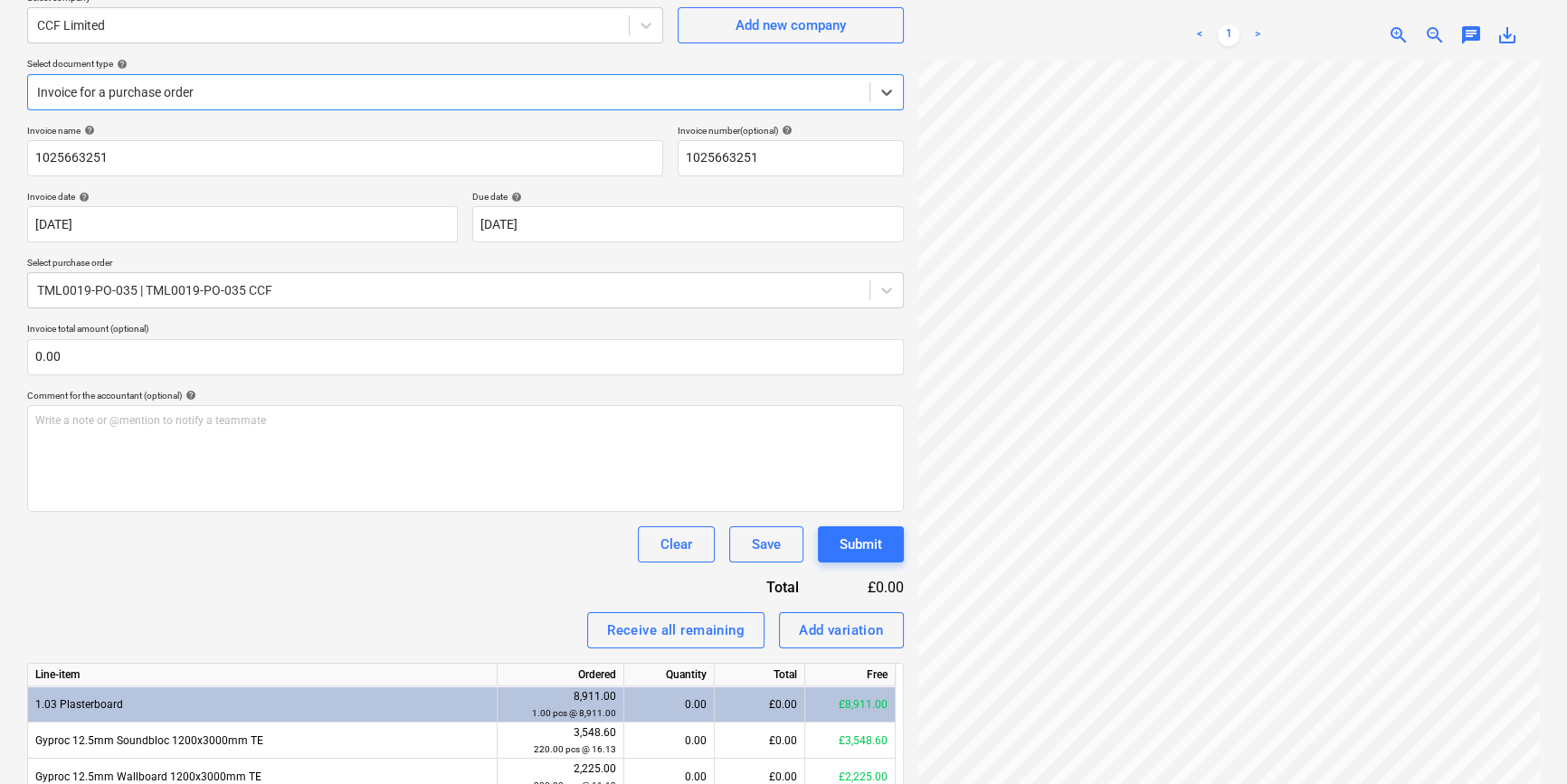 scroll, scrollTop: 164, scrollLeft: 0, axis: vertical 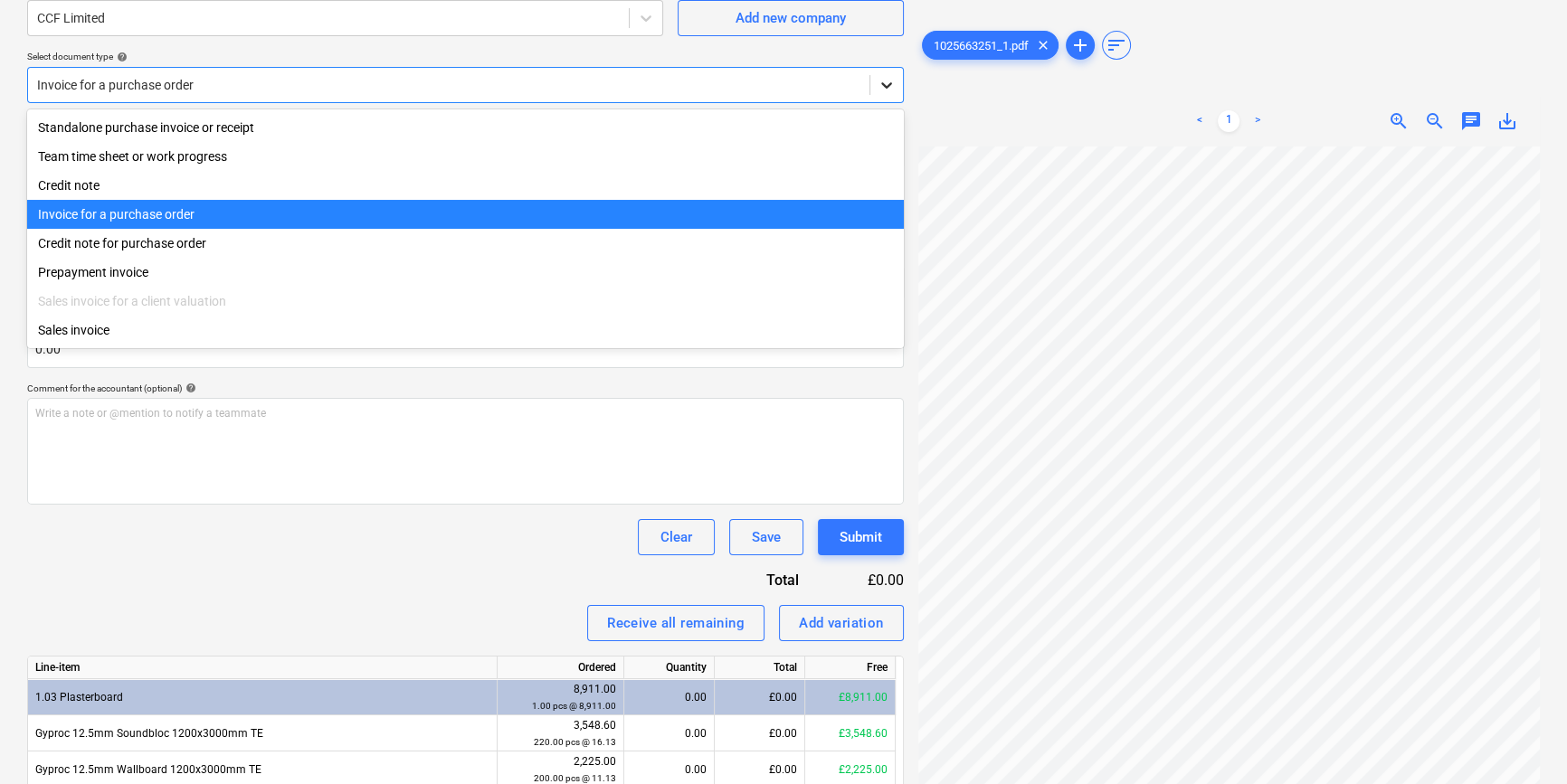 click 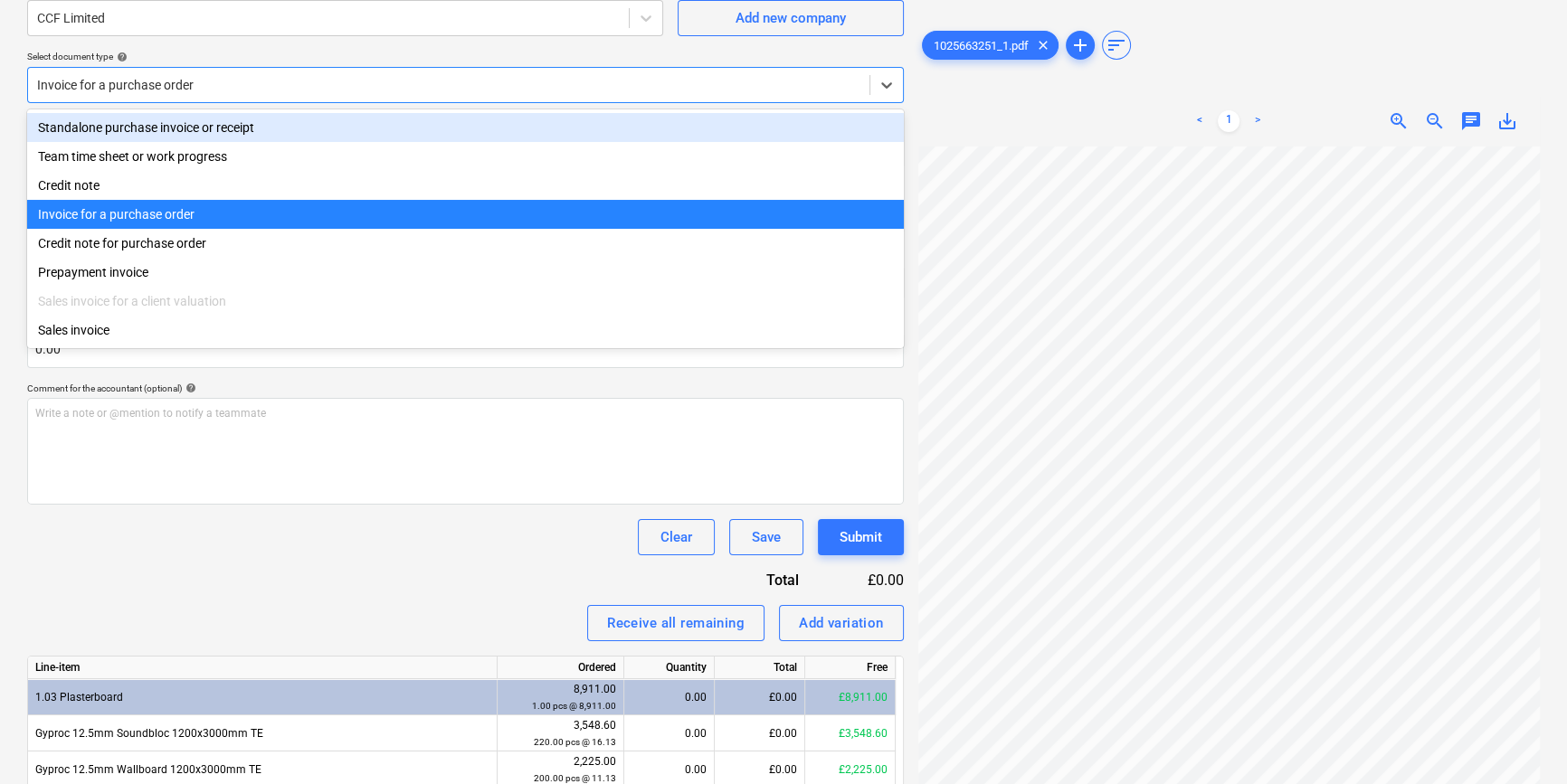 click on "Standalone purchase invoice or receipt" at bounding box center [465, 128] 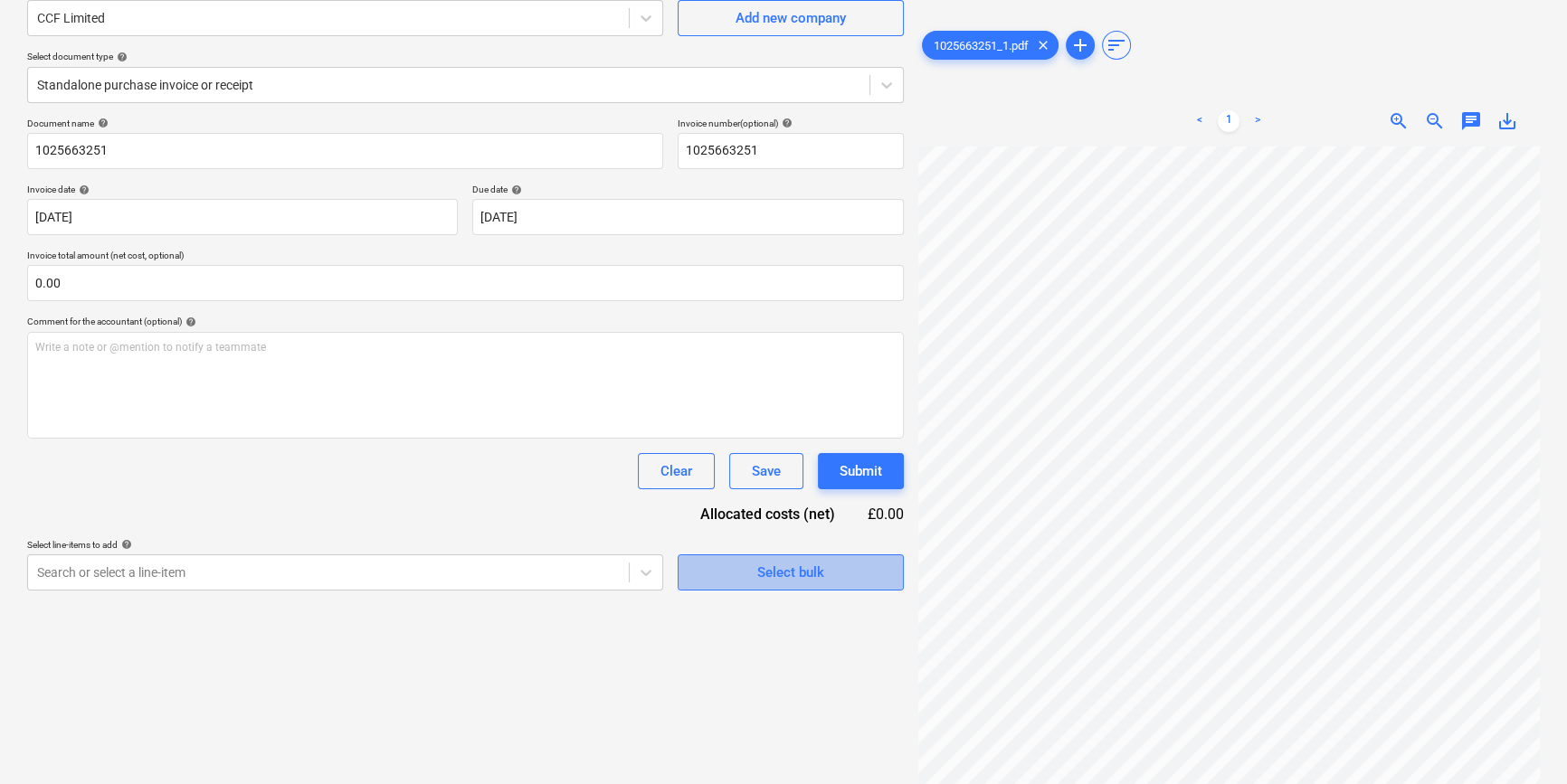 click on "Select bulk" at bounding box center [791, 572] 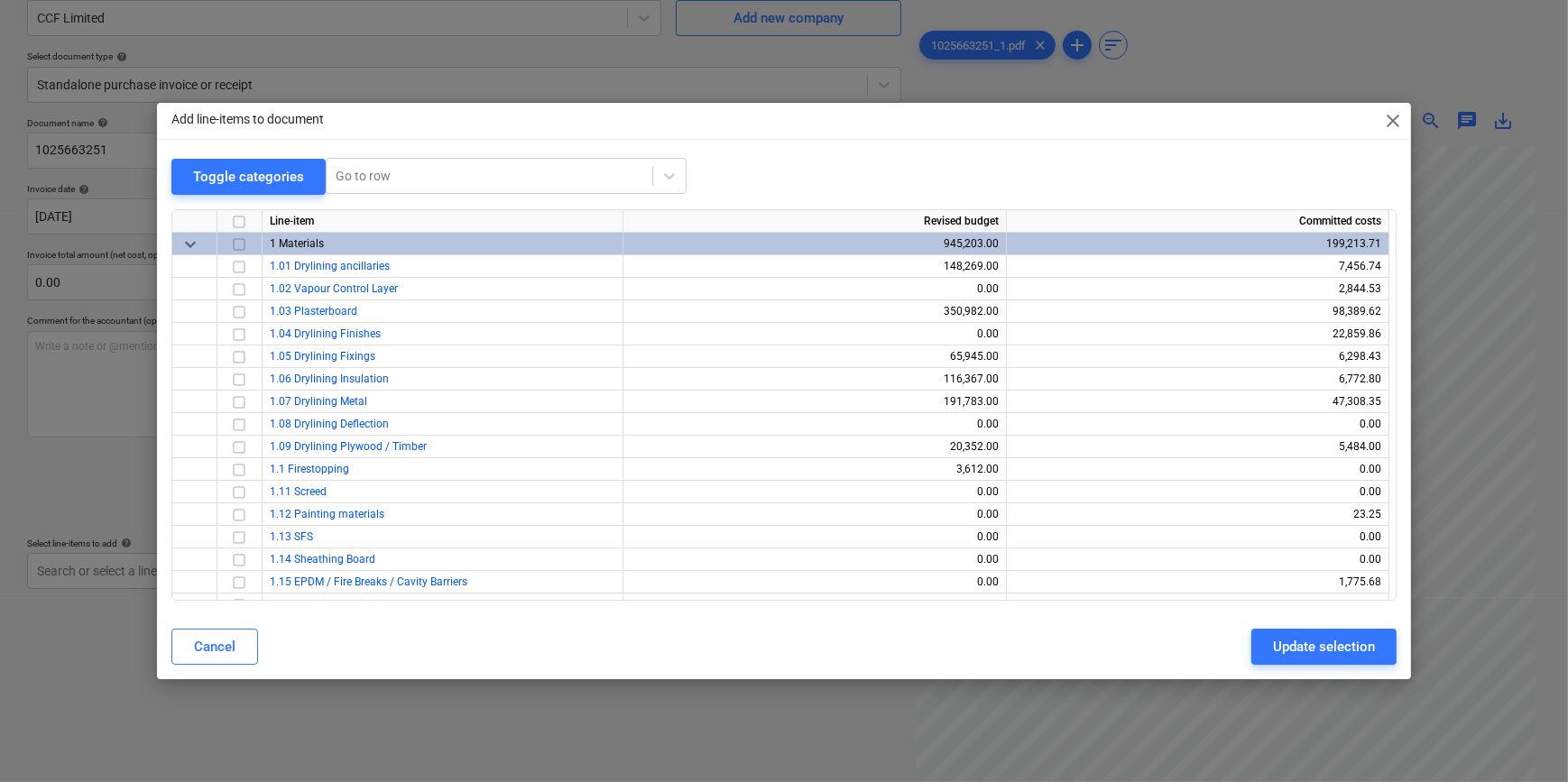 drag, startPoint x: 1263, startPoint y: 167, endPoint x: 992, endPoint y: 170, distance: 271.017 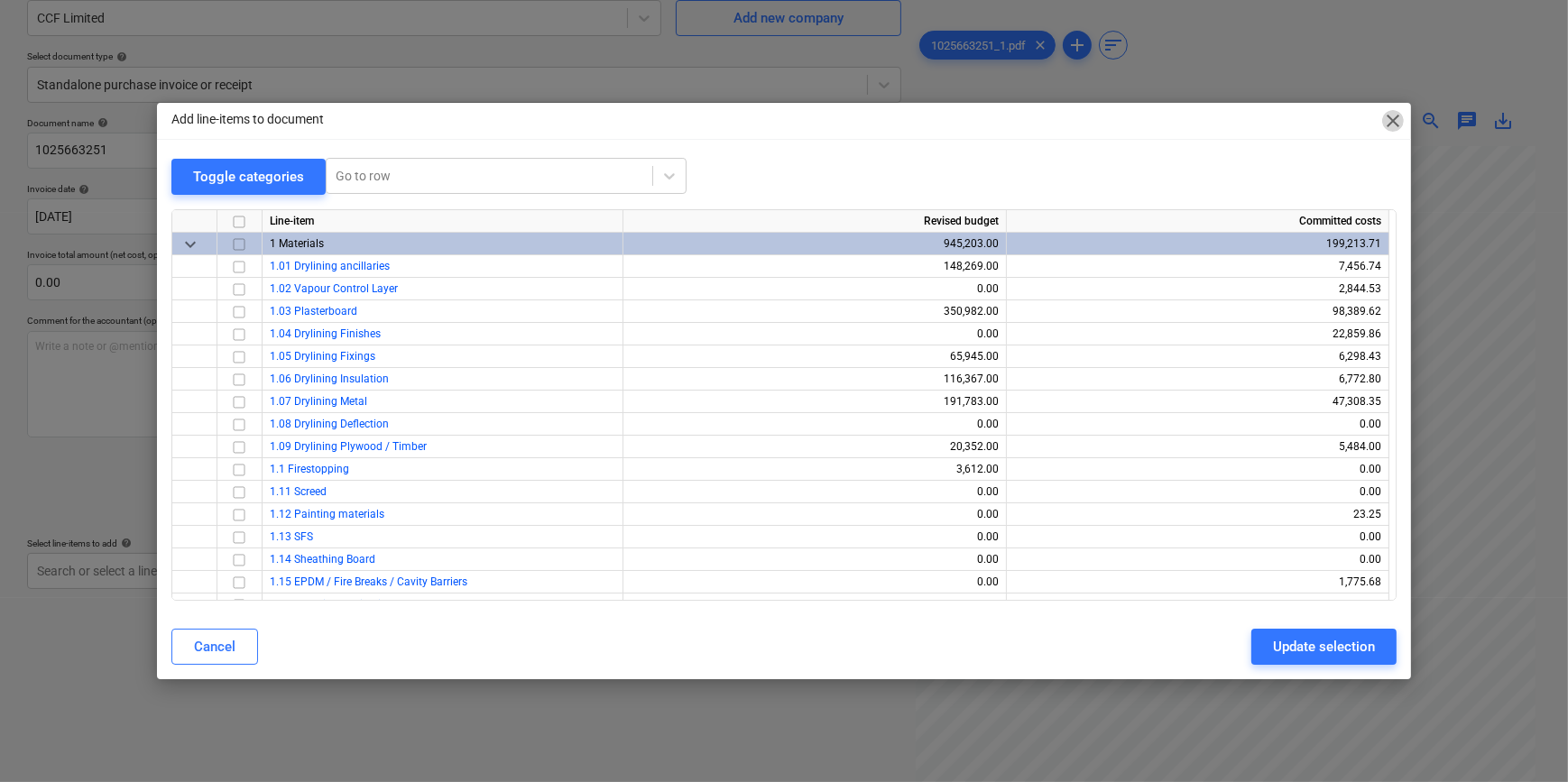 click on "close" at bounding box center [1393, 121] 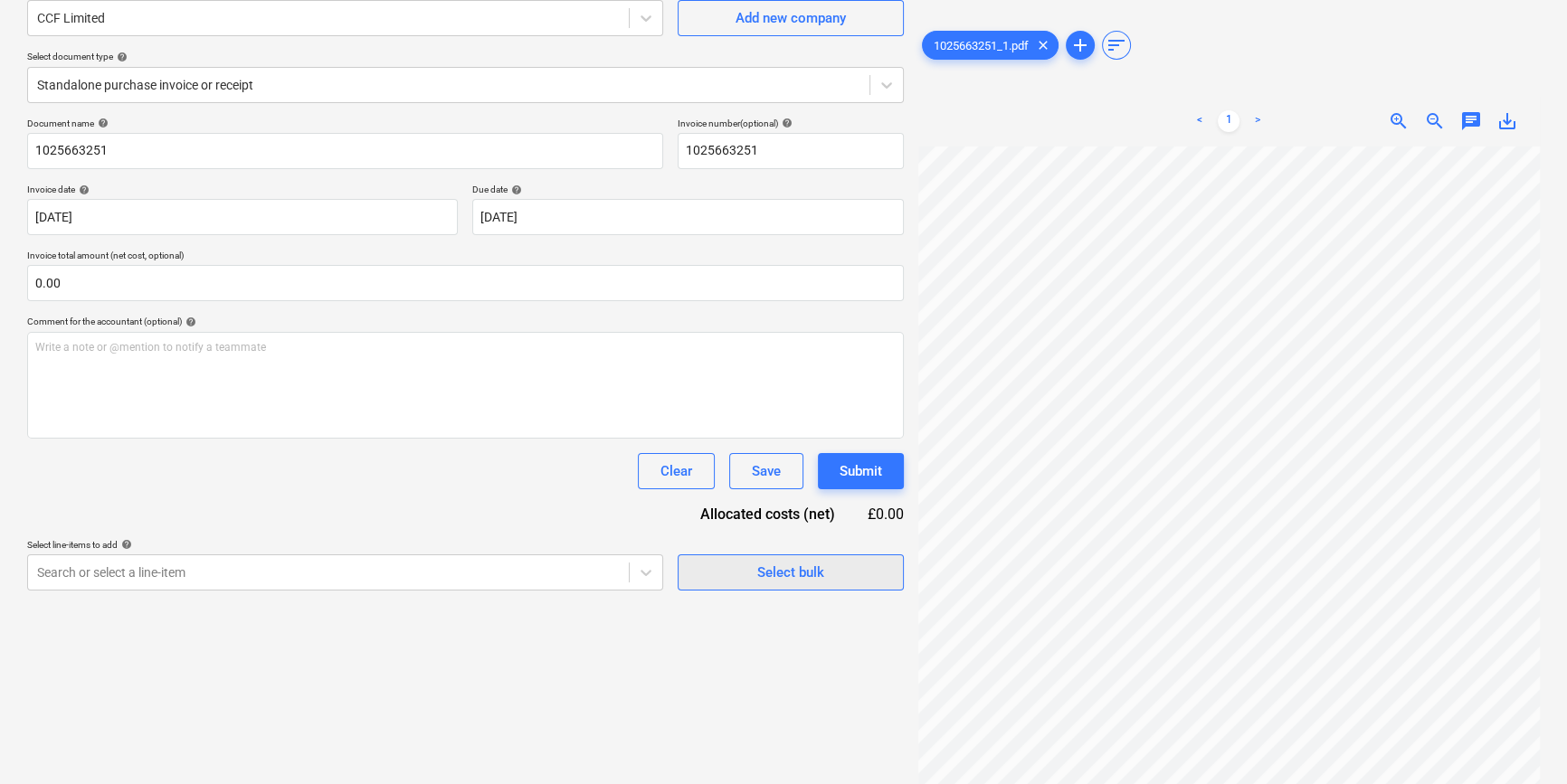 click on "Select bulk" at bounding box center [791, 572] 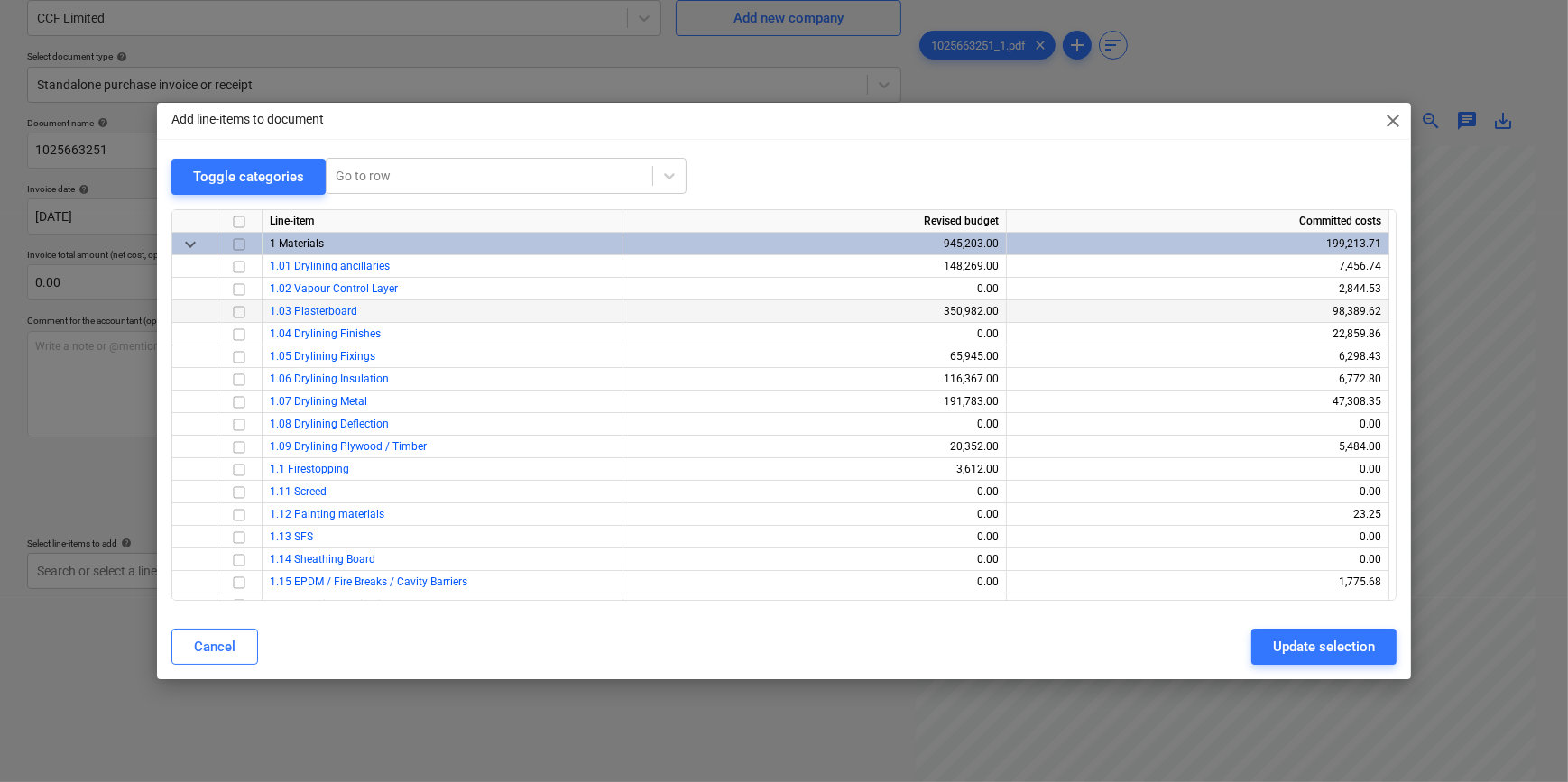 click at bounding box center [239, 311] 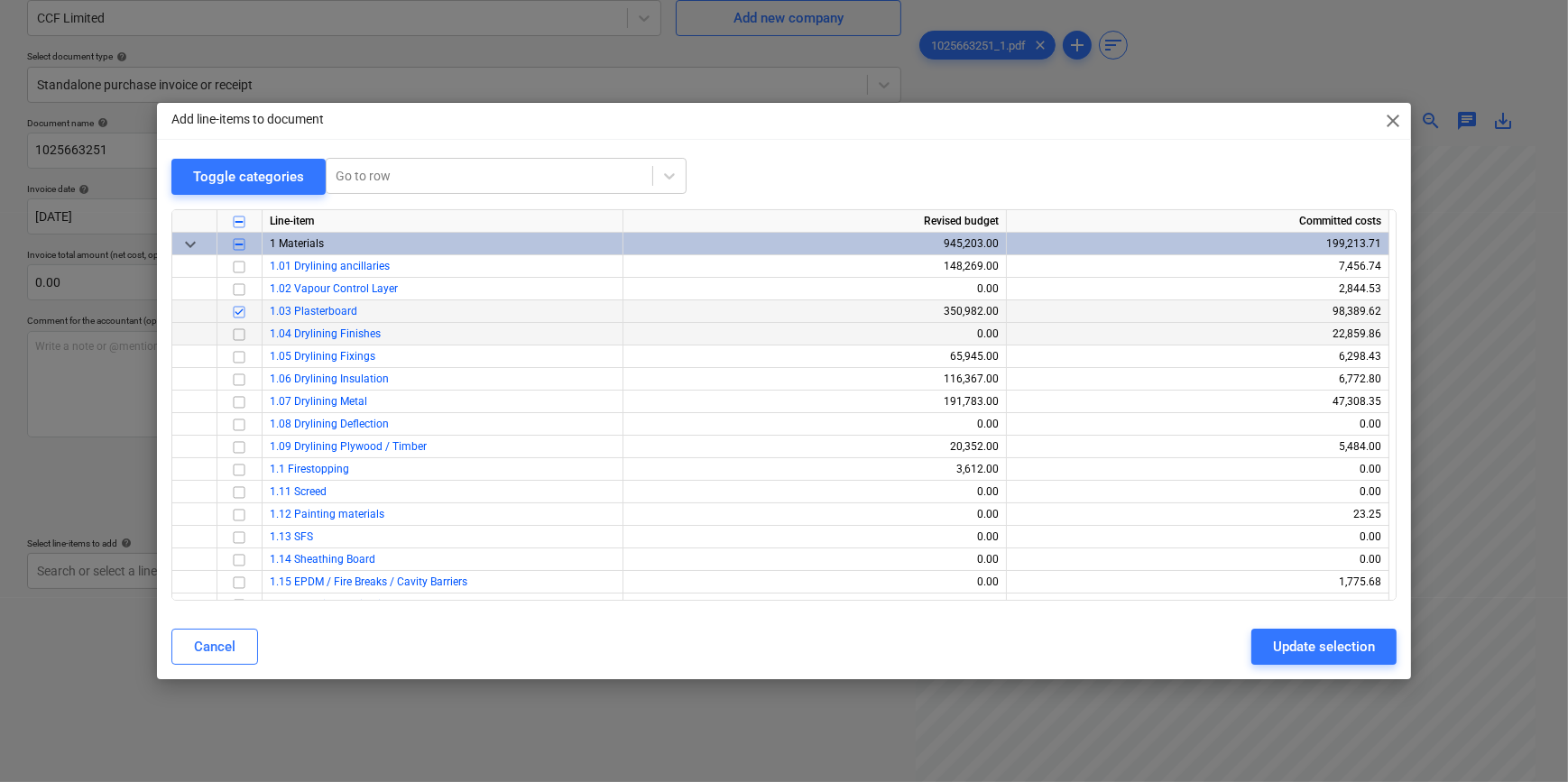 click at bounding box center (239, 334) 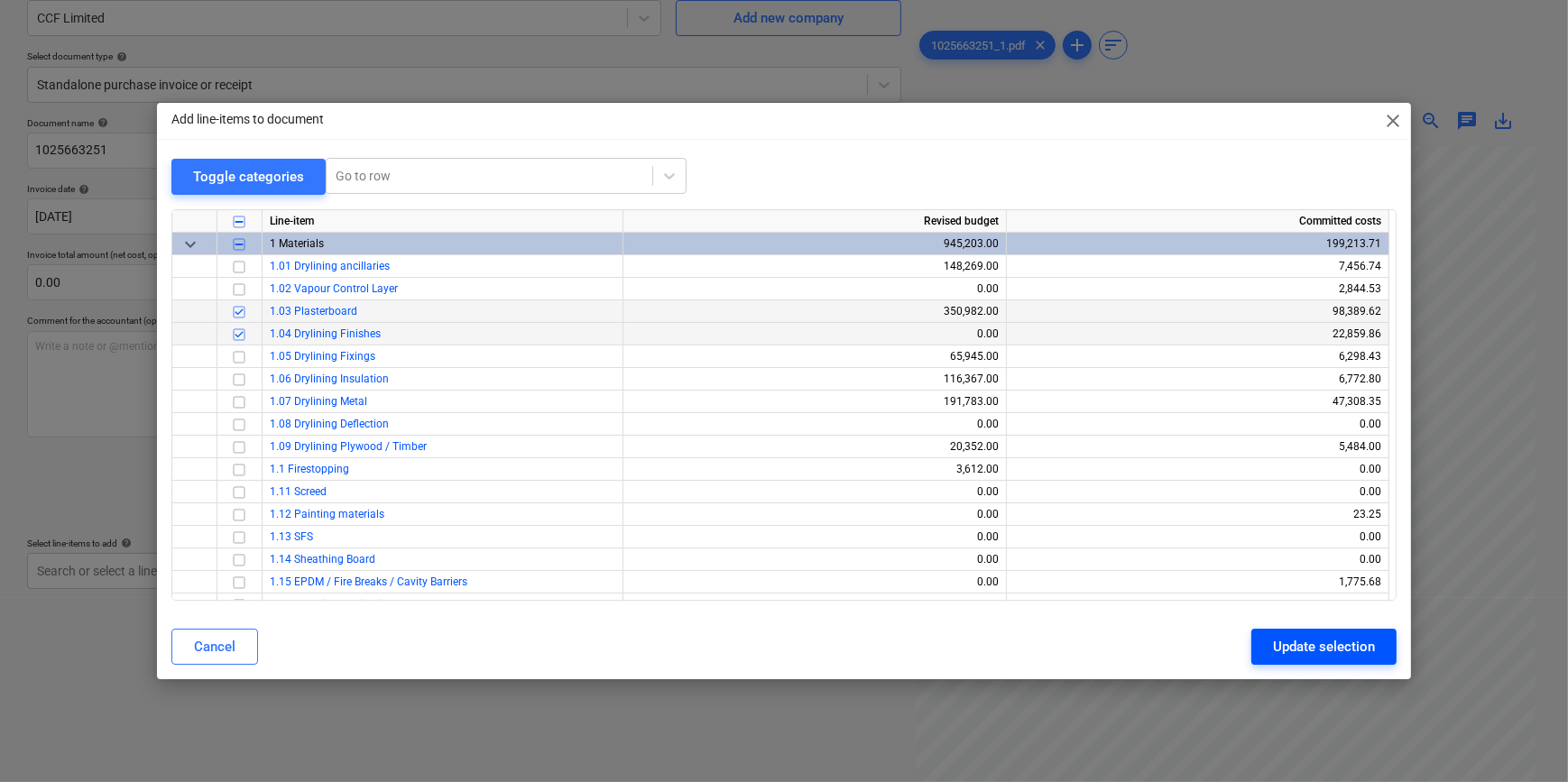 click on "Update selection" at bounding box center [1324, 647] 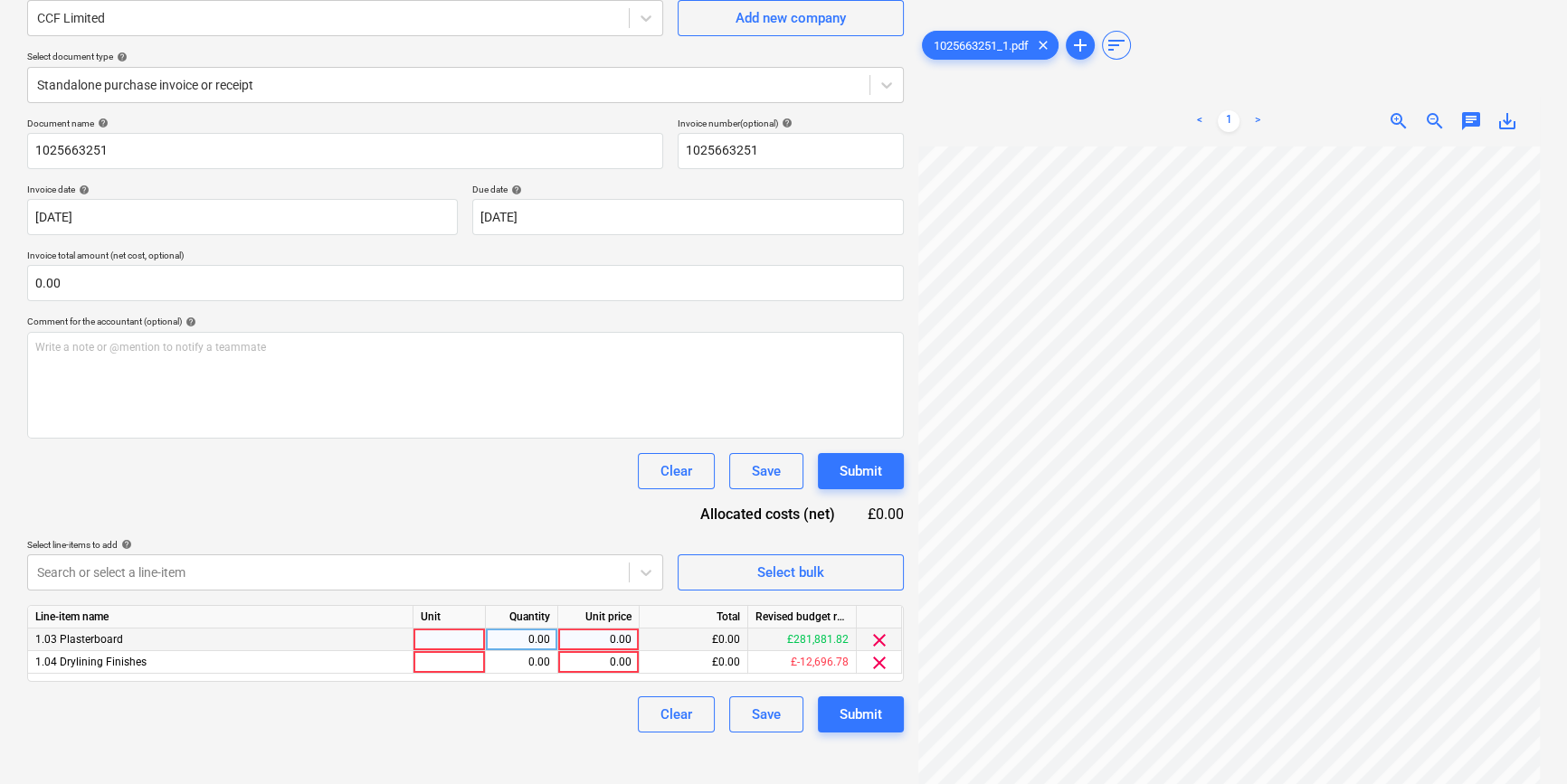 click at bounding box center (450, 639) 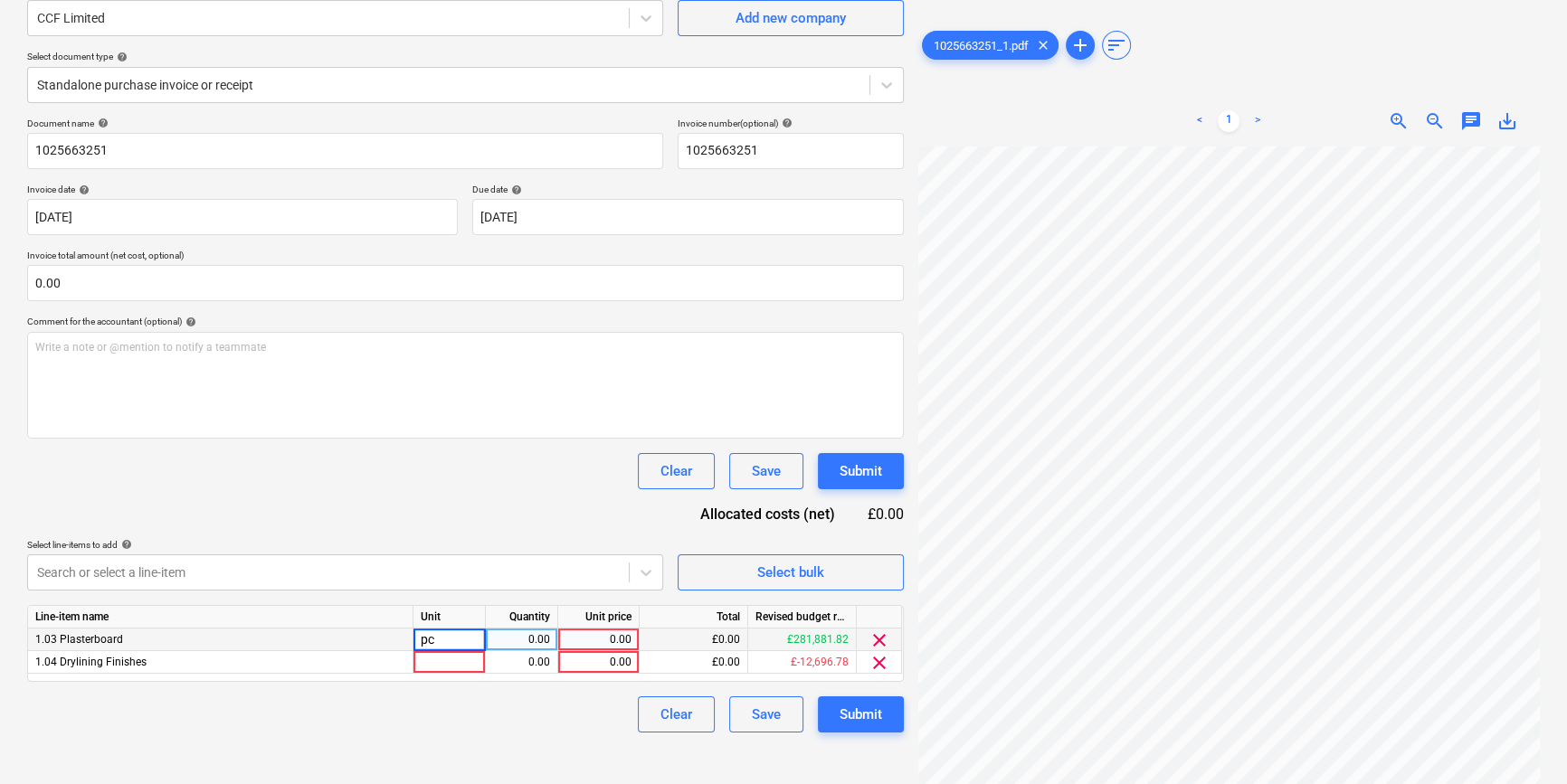type on "pcs" 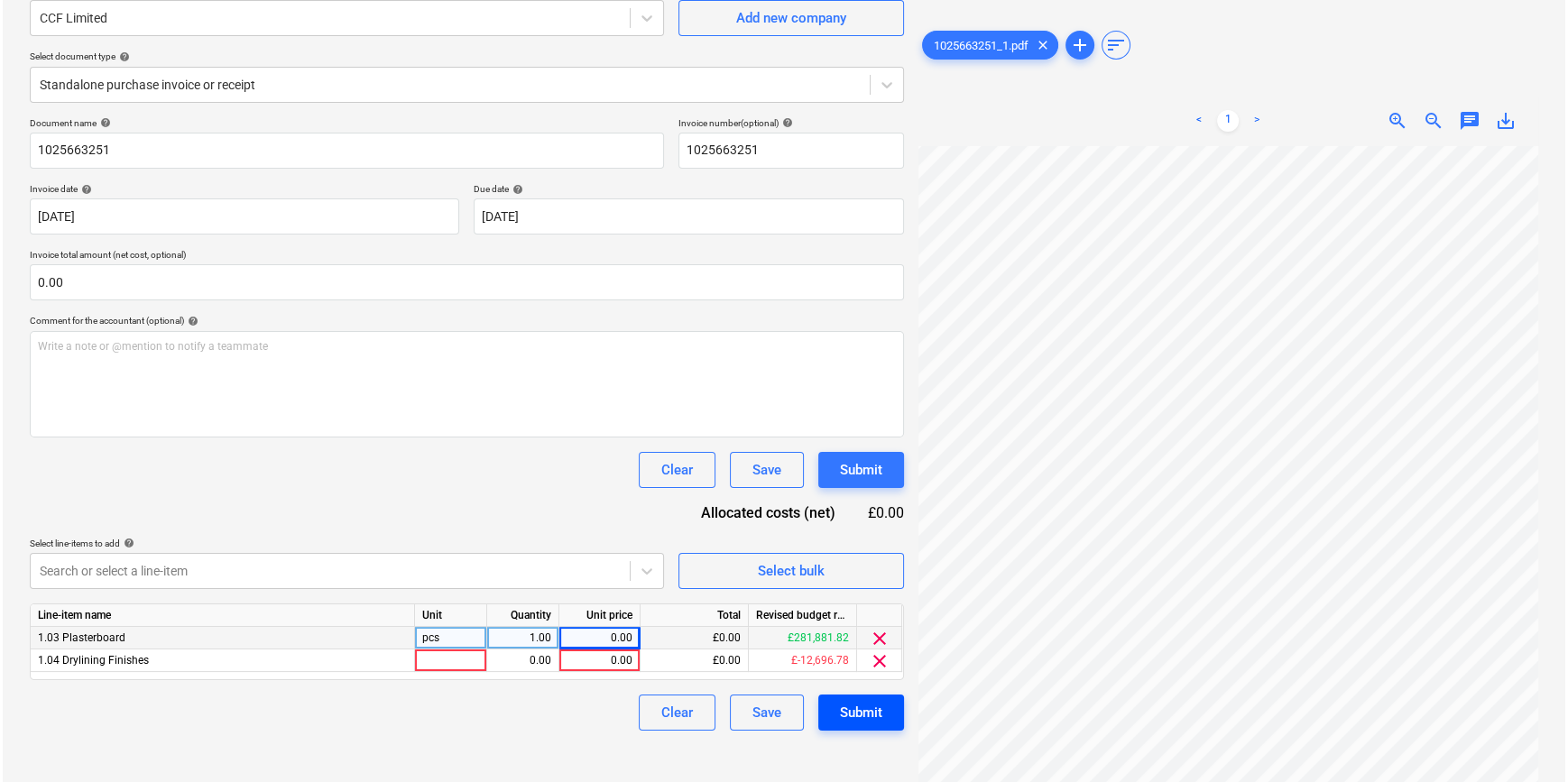 scroll, scrollTop: 32, scrollLeft: 177, axis: both 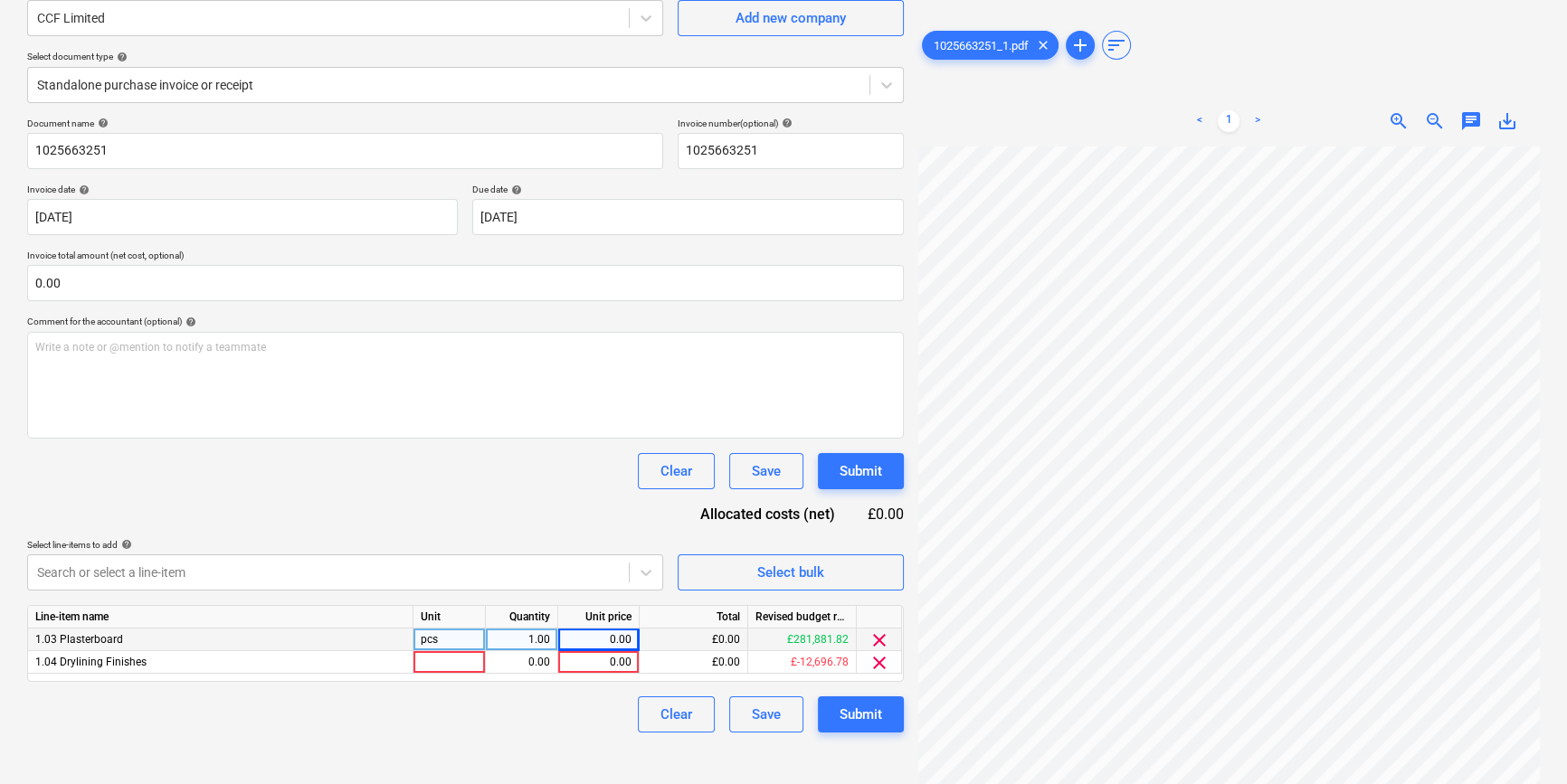 click on "0.00" at bounding box center (598, 639) 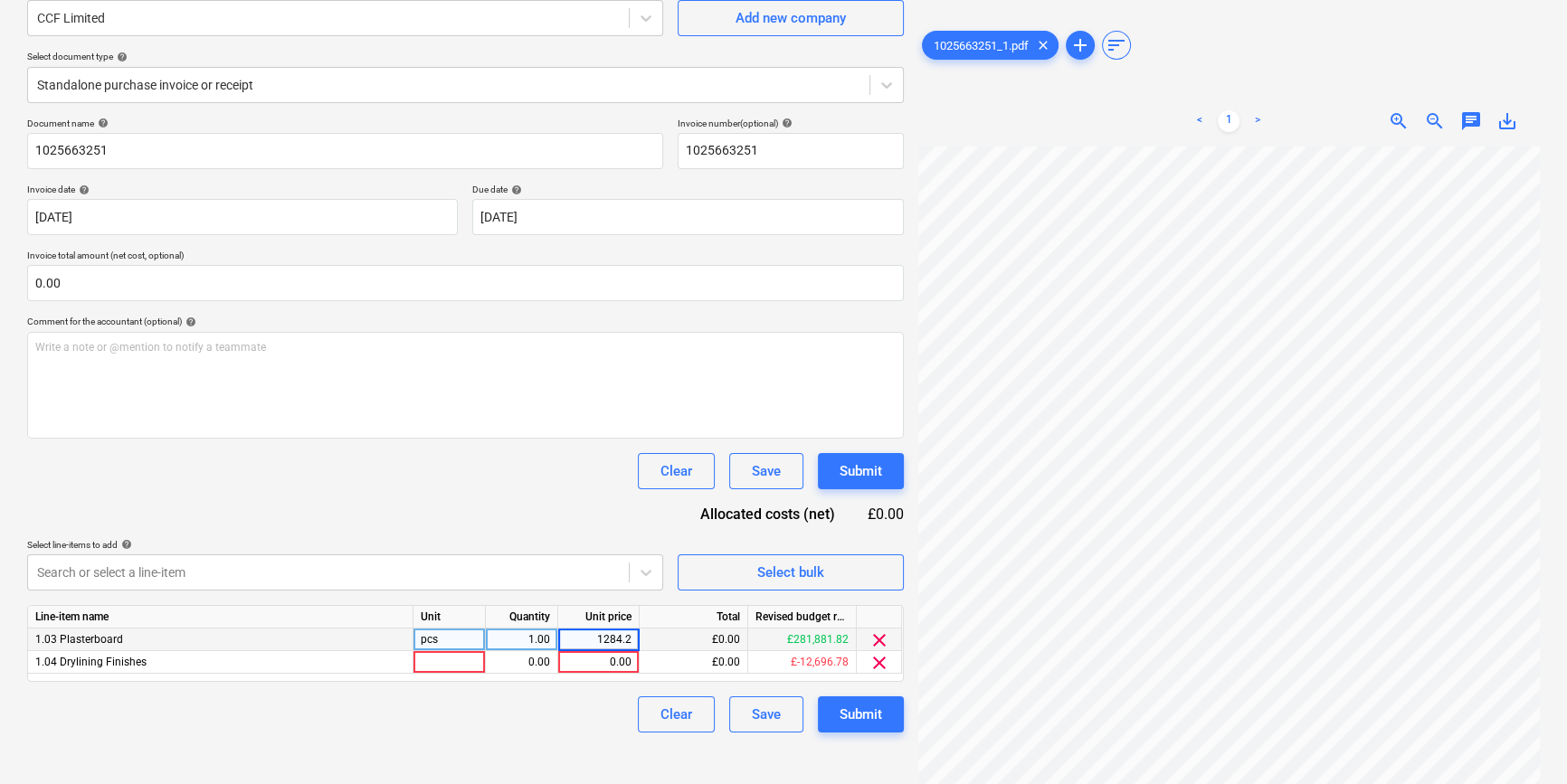 type on "1284.27" 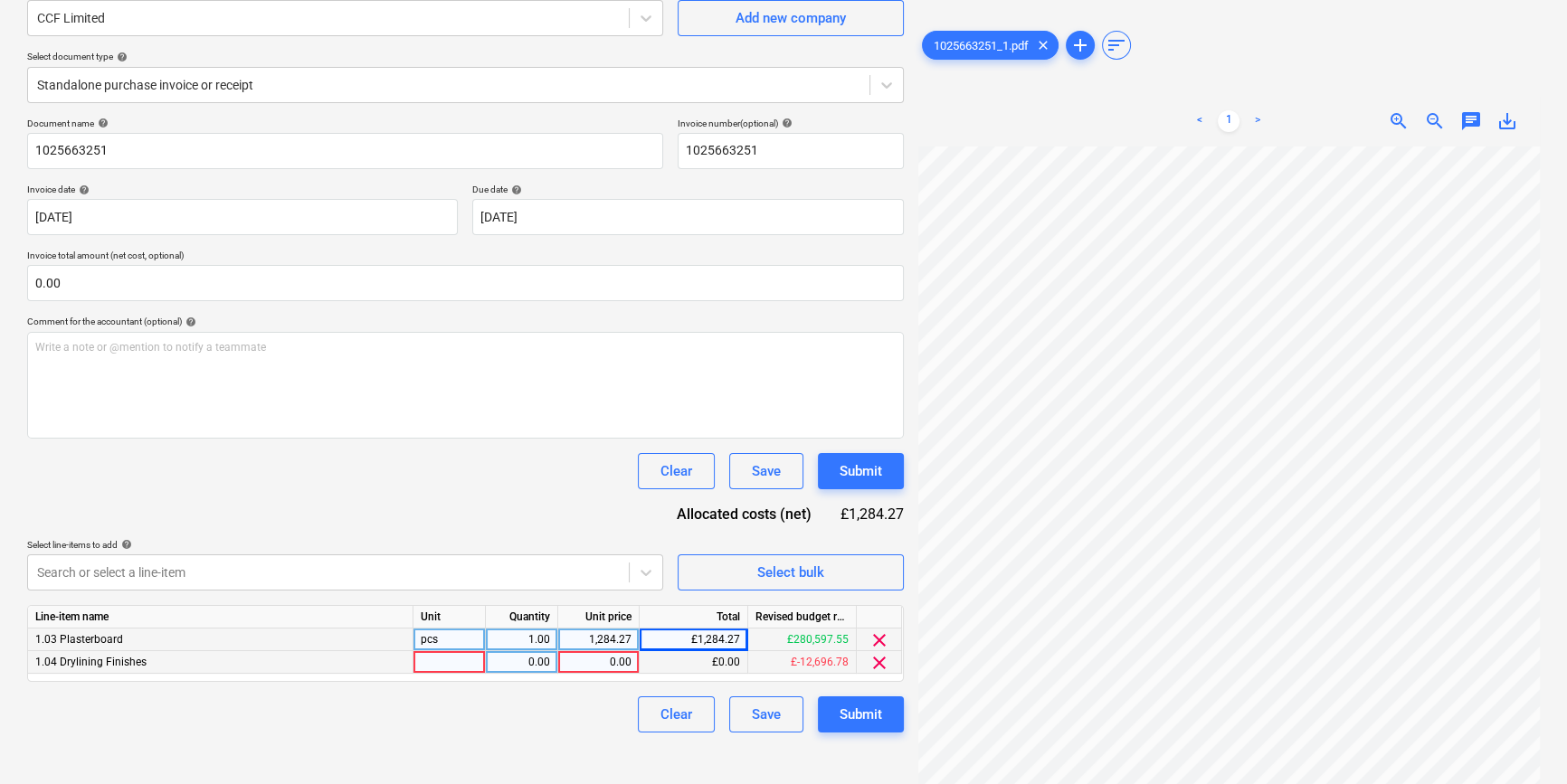 click at bounding box center [450, 662] 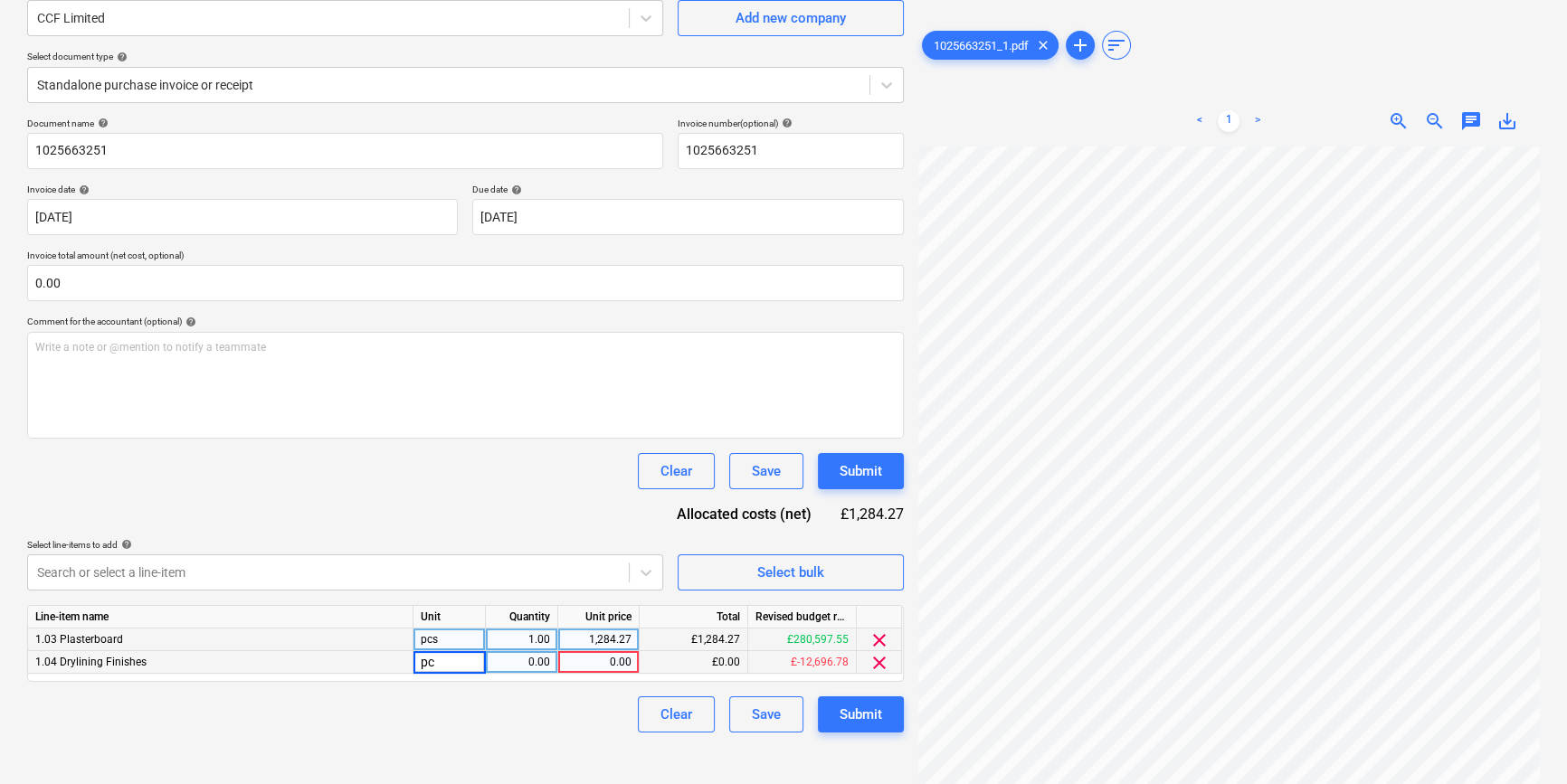 type on "pcs" 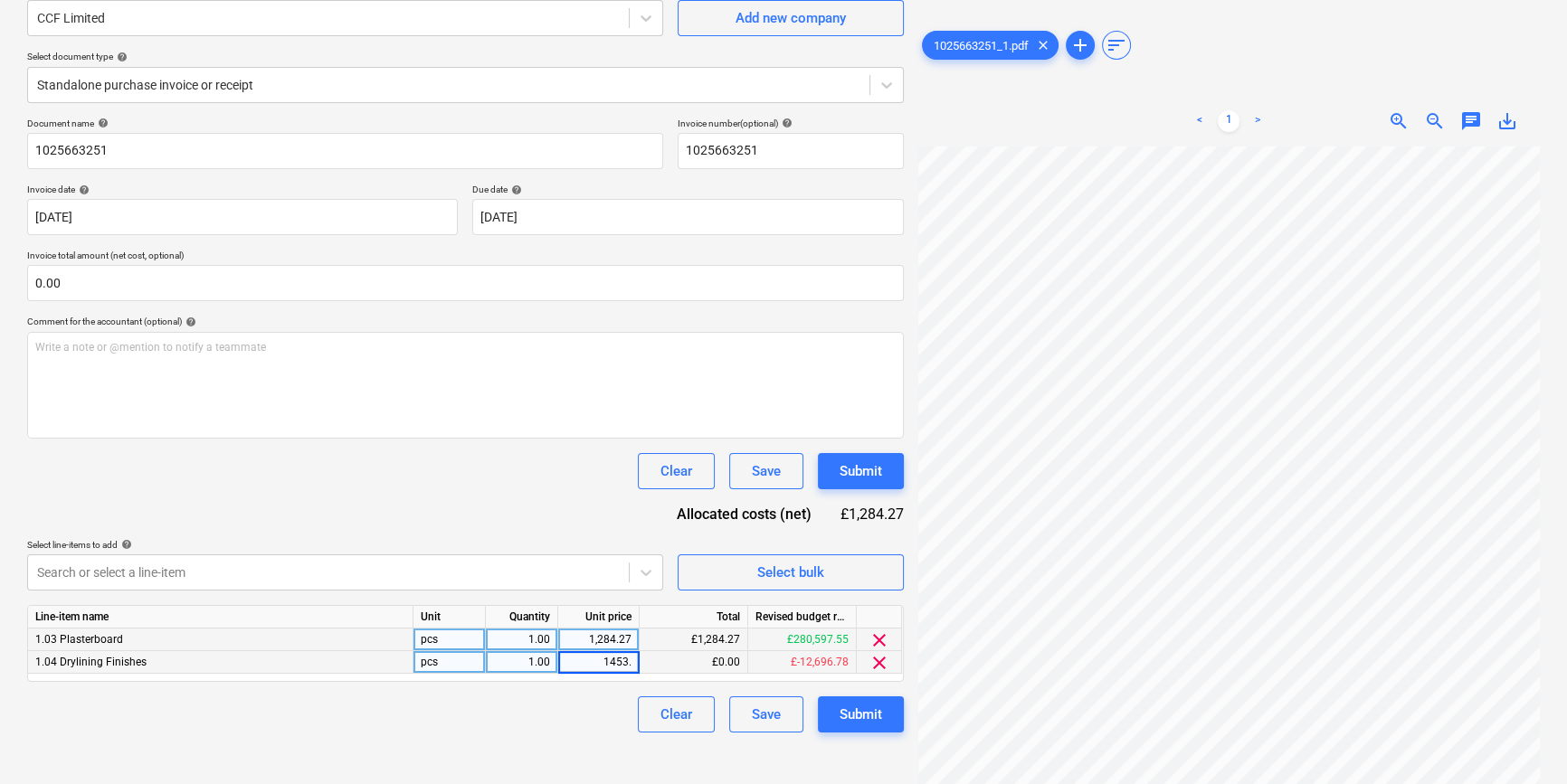 type on "1453.6" 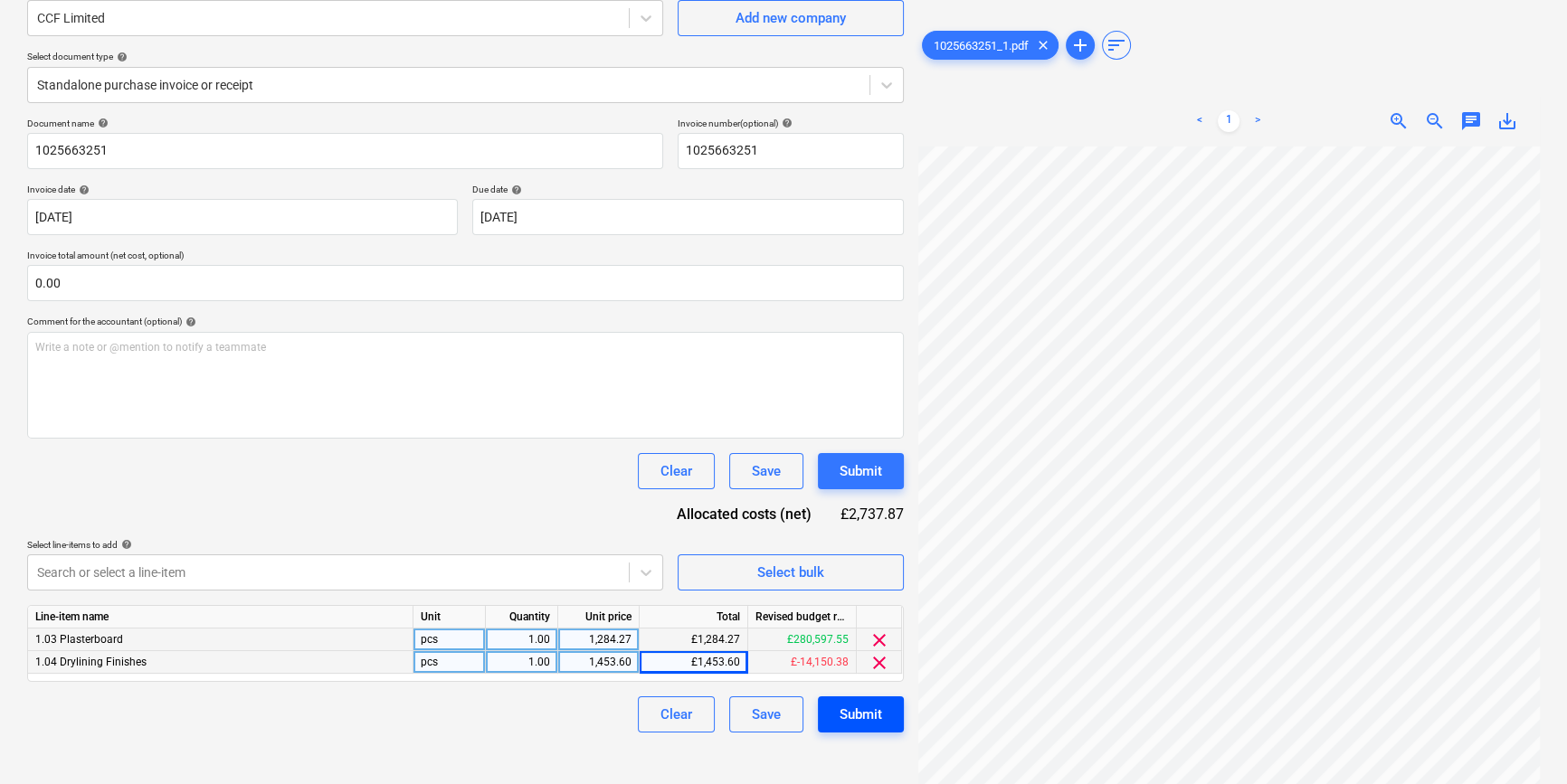 click on "Submit" at bounding box center (860, 714) 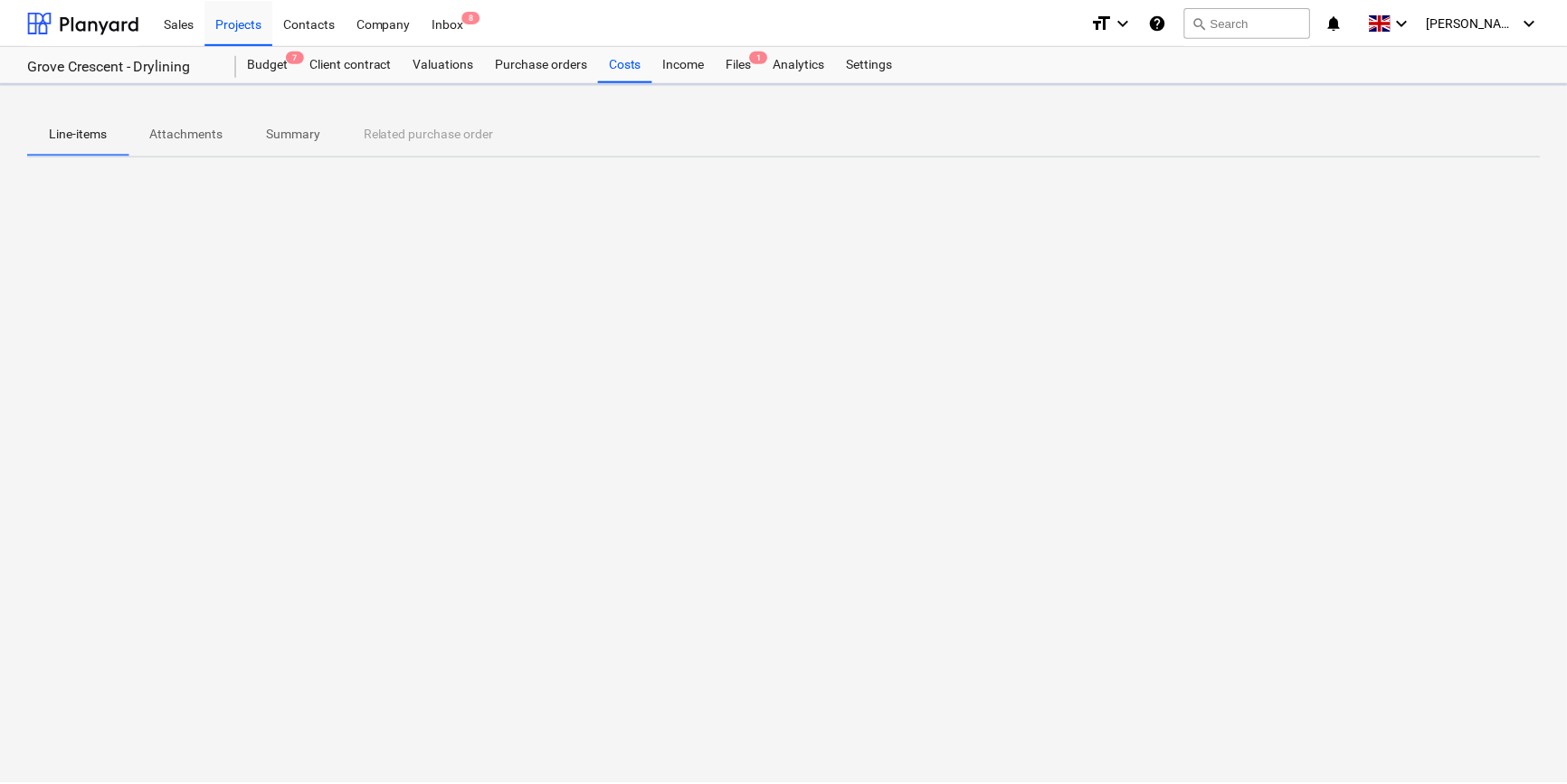 scroll, scrollTop: 0, scrollLeft: 0, axis: both 